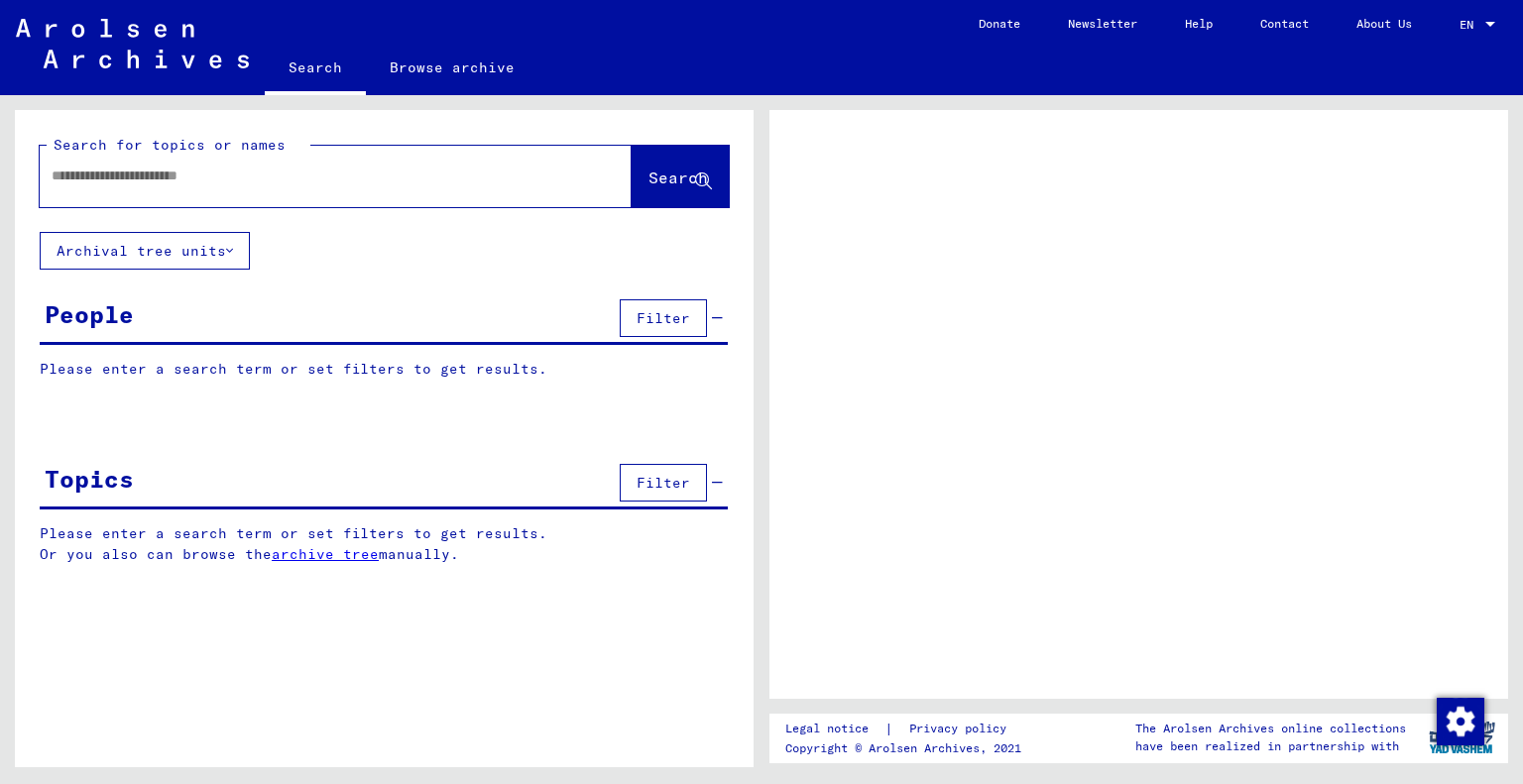 scroll, scrollTop: 0, scrollLeft: 0, axis: both 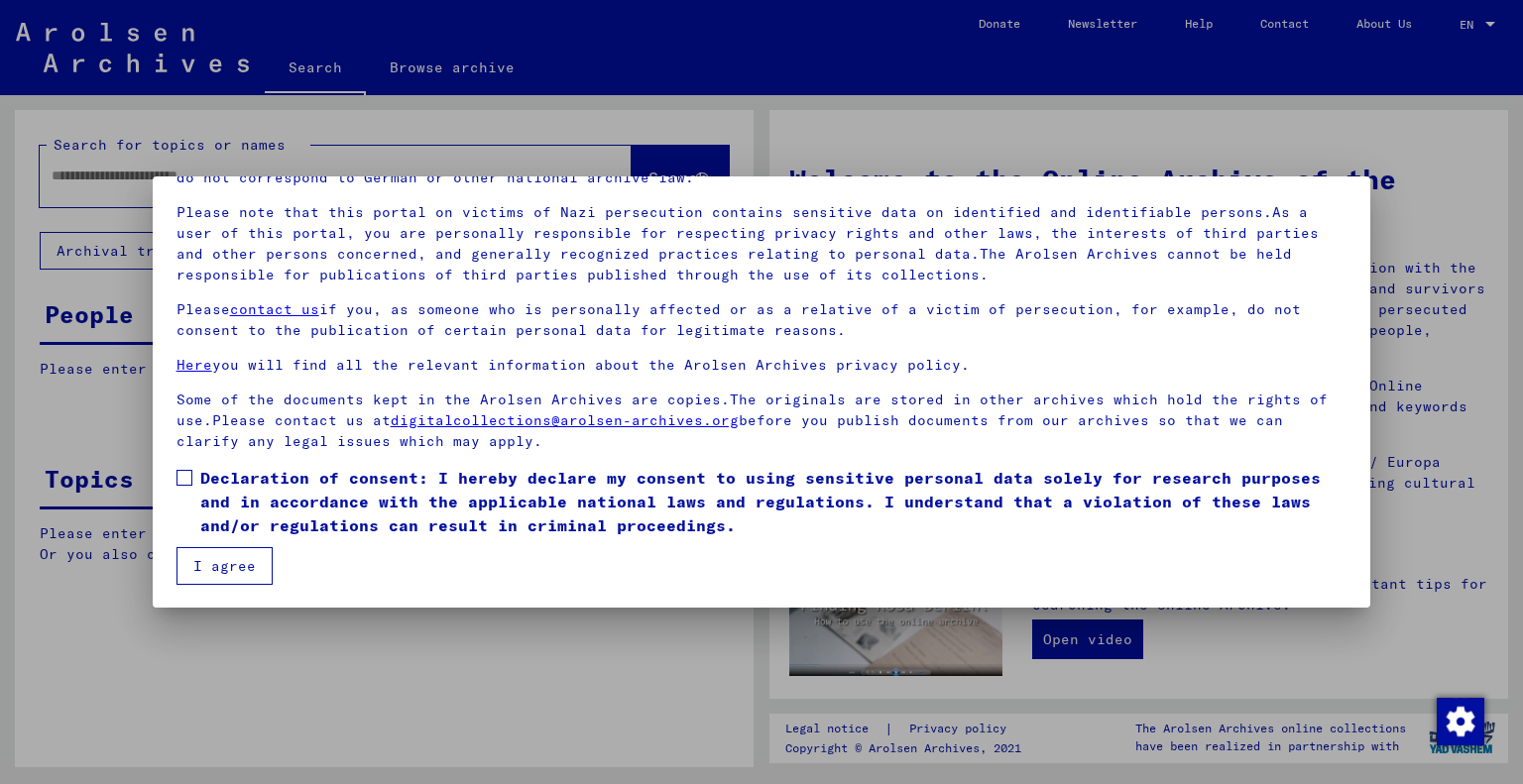 click on "[TEXT]" at bounding box center (762, 359) 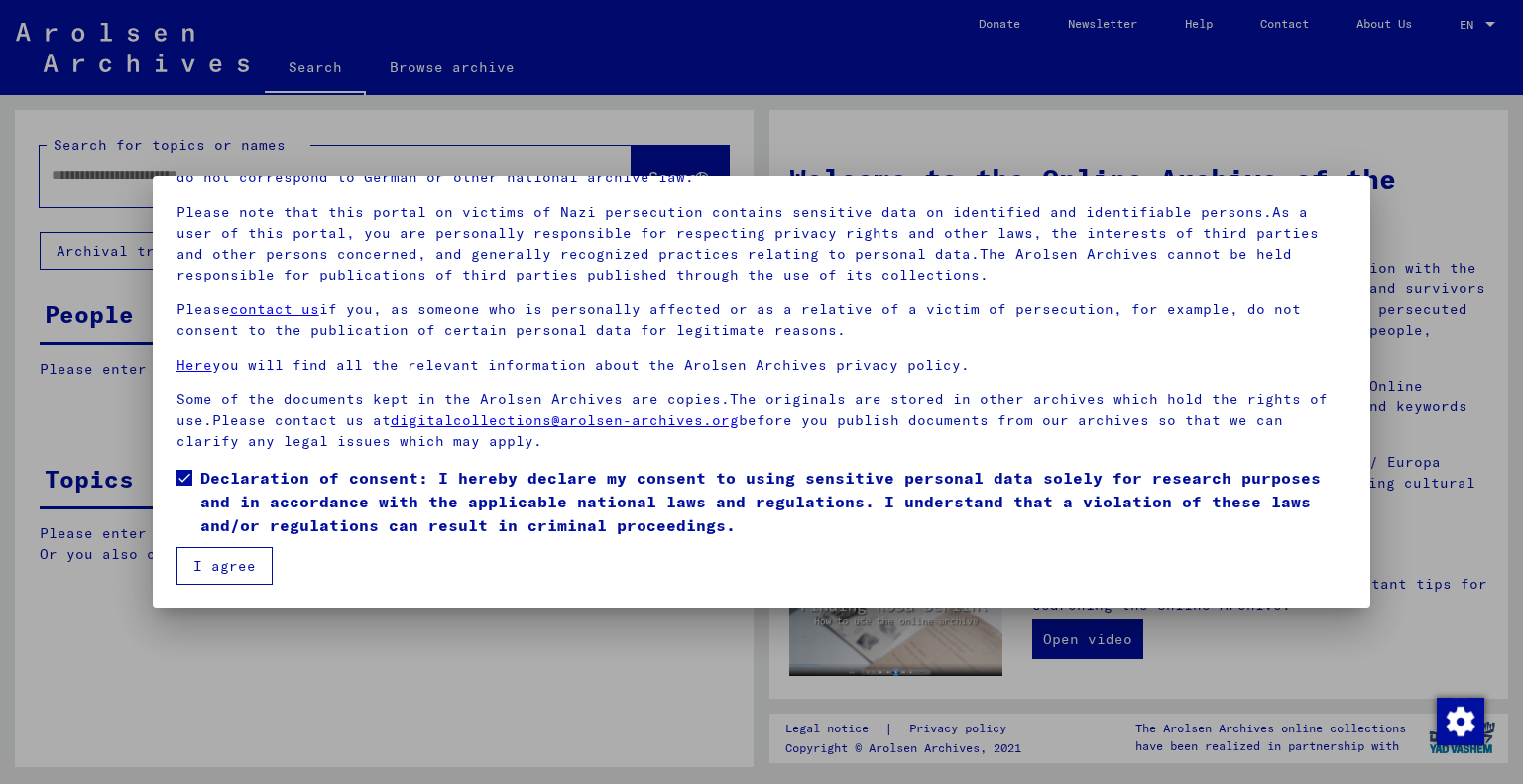 click on "I agree" at bounding box center (224, 566) 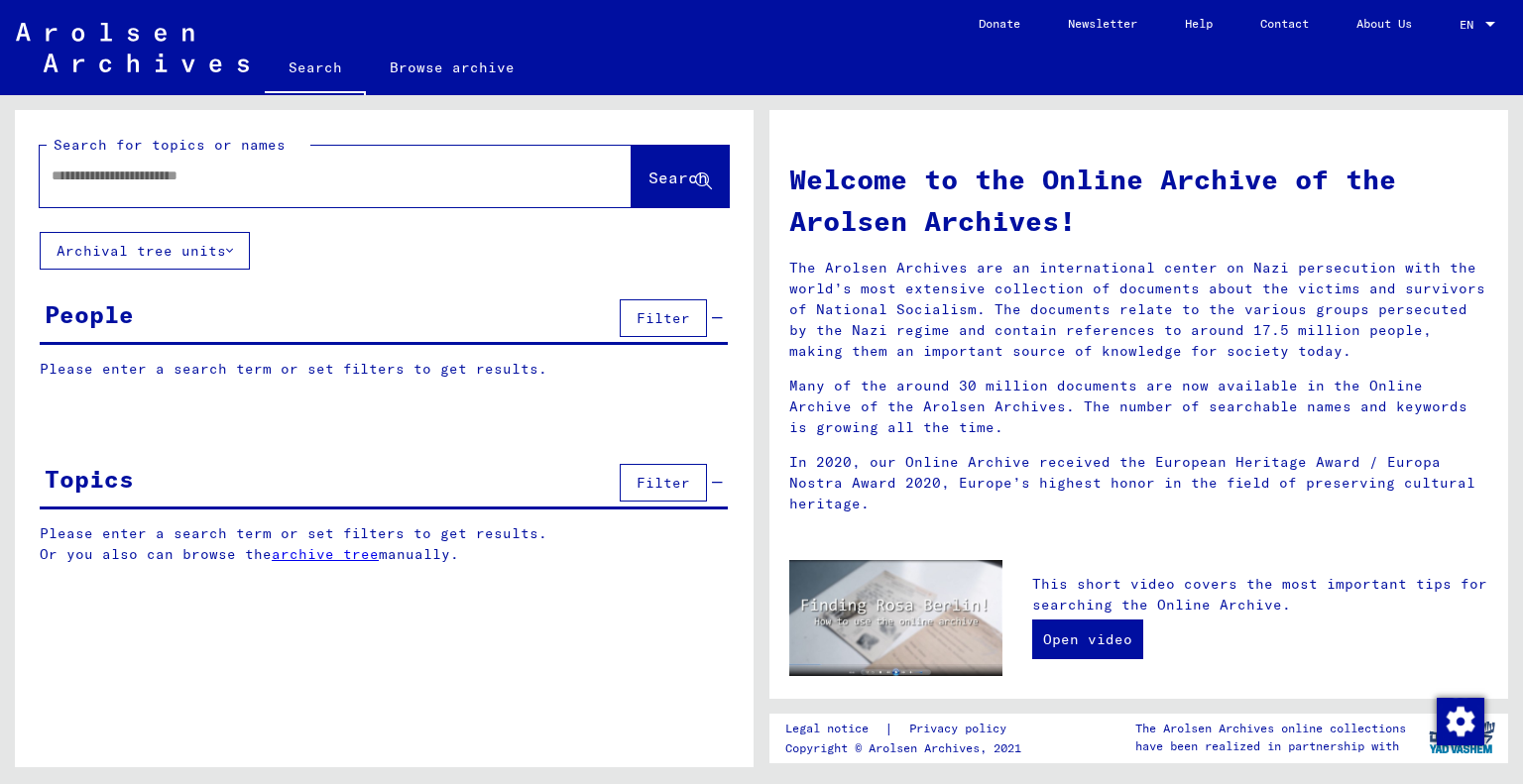 click at bounding box center [311, 175] 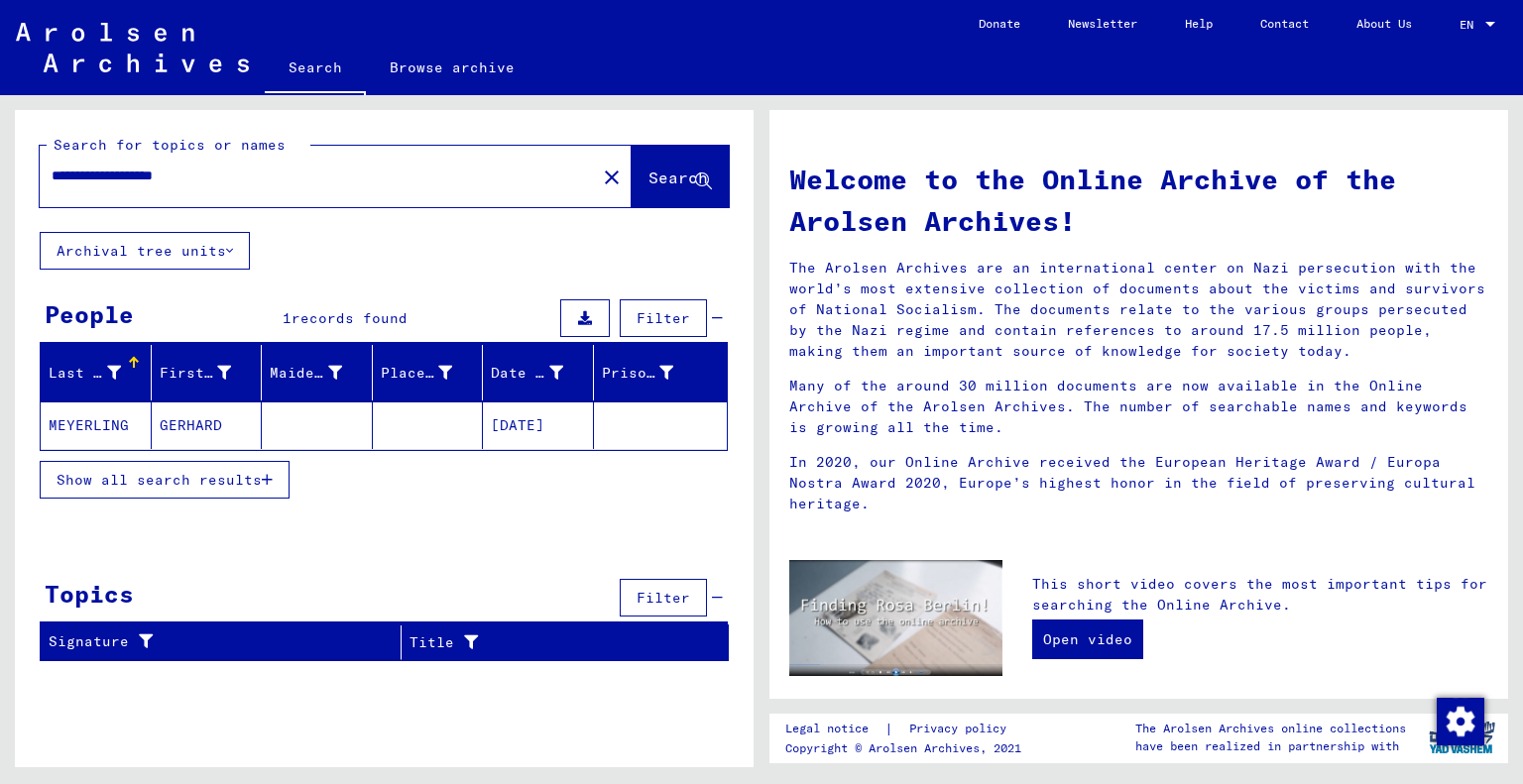click on "[DATE]" 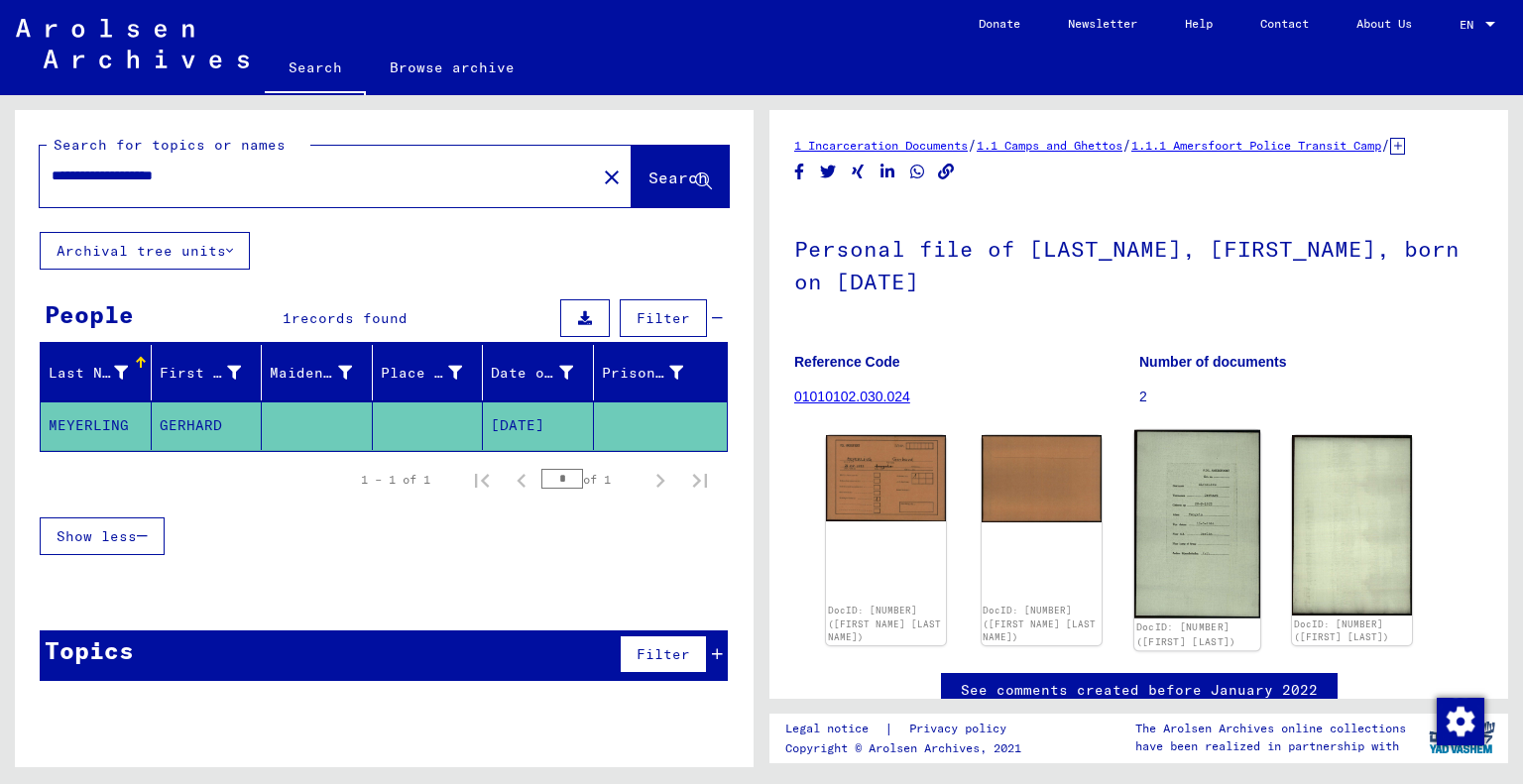 scroll, scrollTop: 0, scrollLeft: 0, axis: both 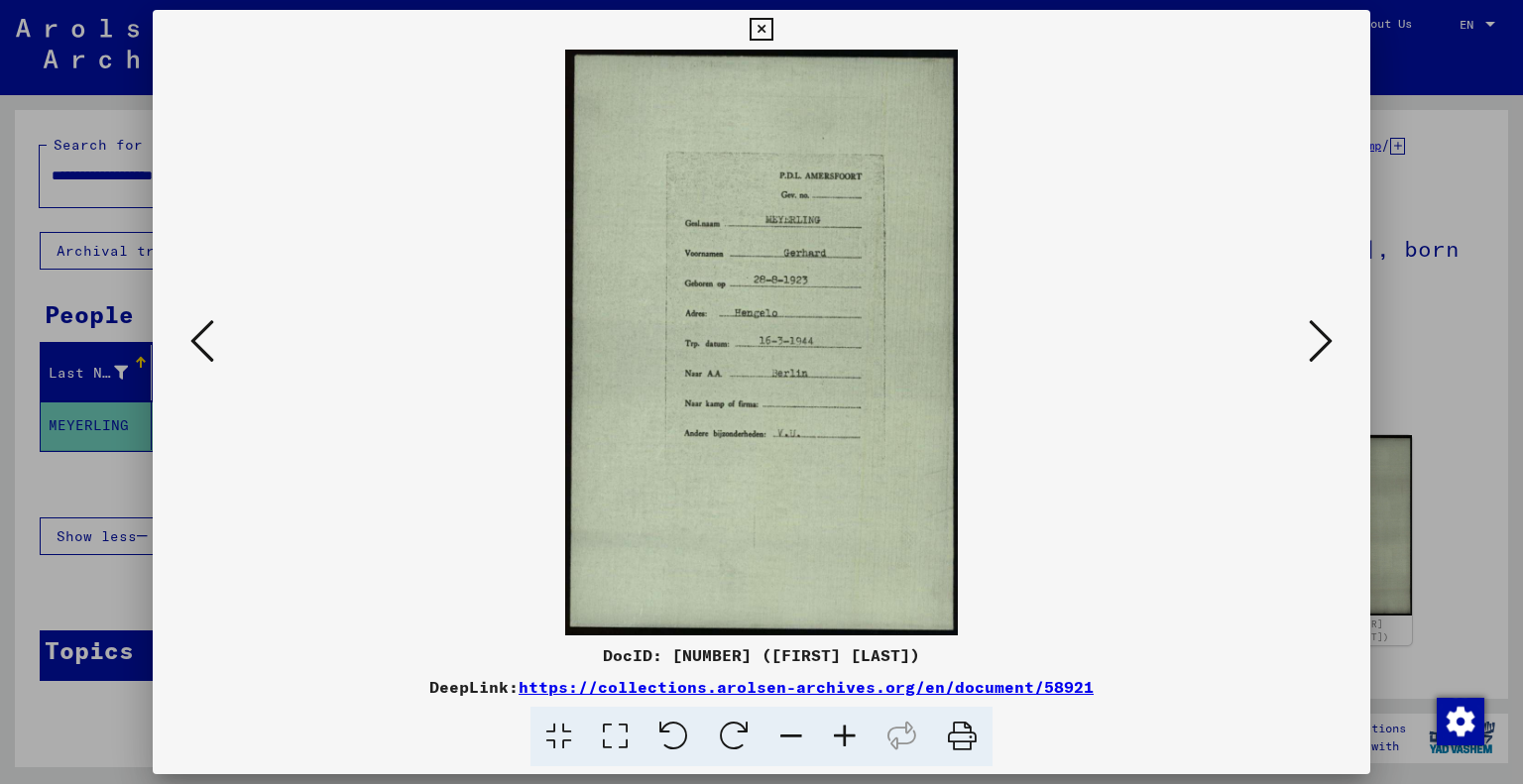 click at bounding box center [845, 736] 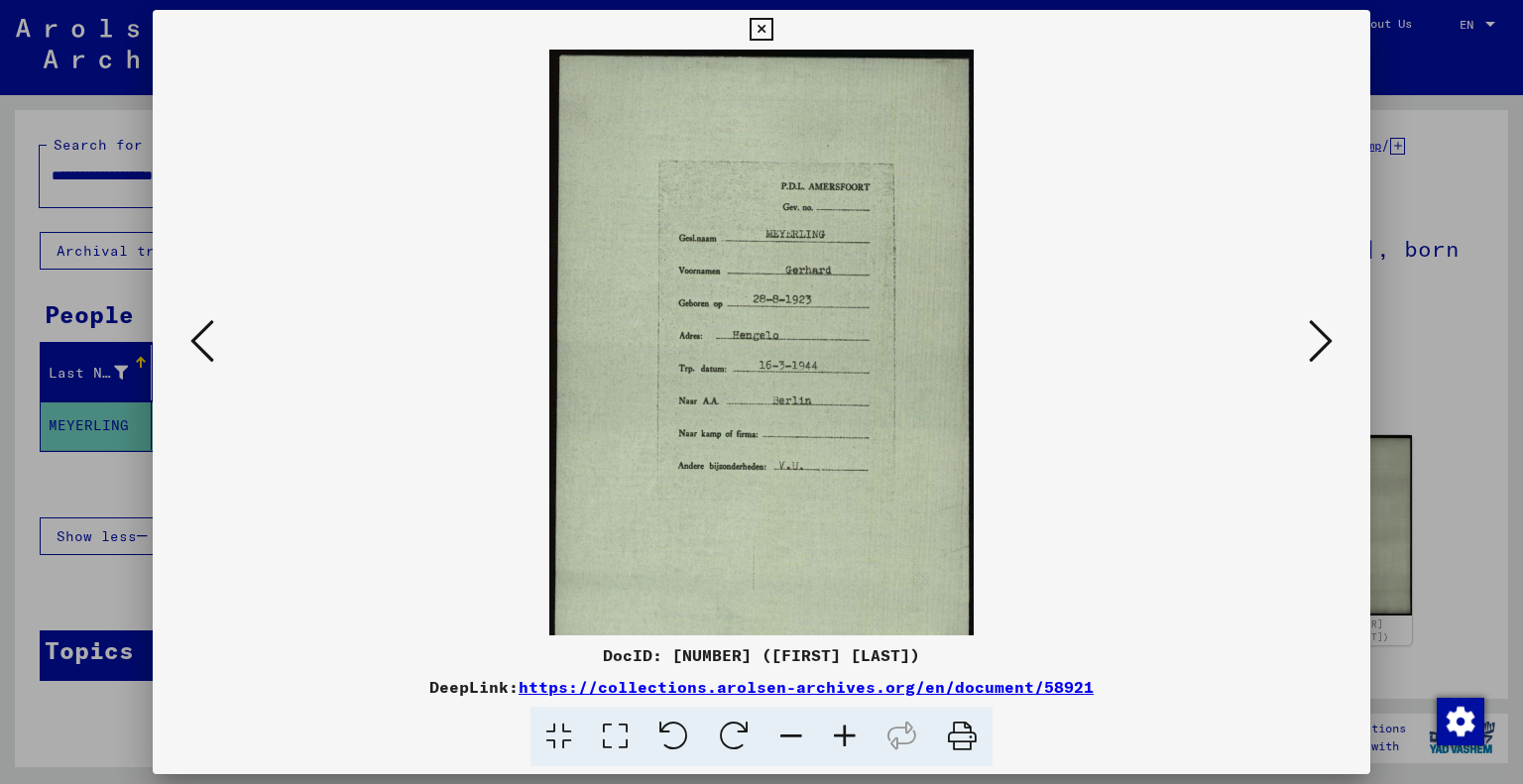 click at bounding box center (845, 736) 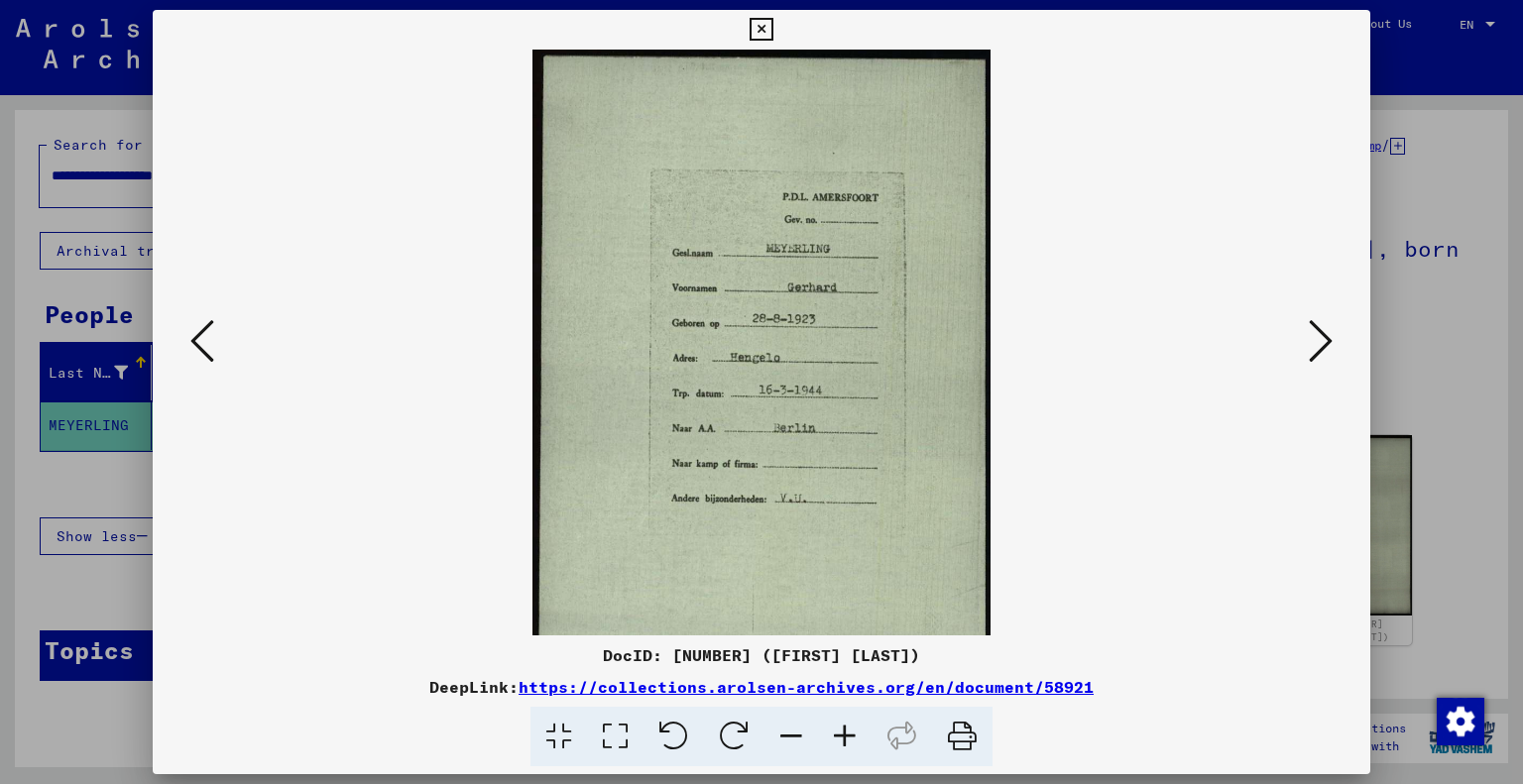 click at bounding box center (845, 736) 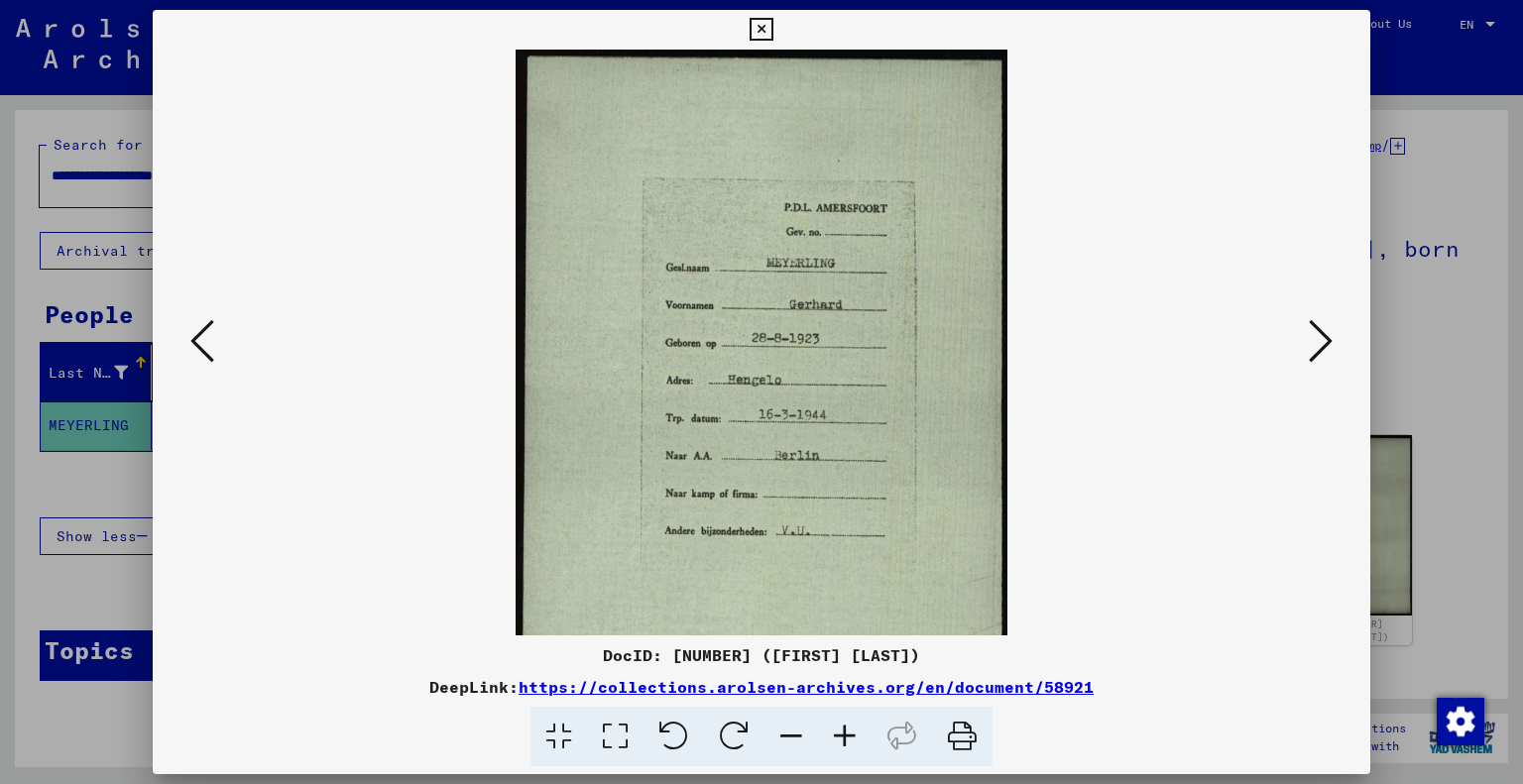 click at bounding box center (761, 30) 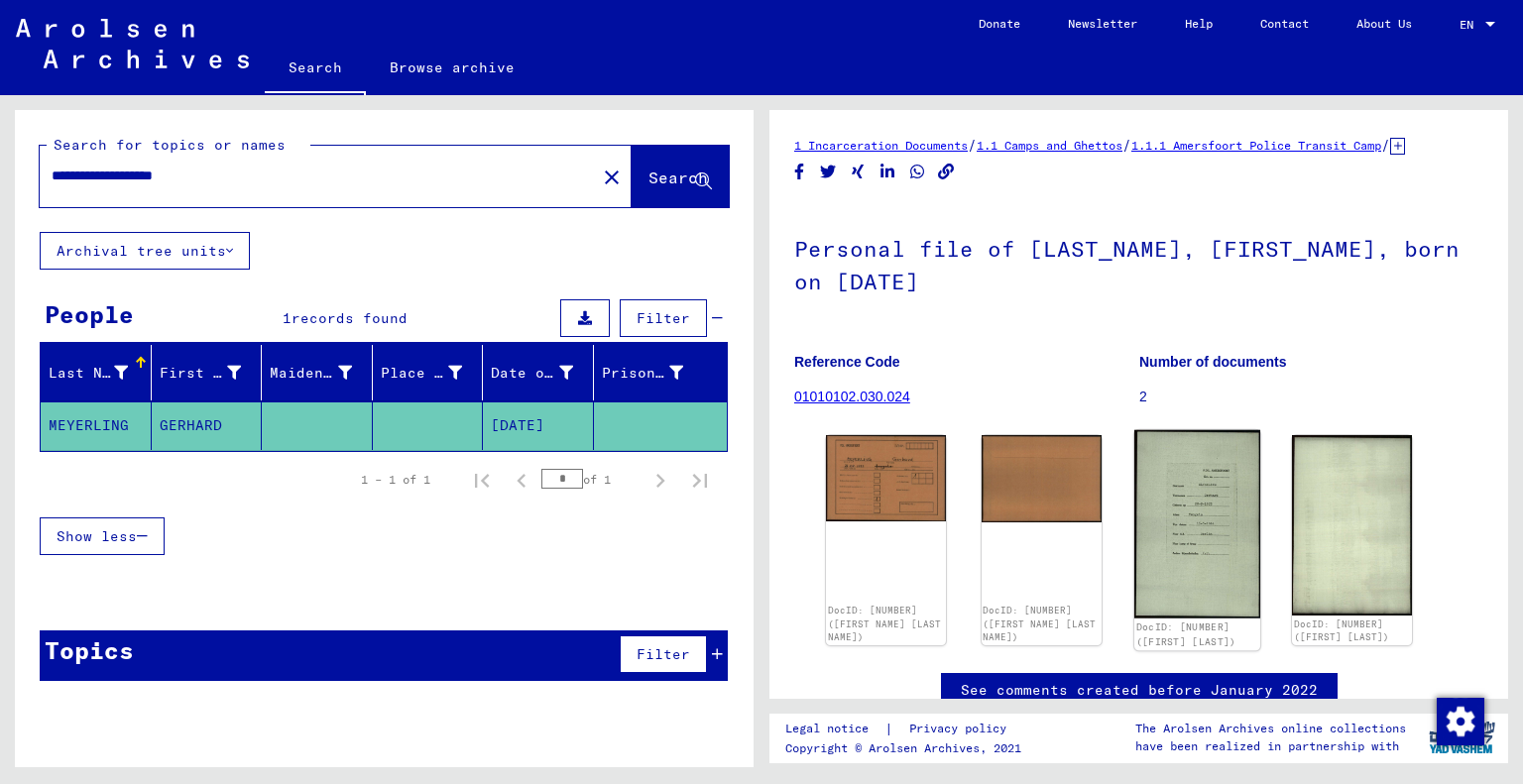 click 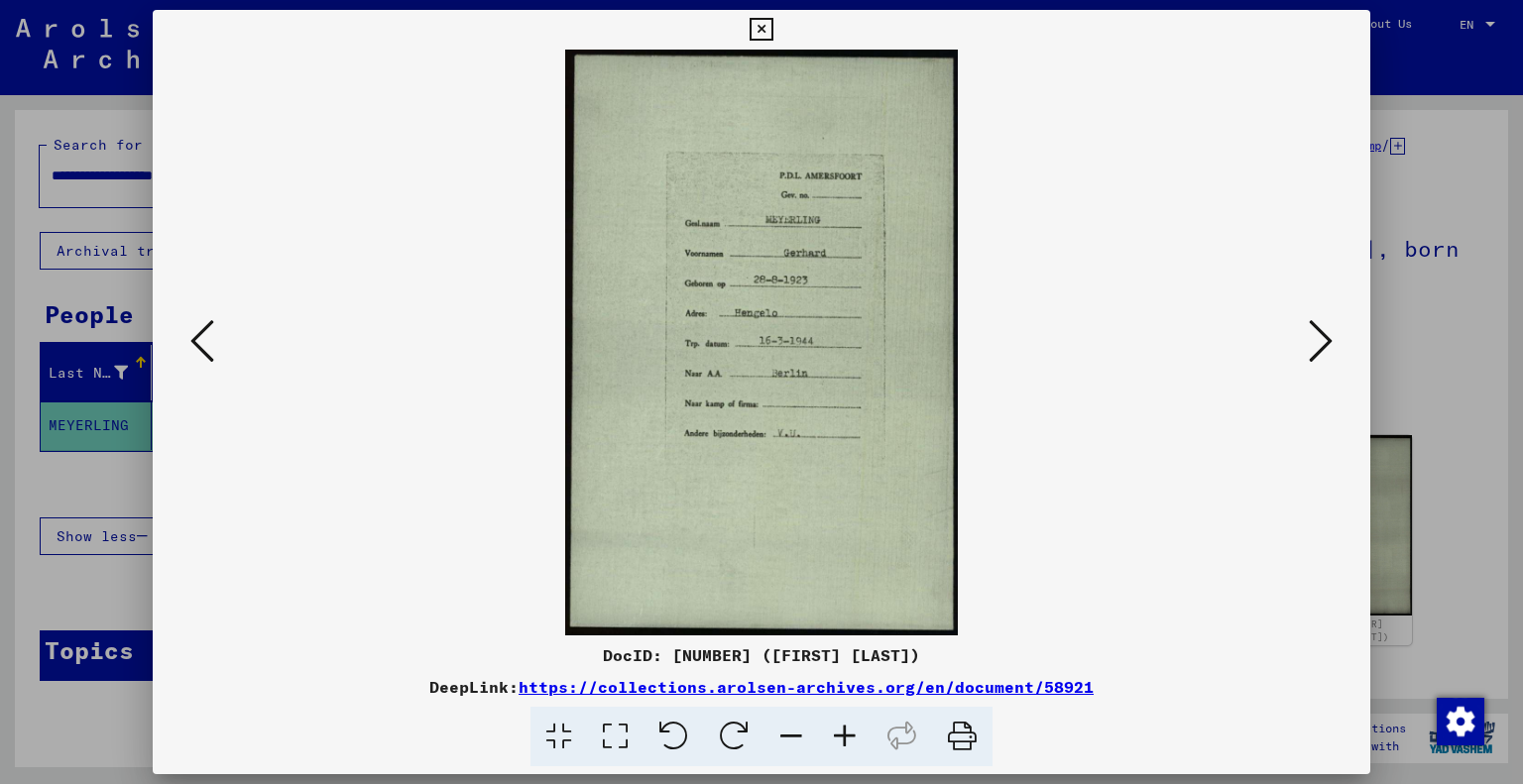 click at bounding box center [845, 736] 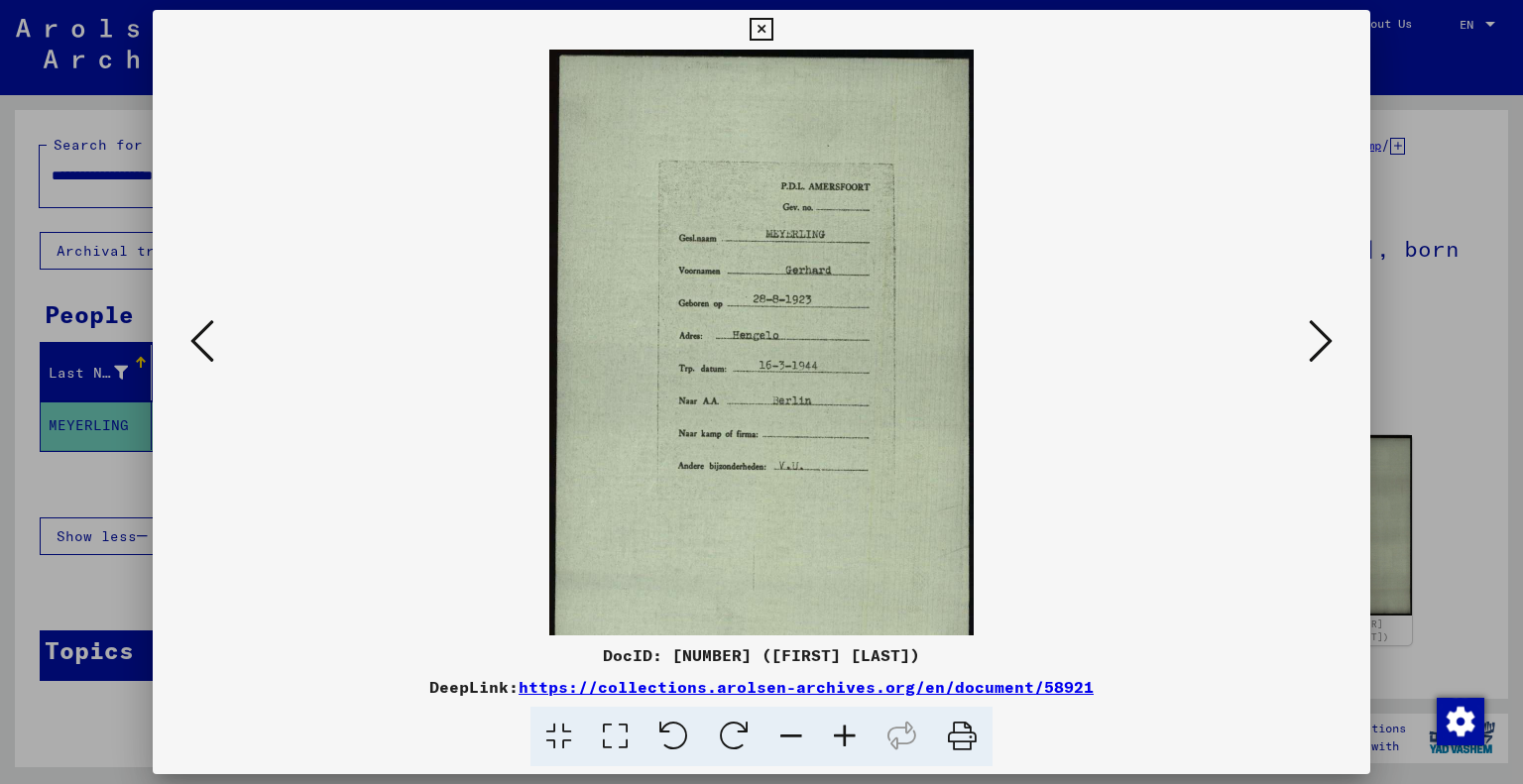 click at bounding box center (845, 736) 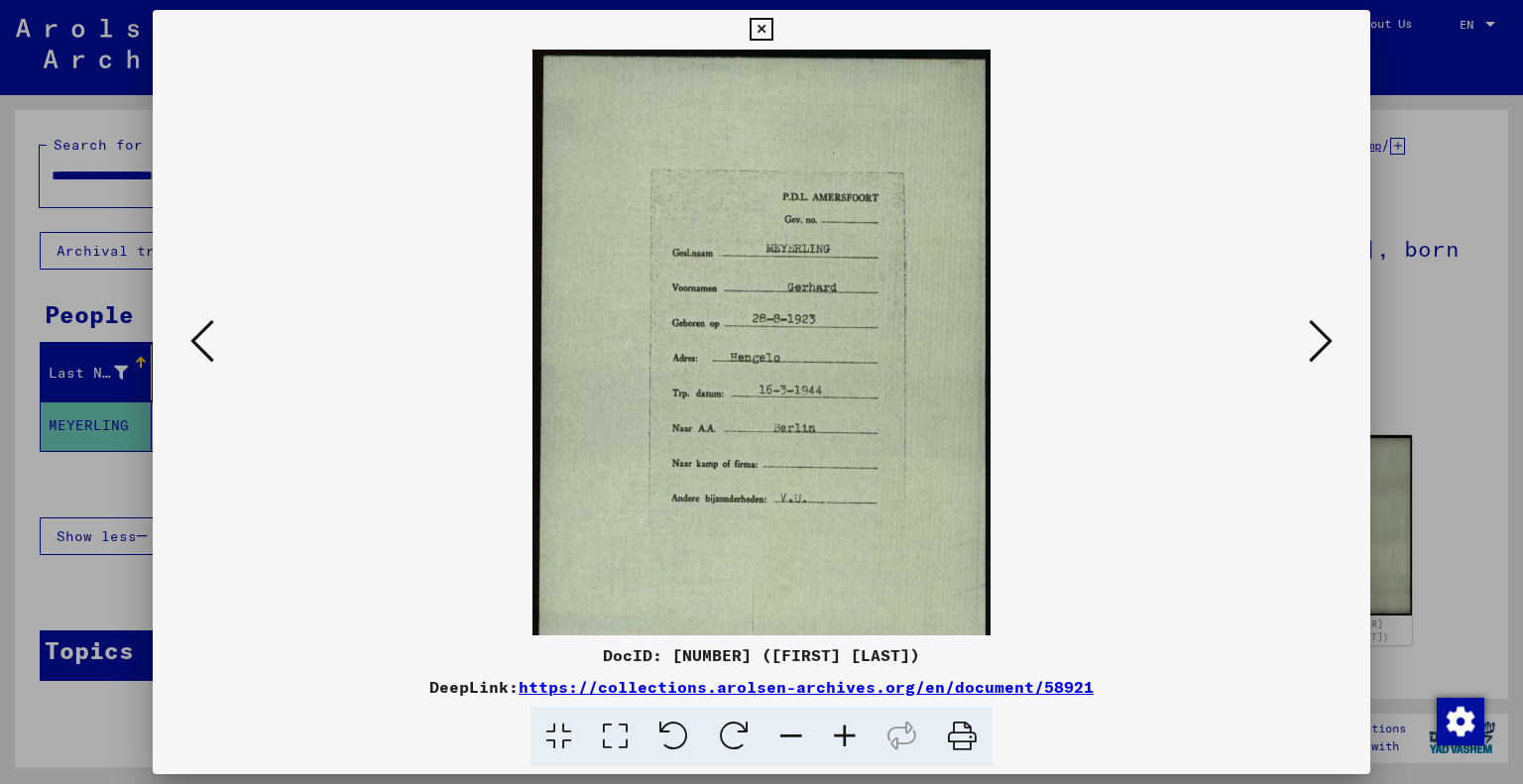 click at bounding box center [845, 736] 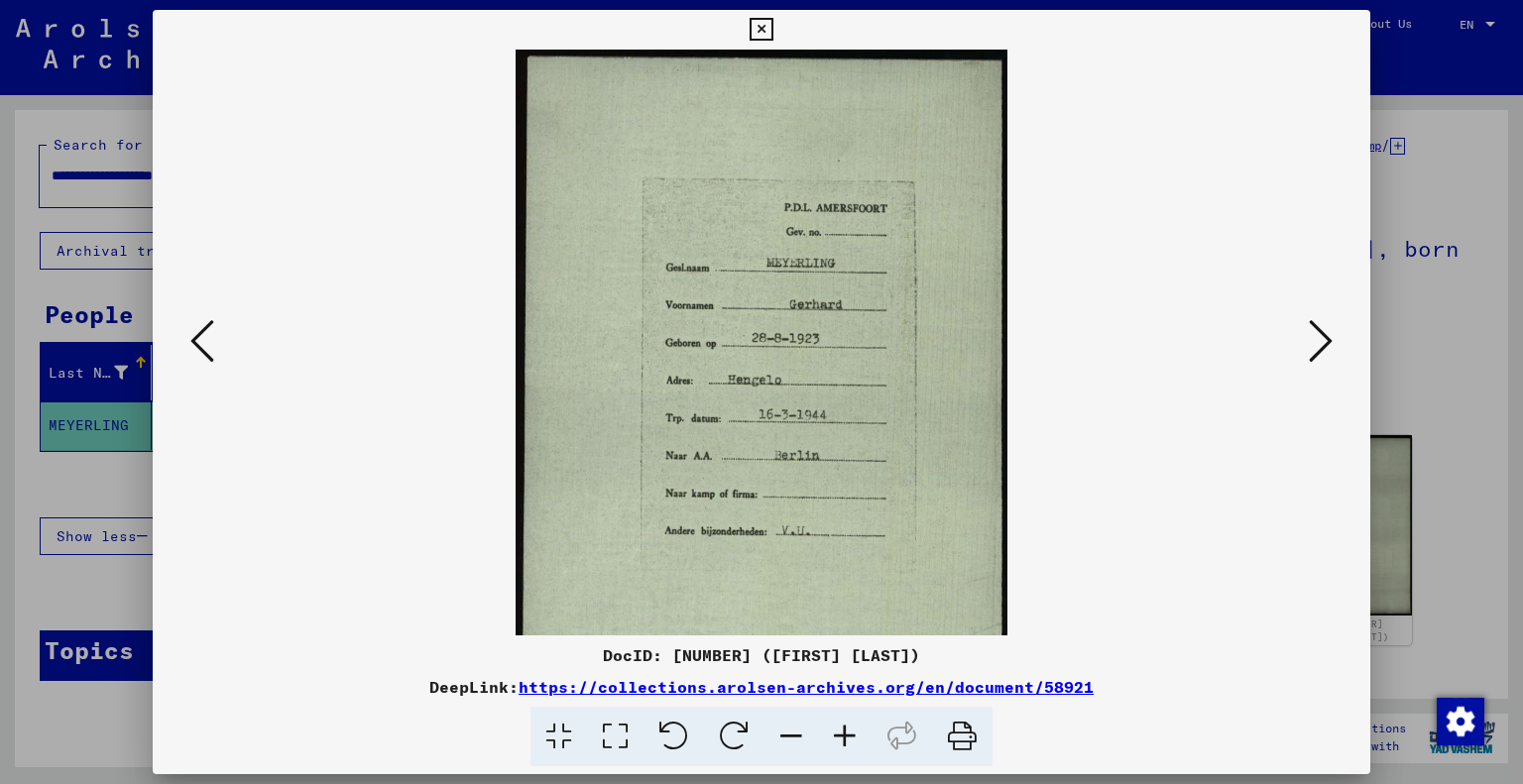 click at bounding box center (845, 736) 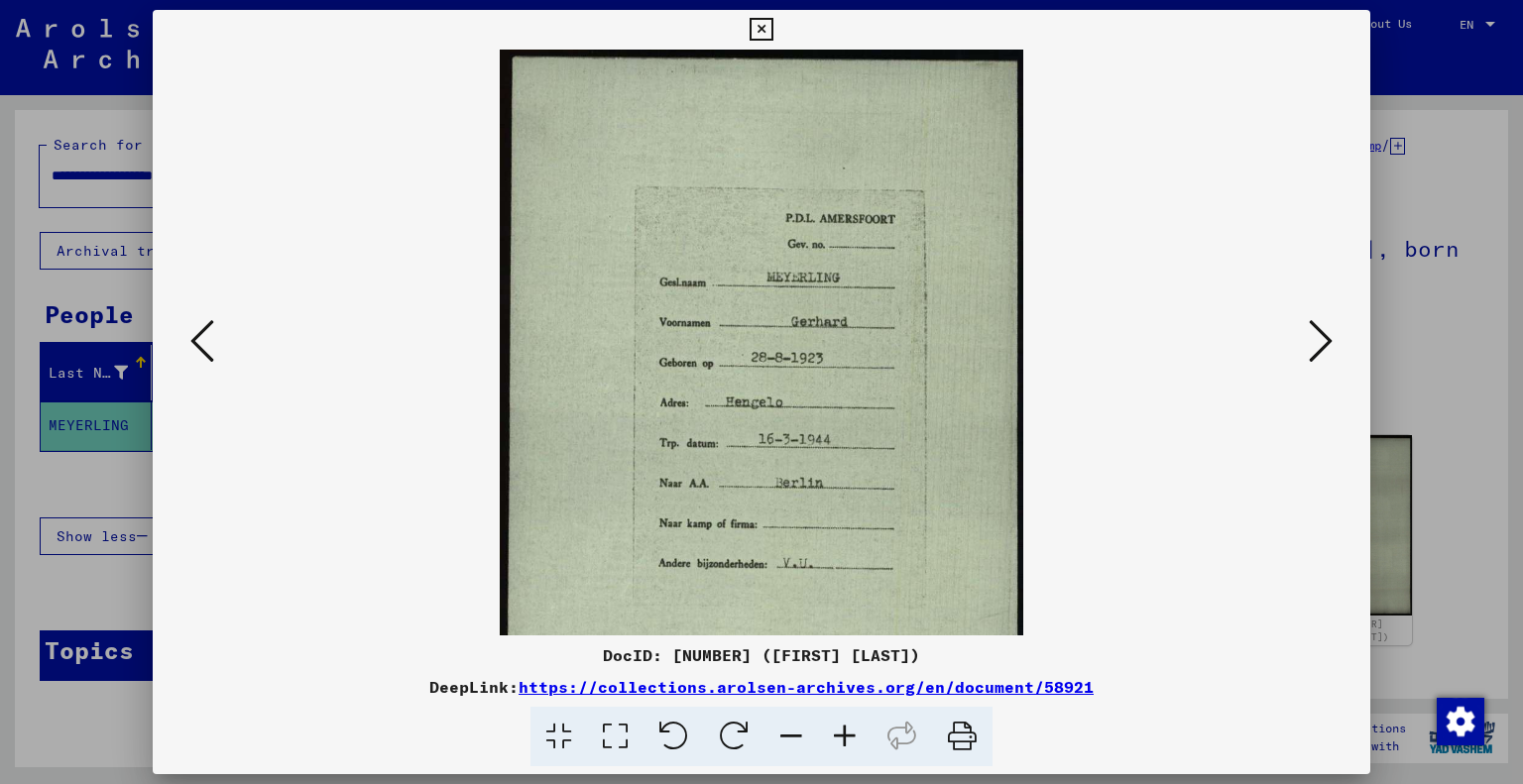 click at bounding box center [845, 736] 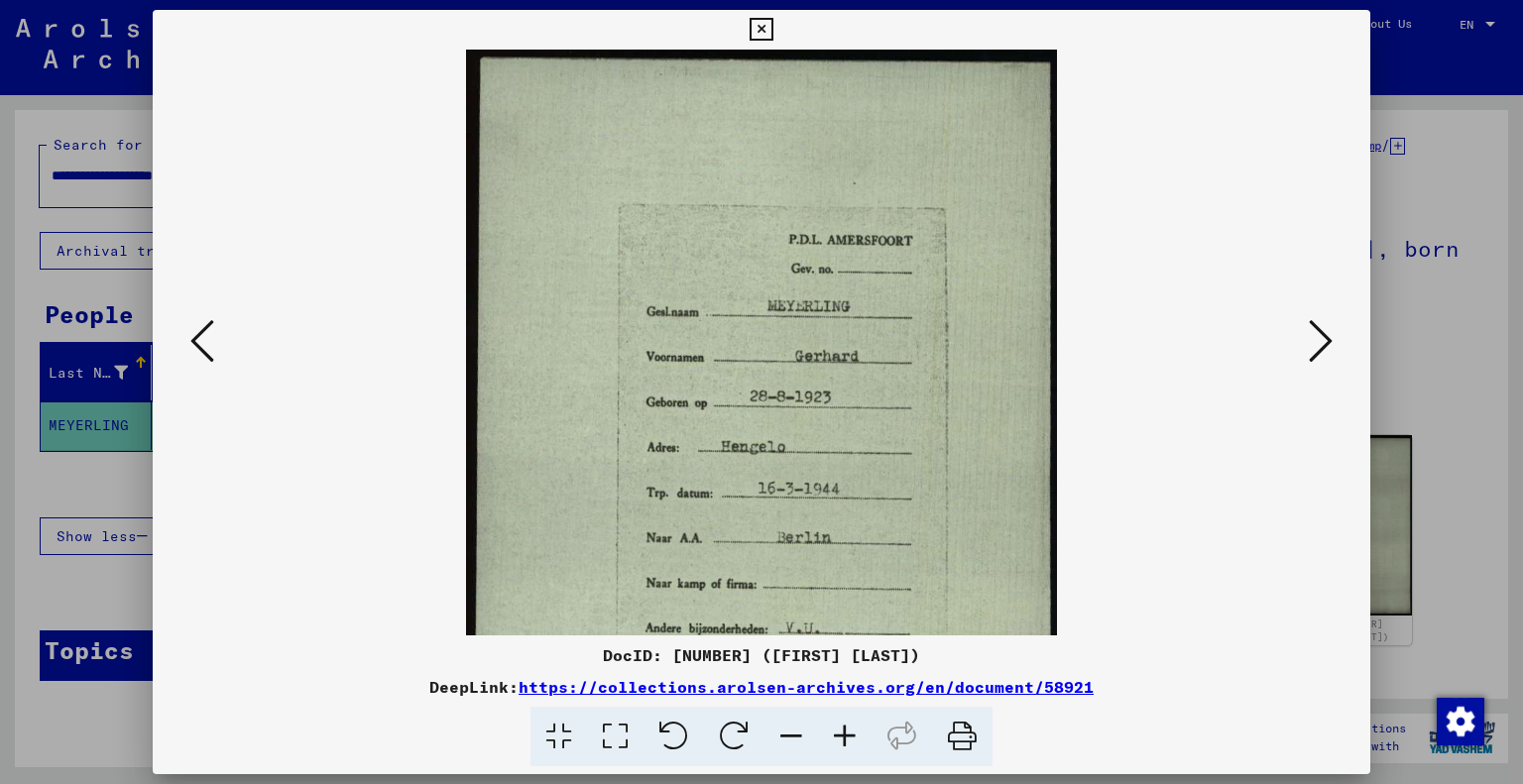 click at bounding box center [845, 736] 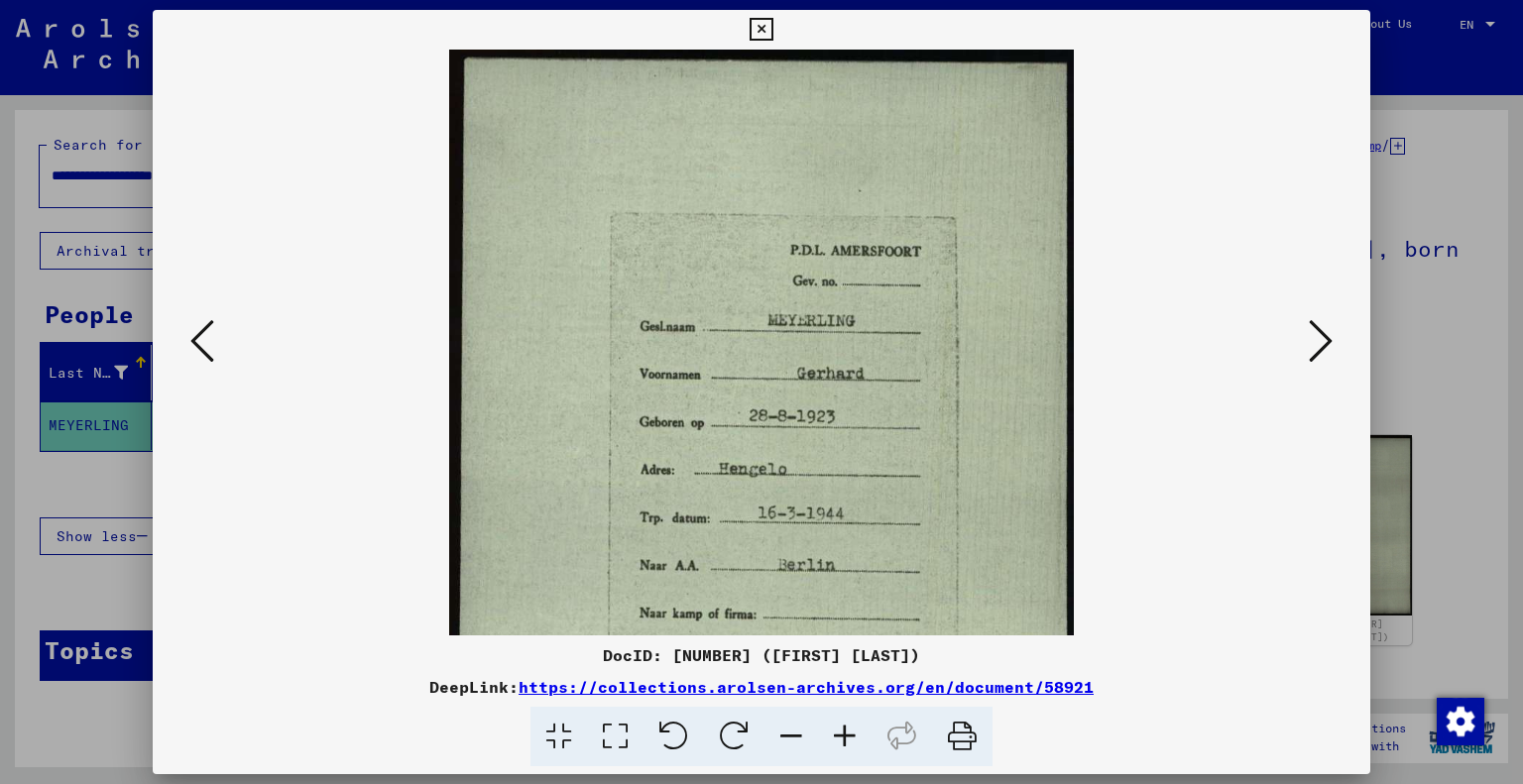 click at bounding box center (845, 736) 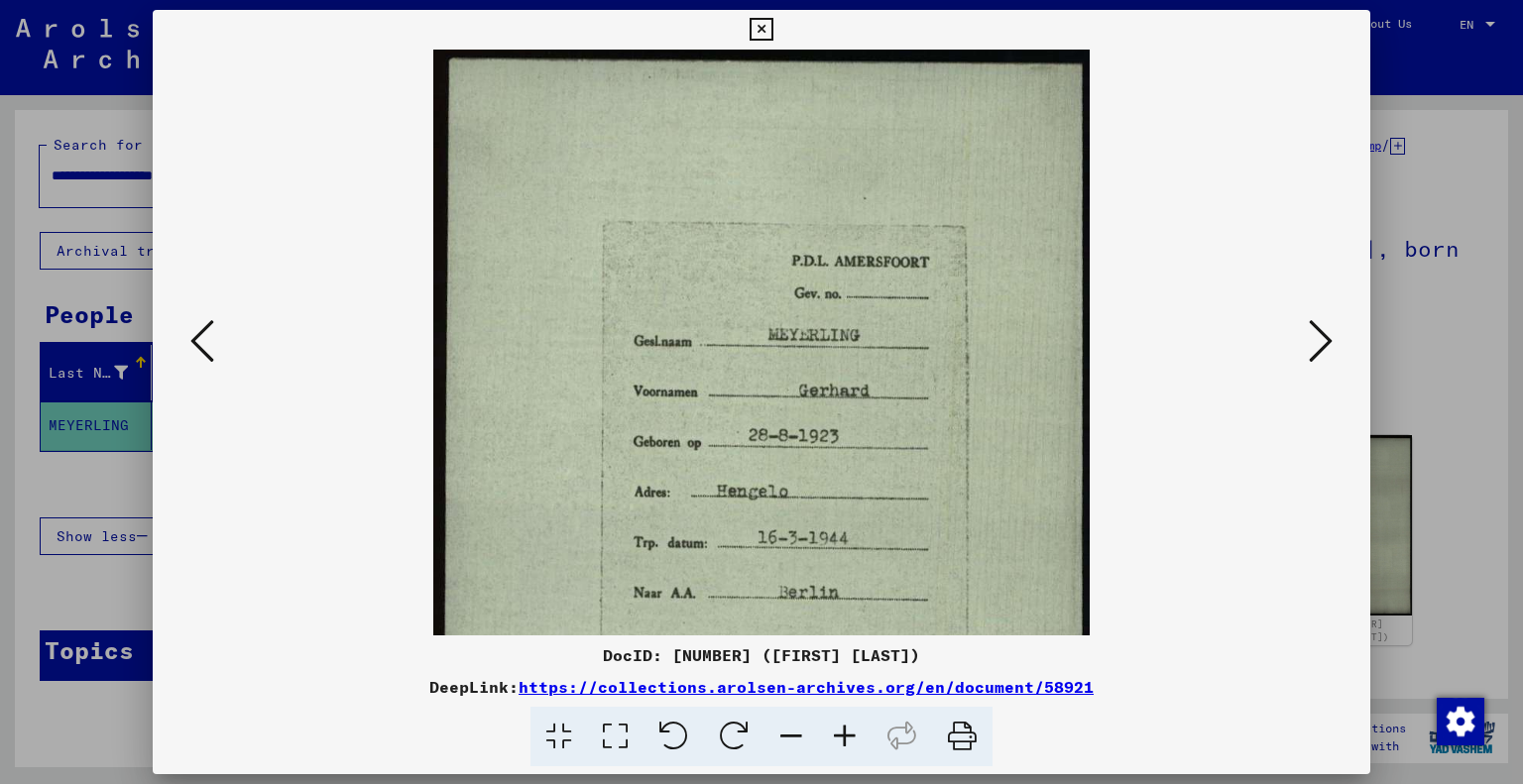 click at bounding box center [845, 736] 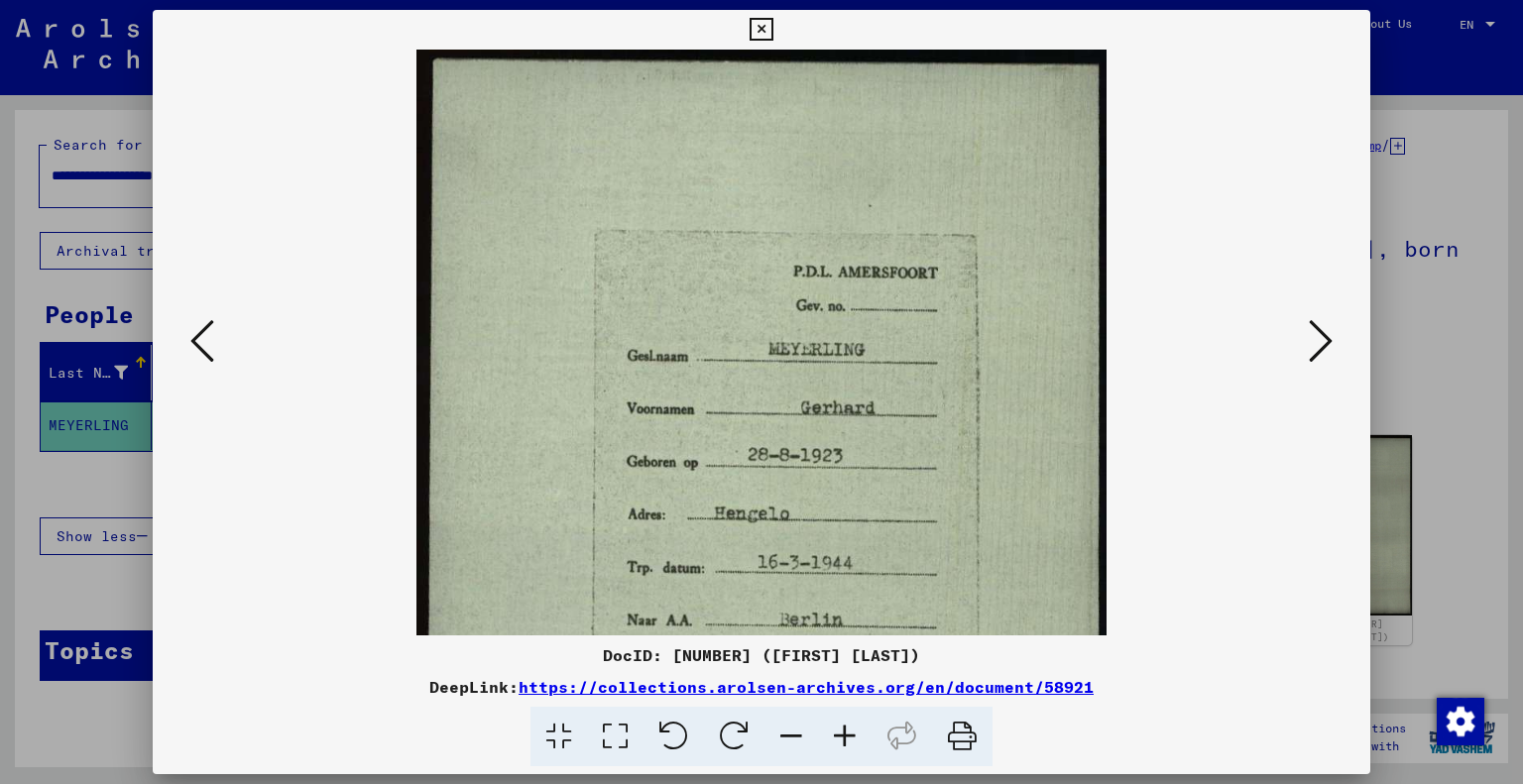 click at bounding box center (845, 736) 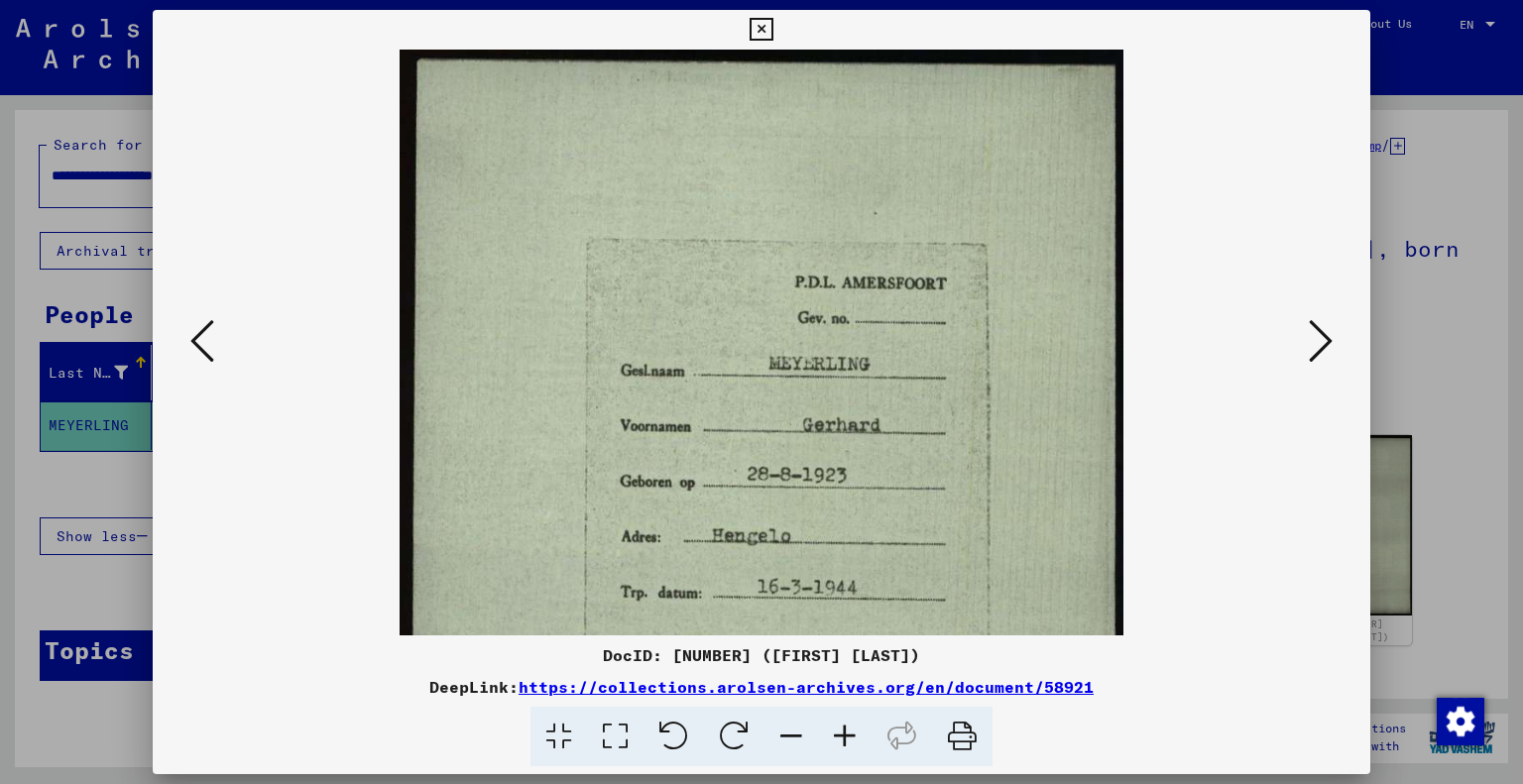 click at bounding box center [845, 736] 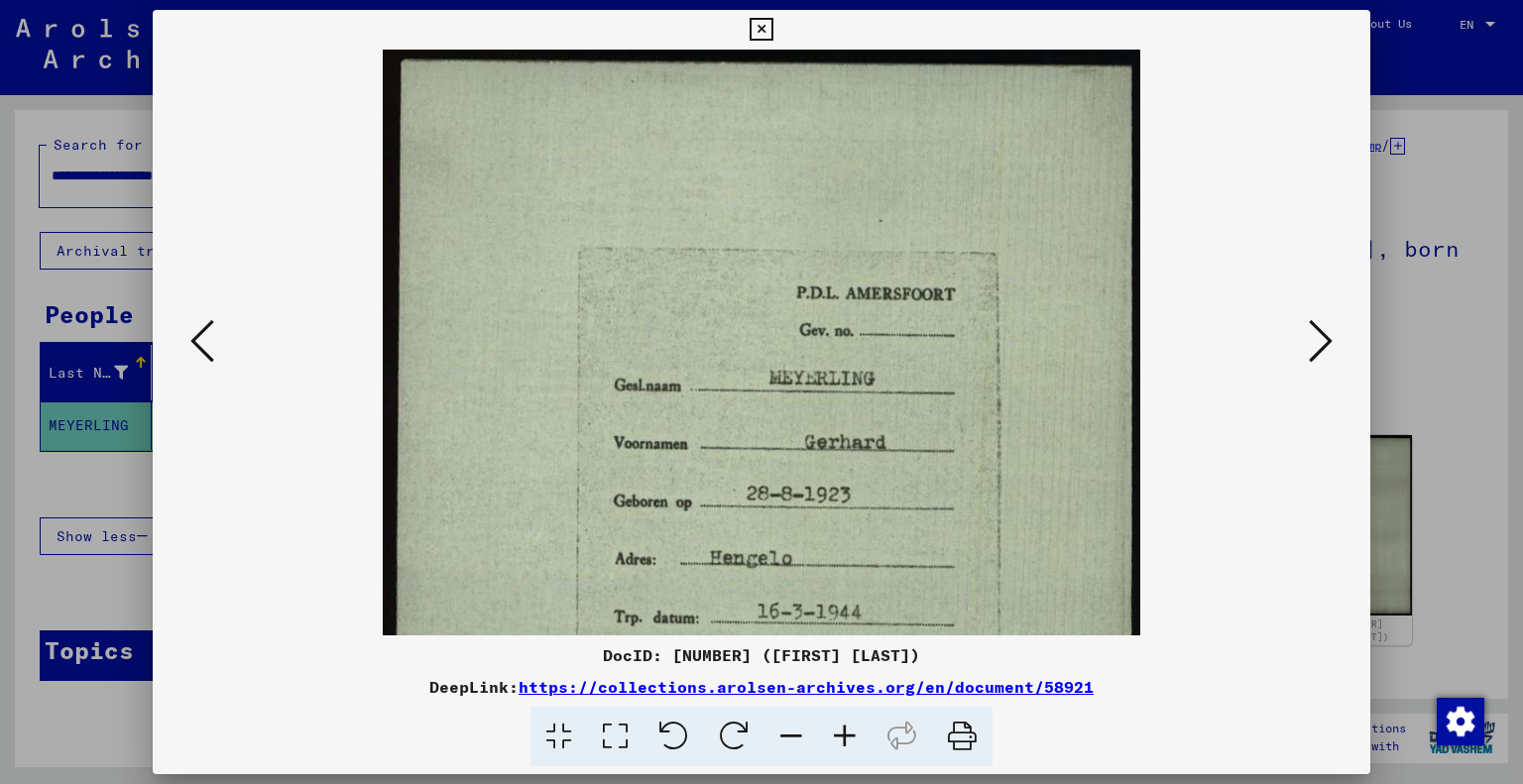 click at bounding box center (845, 736) 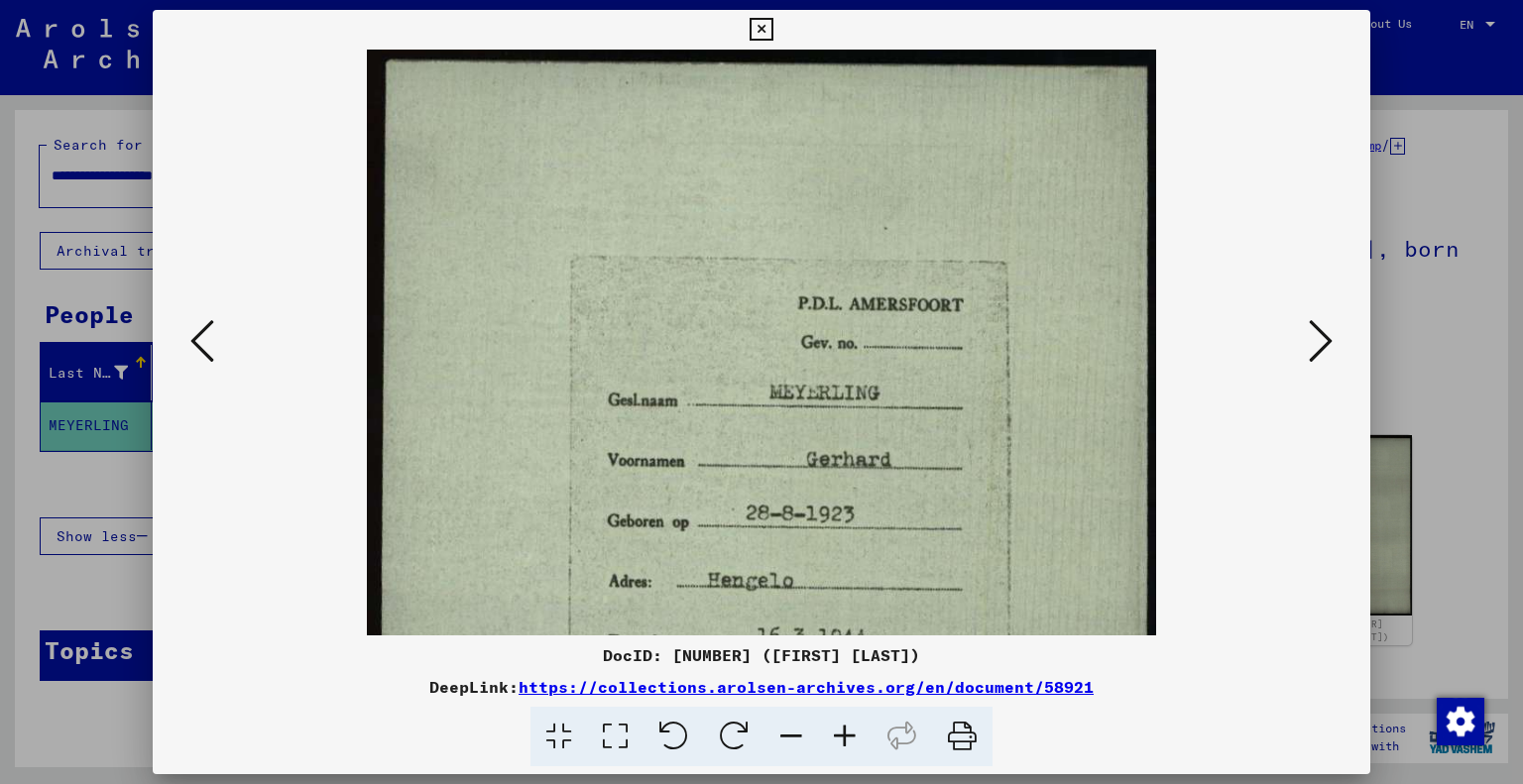 click at bounding box center (845, 736) 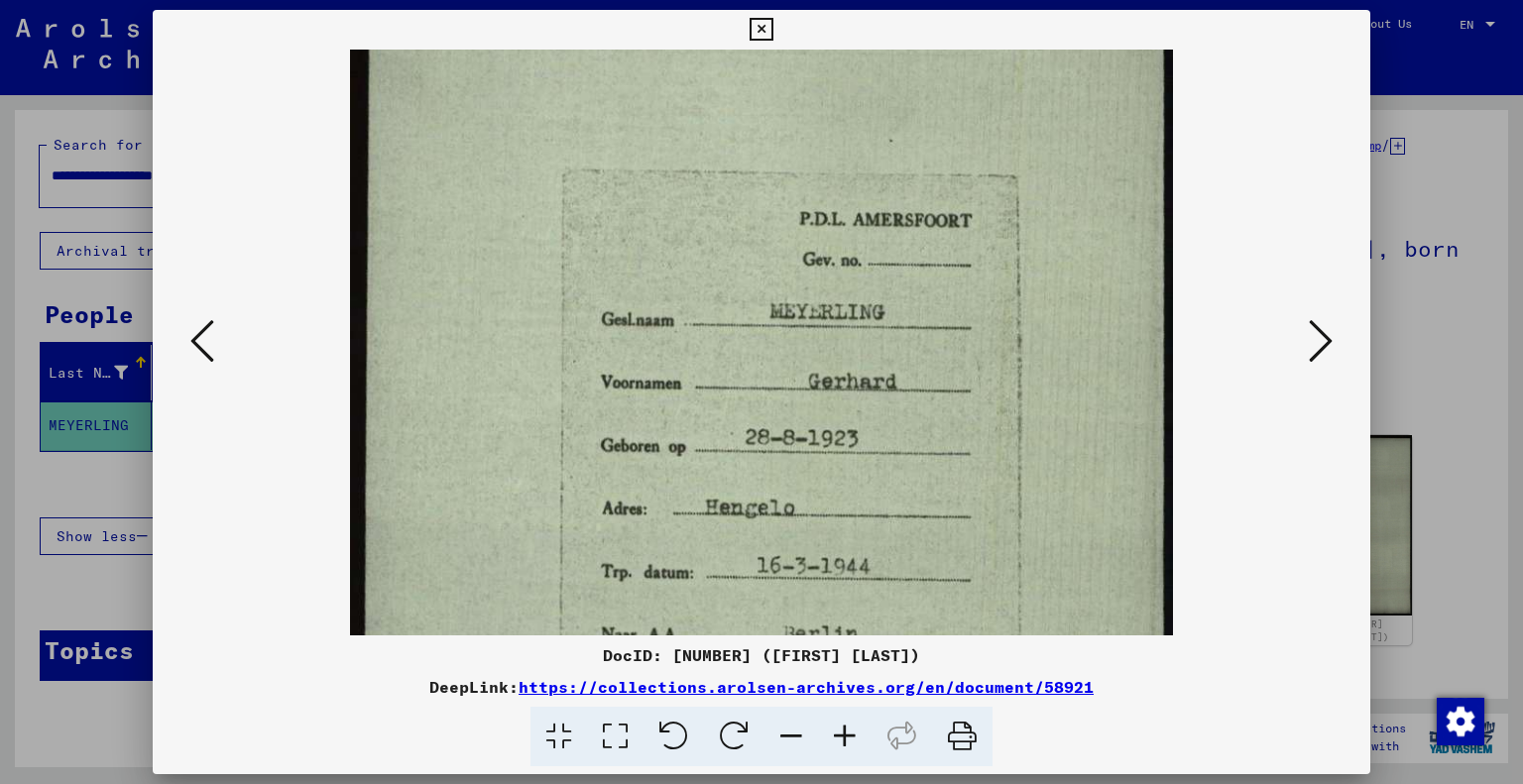 scroll, scrollTop: 93, scrollLeft: 0, axis: vertical 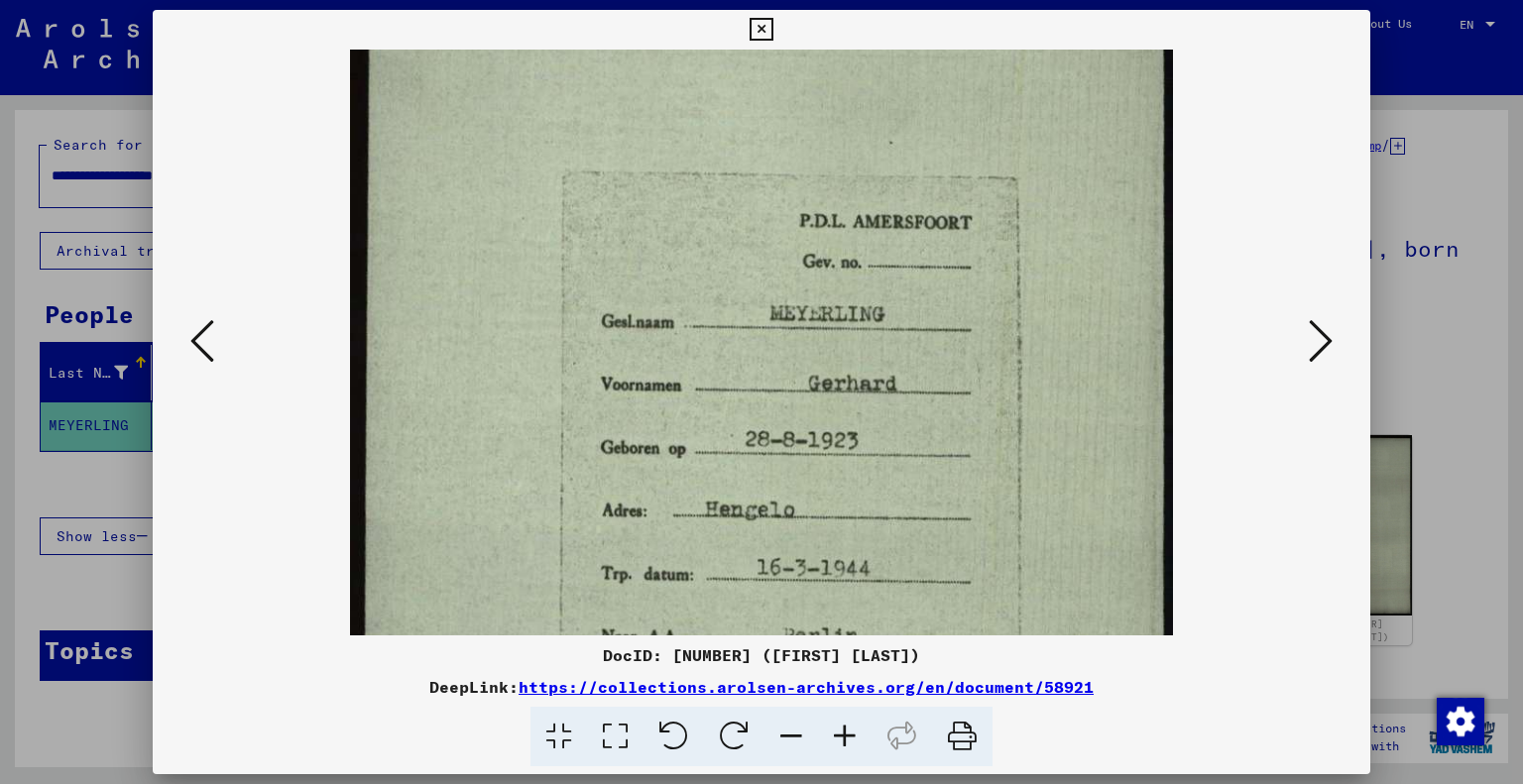 drag, startPoint x: 772, startPoint y: 566, endPoint x: 567, endPoint y: 485, distance: 220.42232 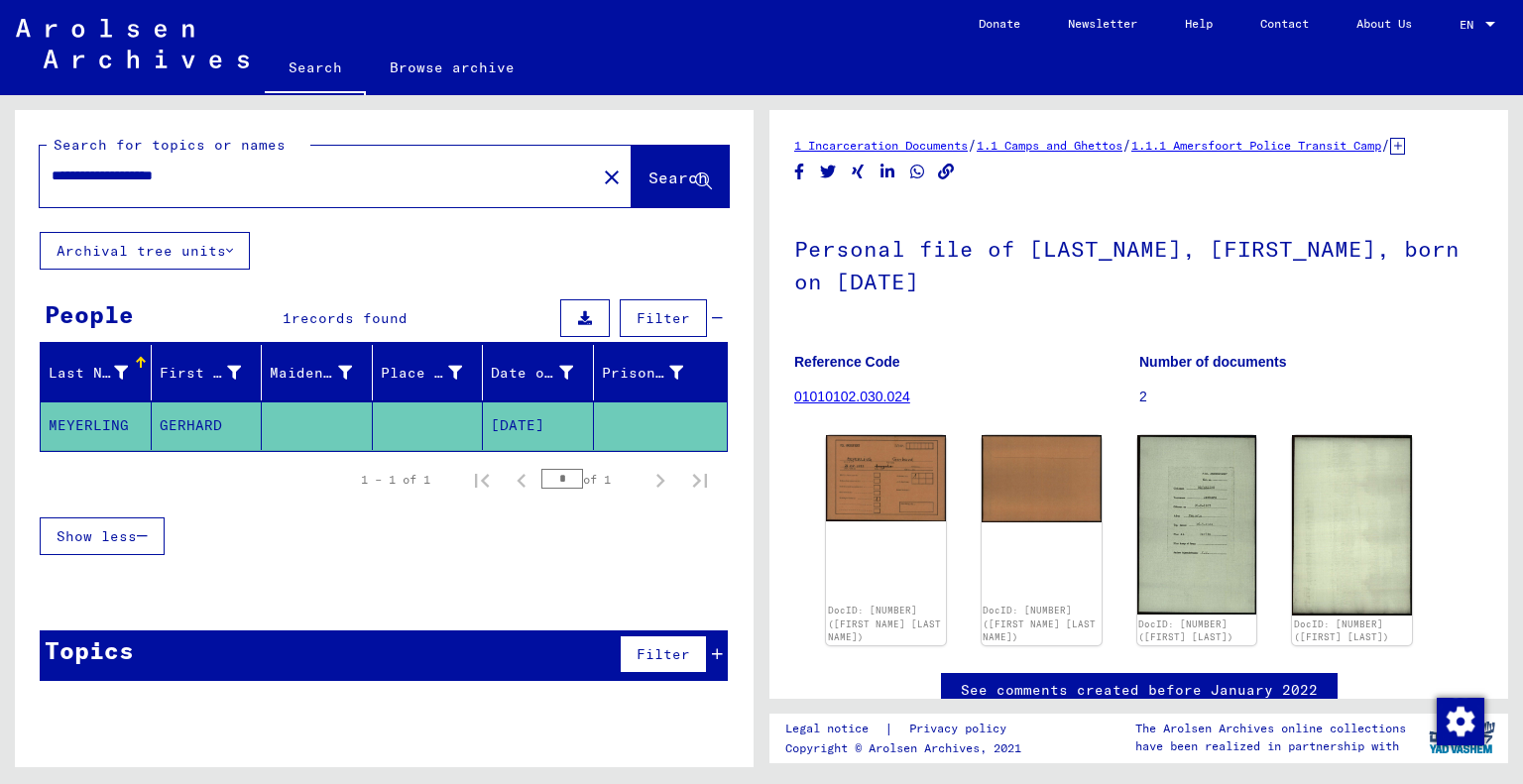 drag, startPoint x: 223, startPoint y: 183, endPoint x: 117, endPoint y: 169, distance: 106.921 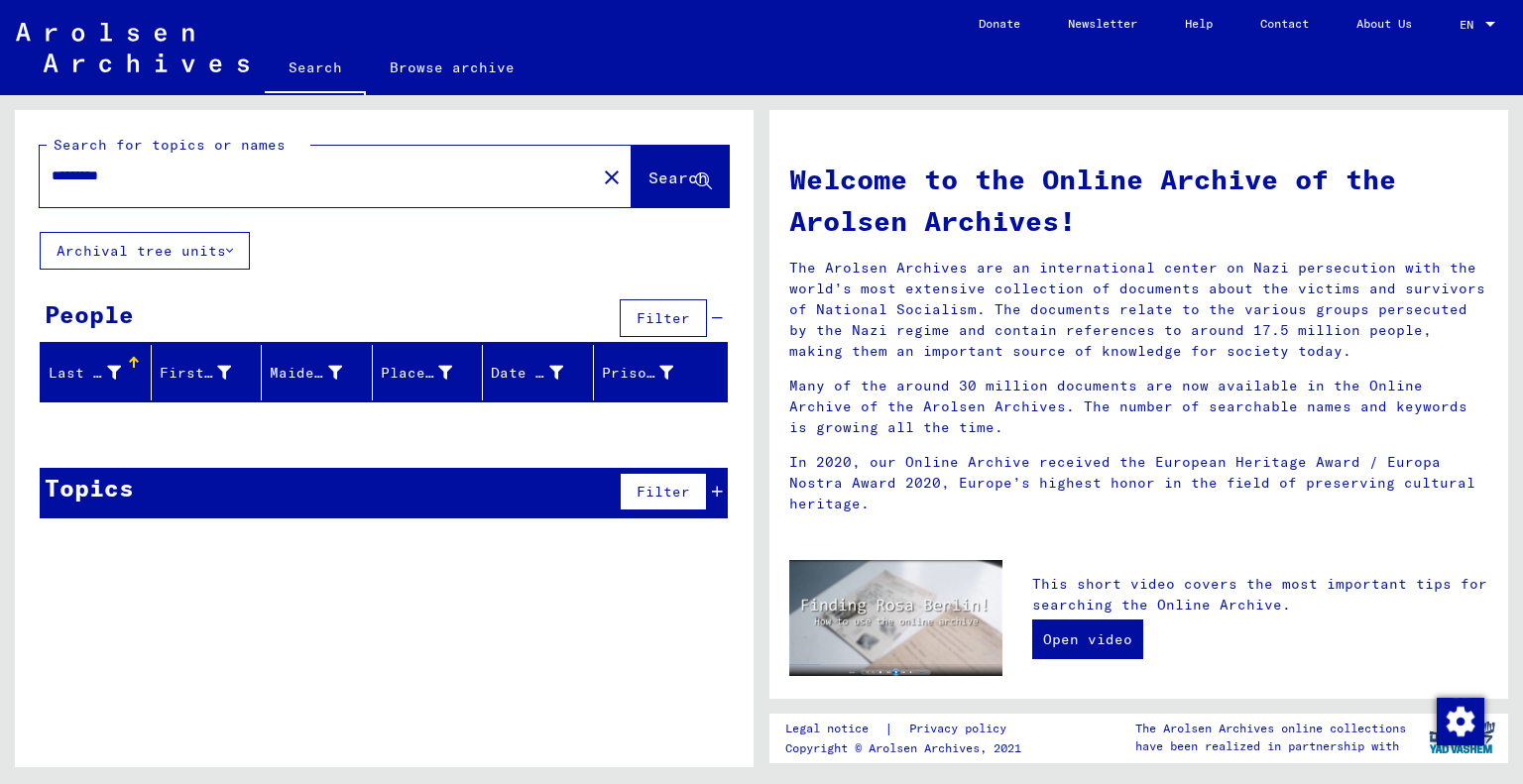 click on "*********" at bounding box center [311, 175] 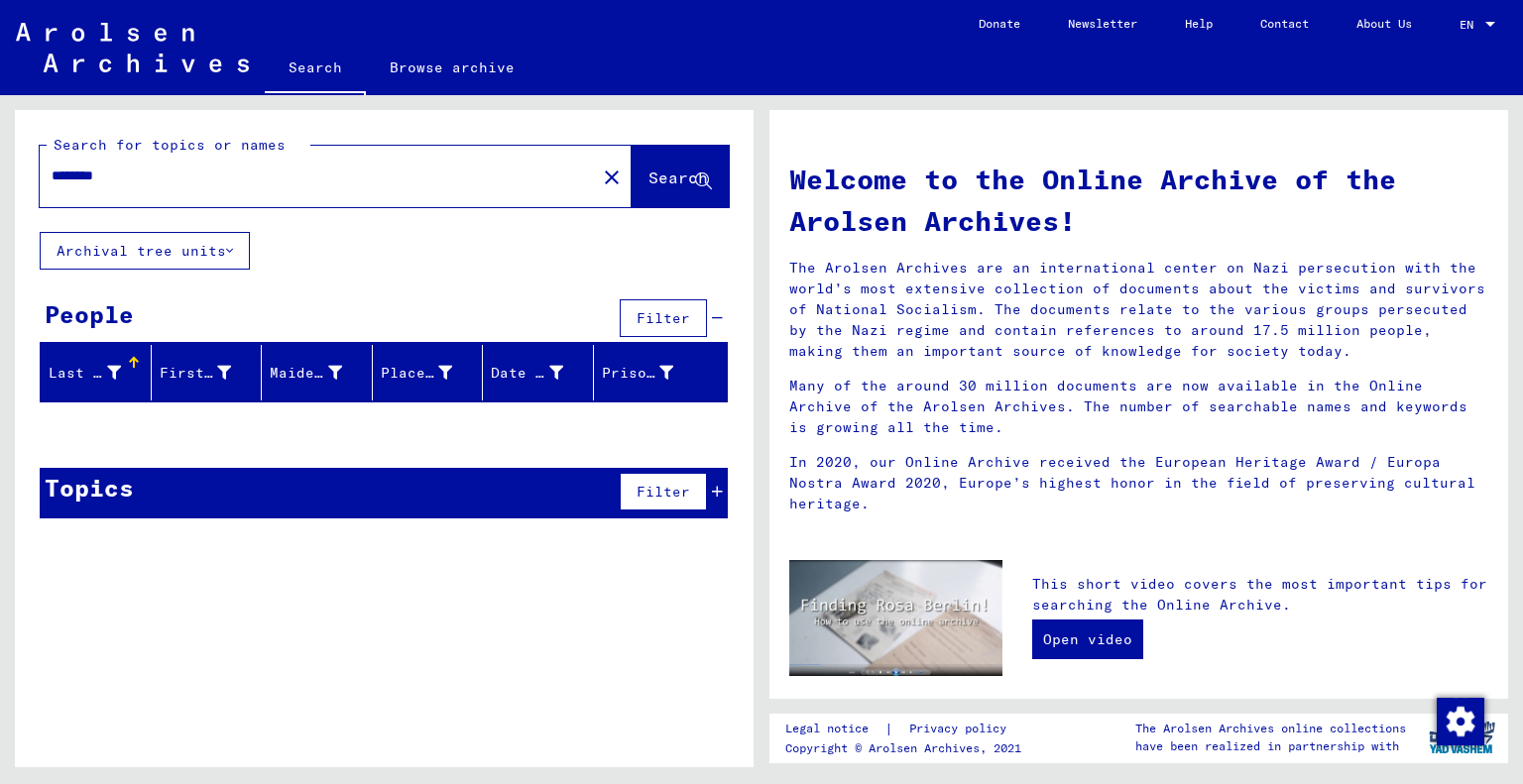 type on "********" 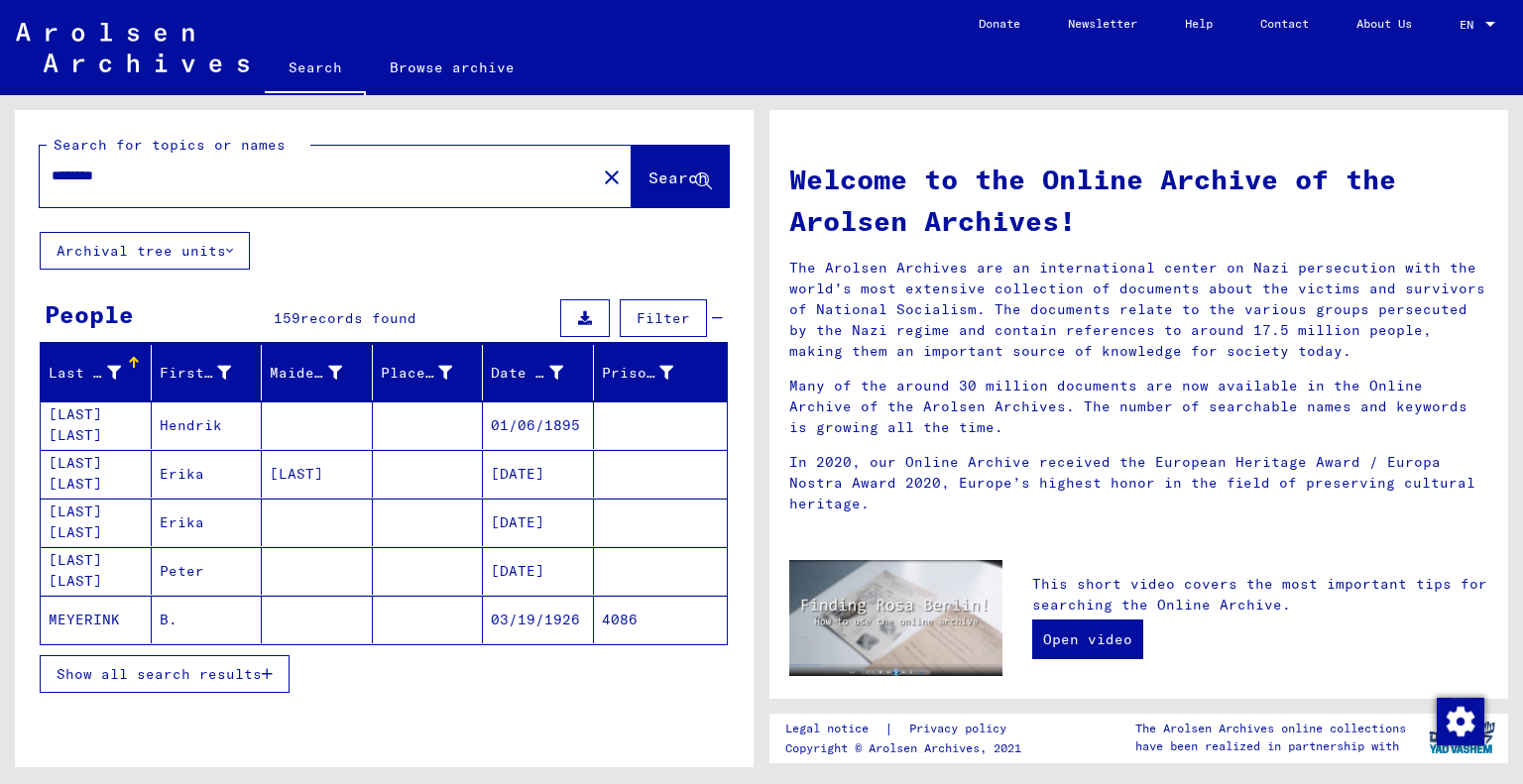 click on "Show all search results" at bounding box center (159, 674) 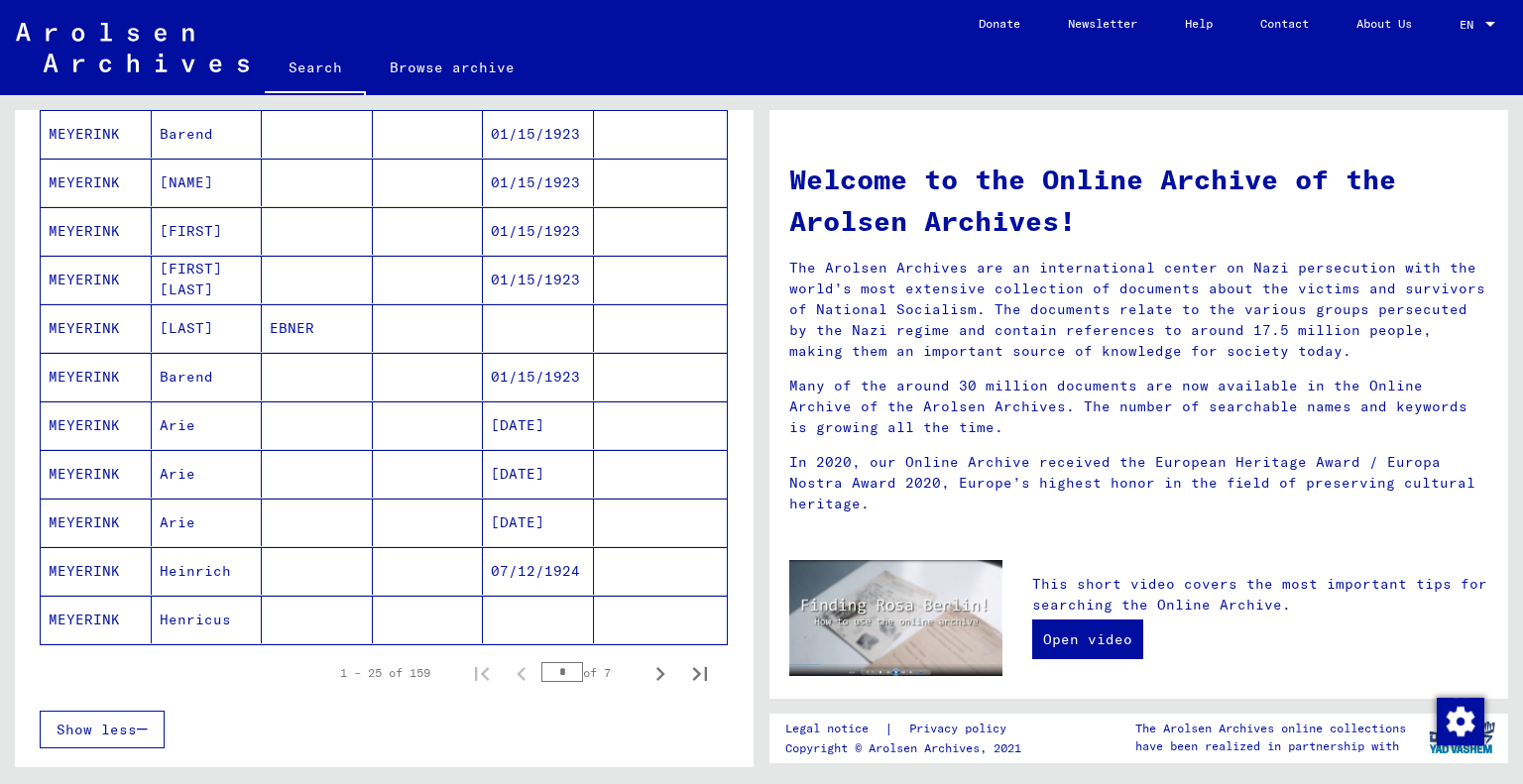 scroll, scrollTop: 991, scrollLeft: 0, axis: vertical 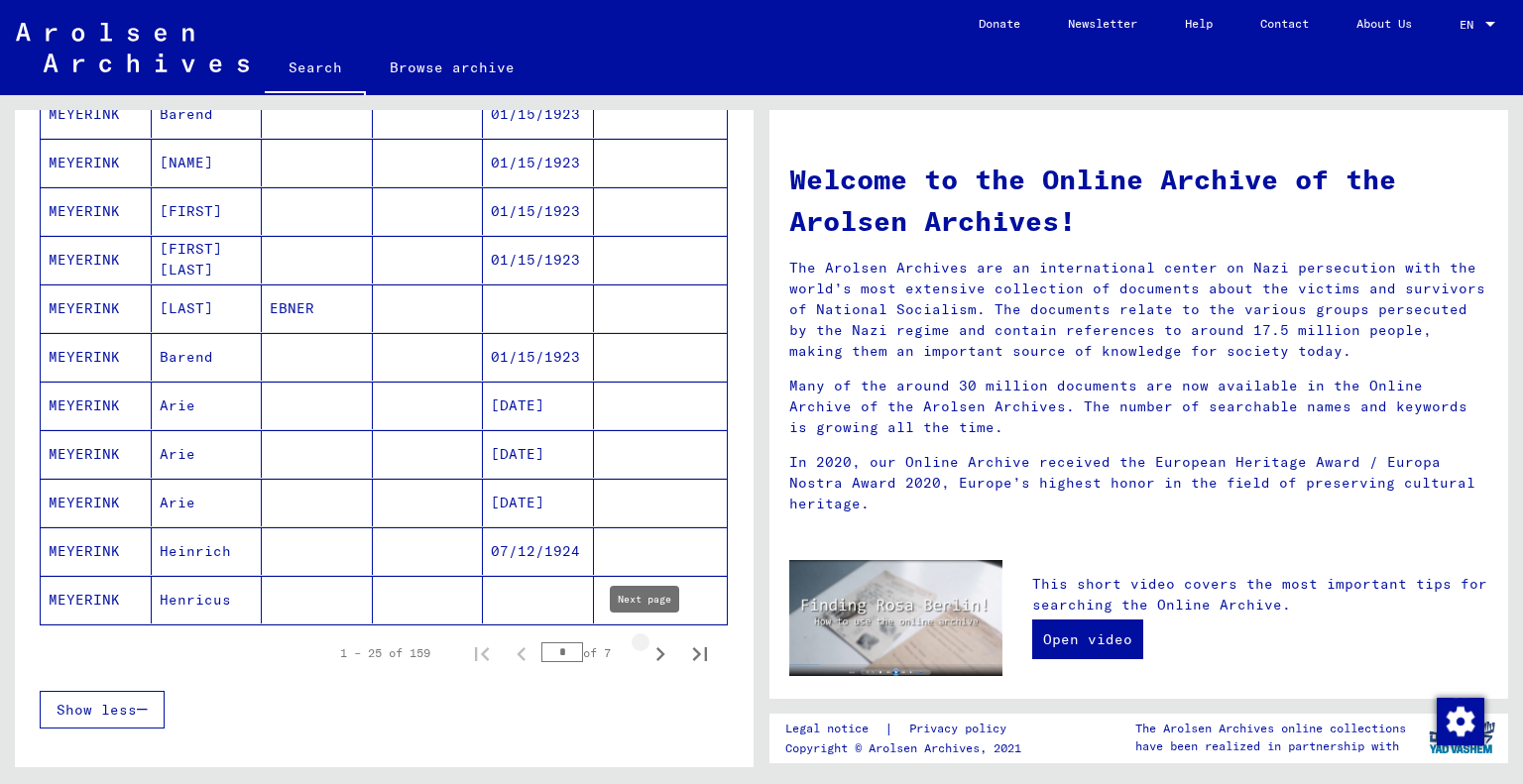 click 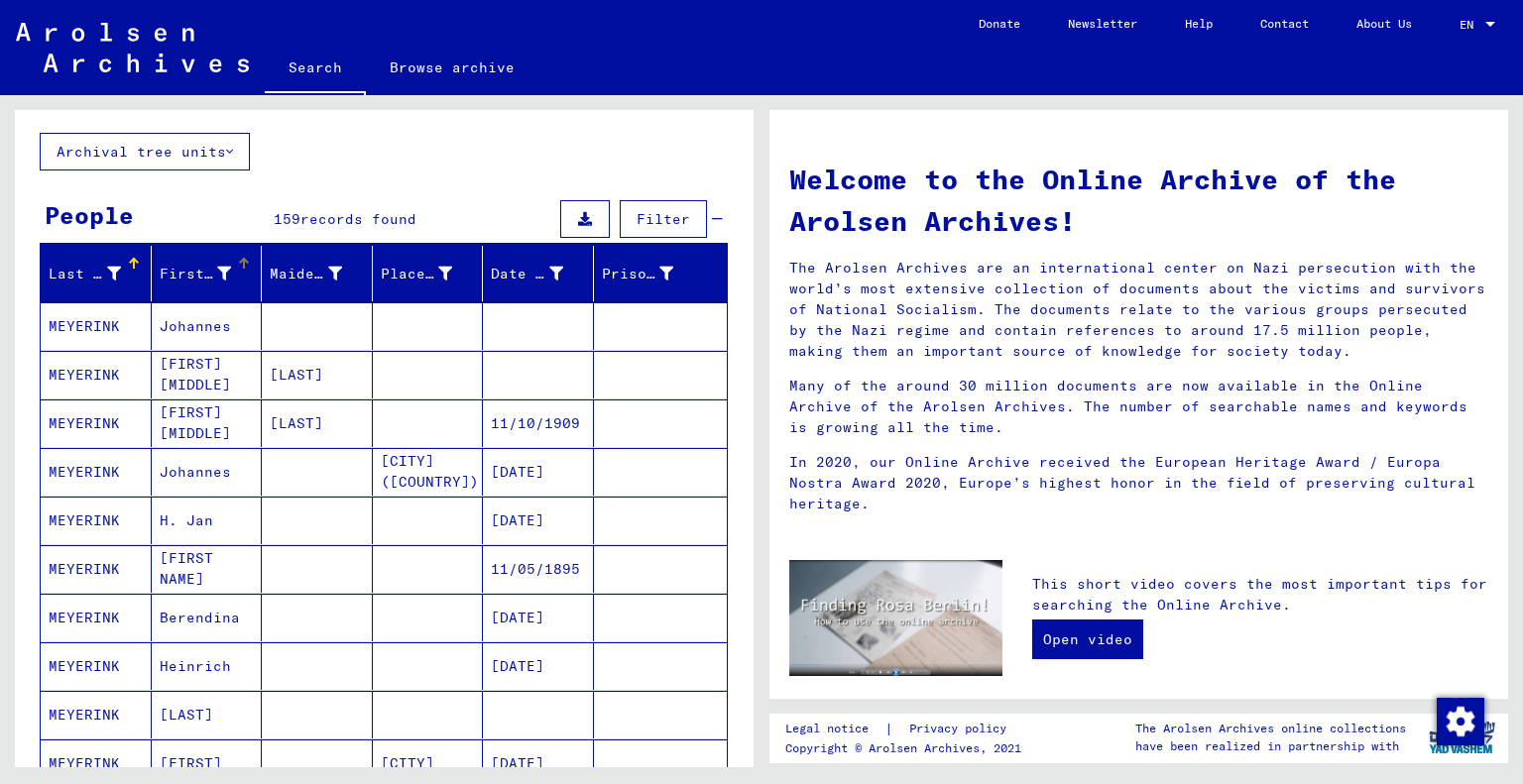 scroll, scrollTop: 0, scrollLeft: 0, axis: both 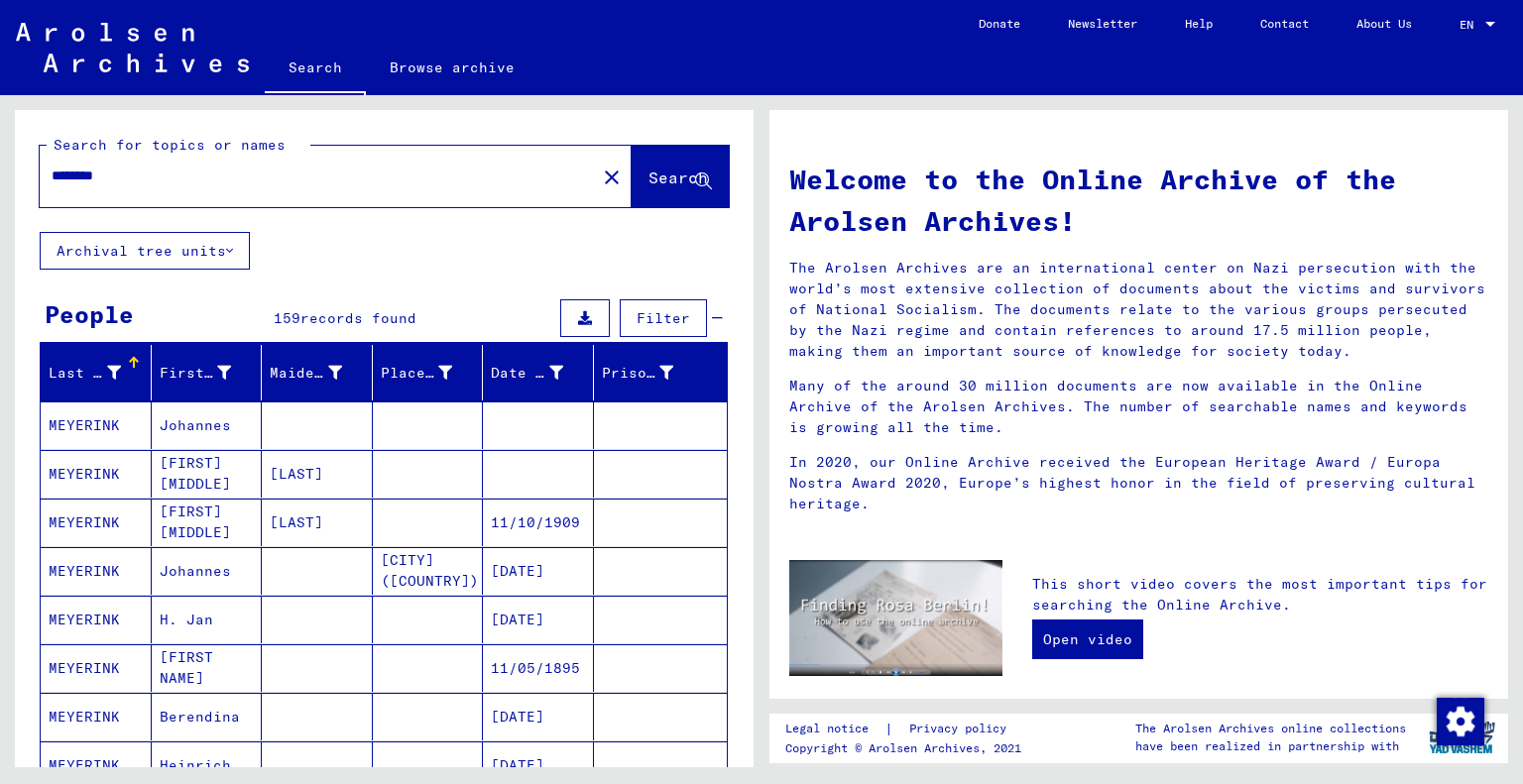 click on "********" at bounding box center [311, 175] 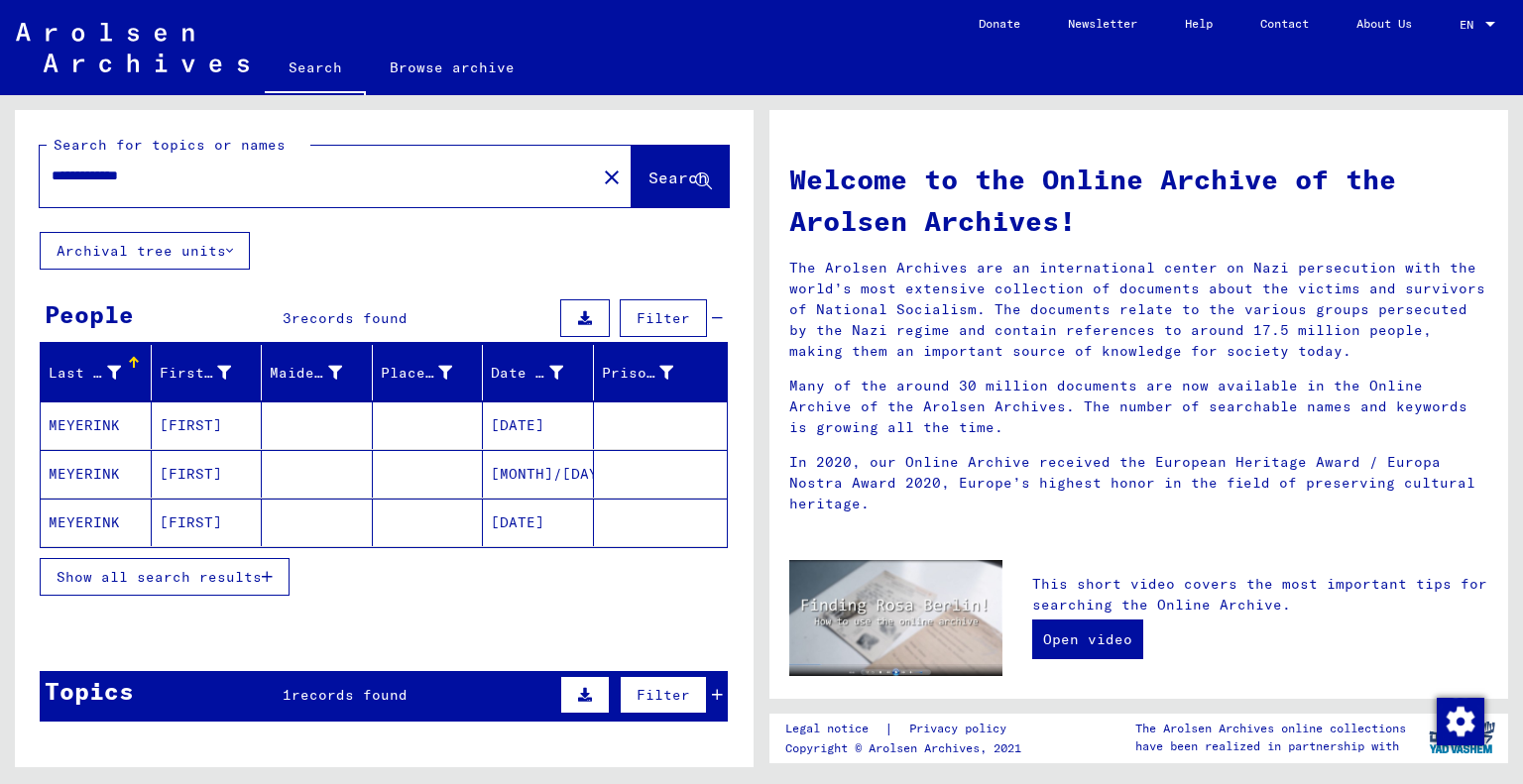 click on "Show all search results" at bounding box center (159, 577) 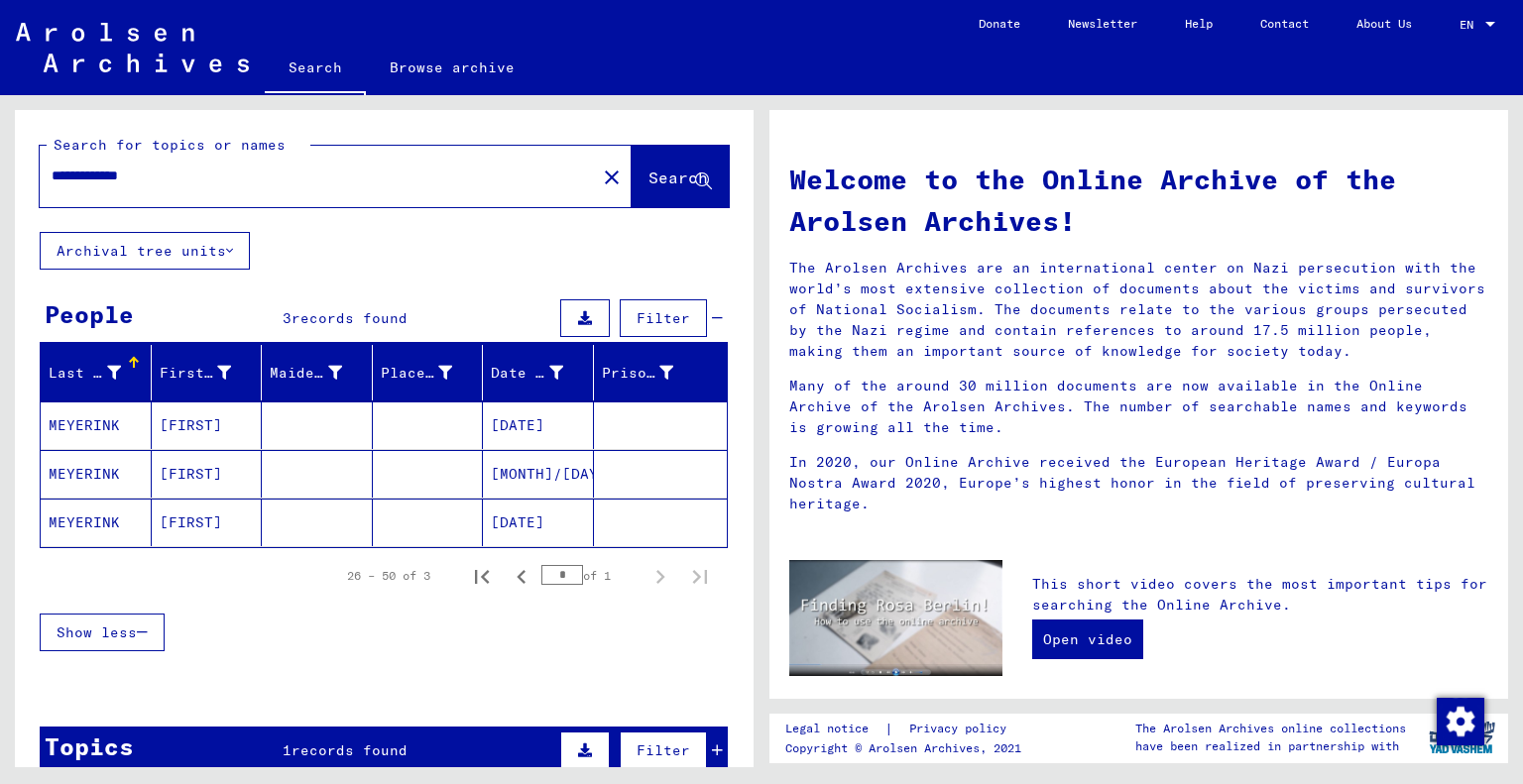 click on "**********" at bounding box center (311, 175) 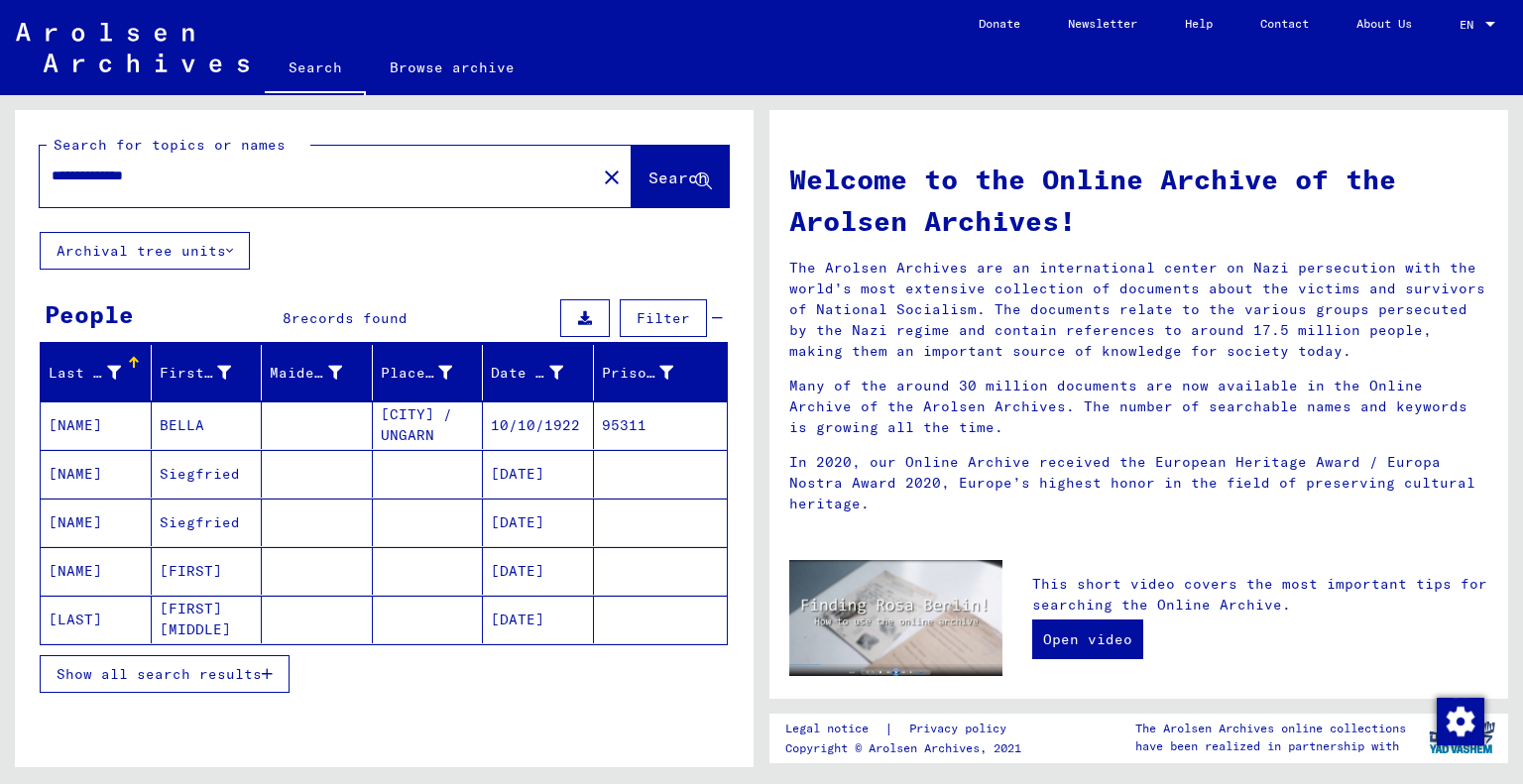 click on "Show all search results" at bounding box center [165, 674] 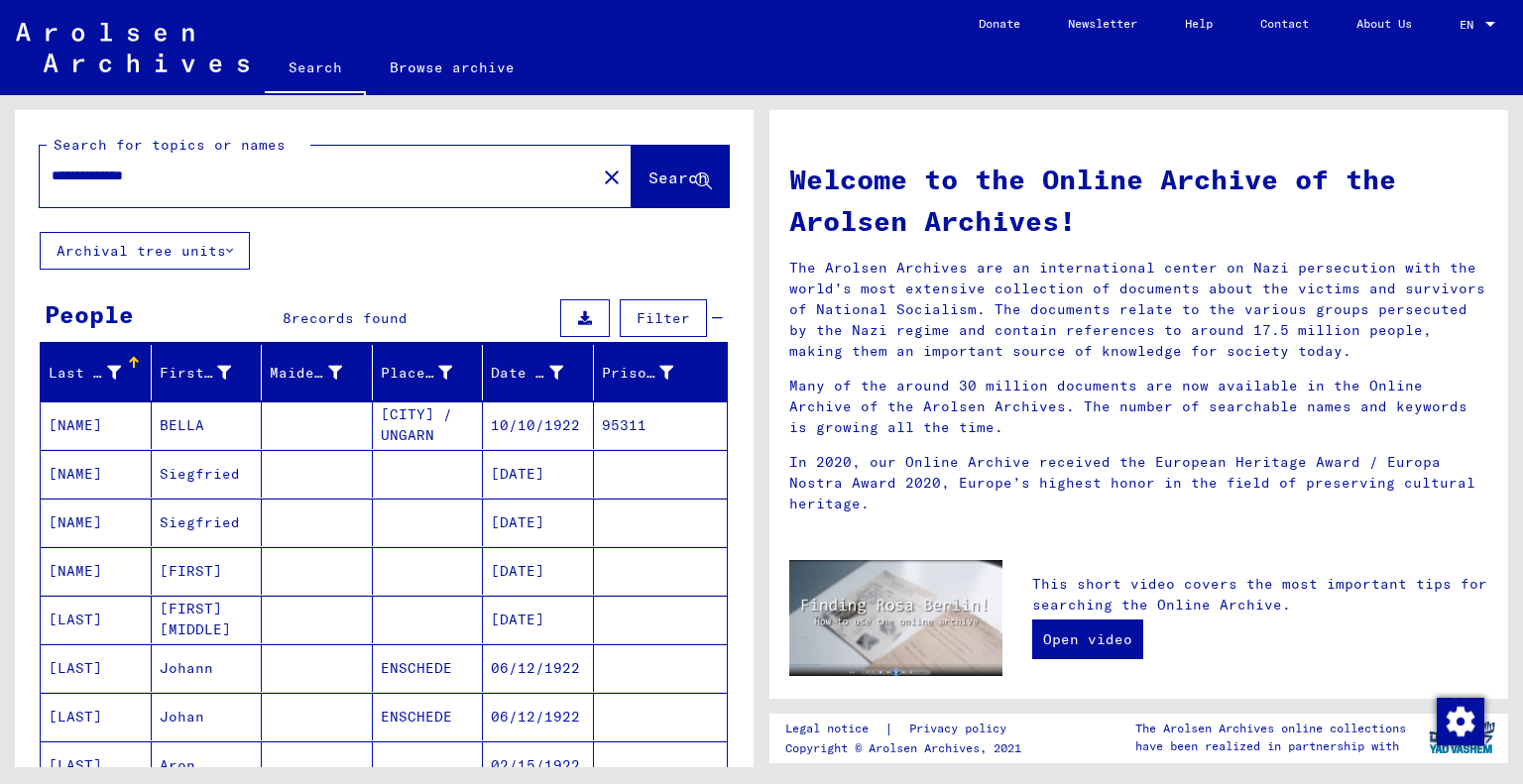 click on "[DATE]" at bounding box center [538, 668] 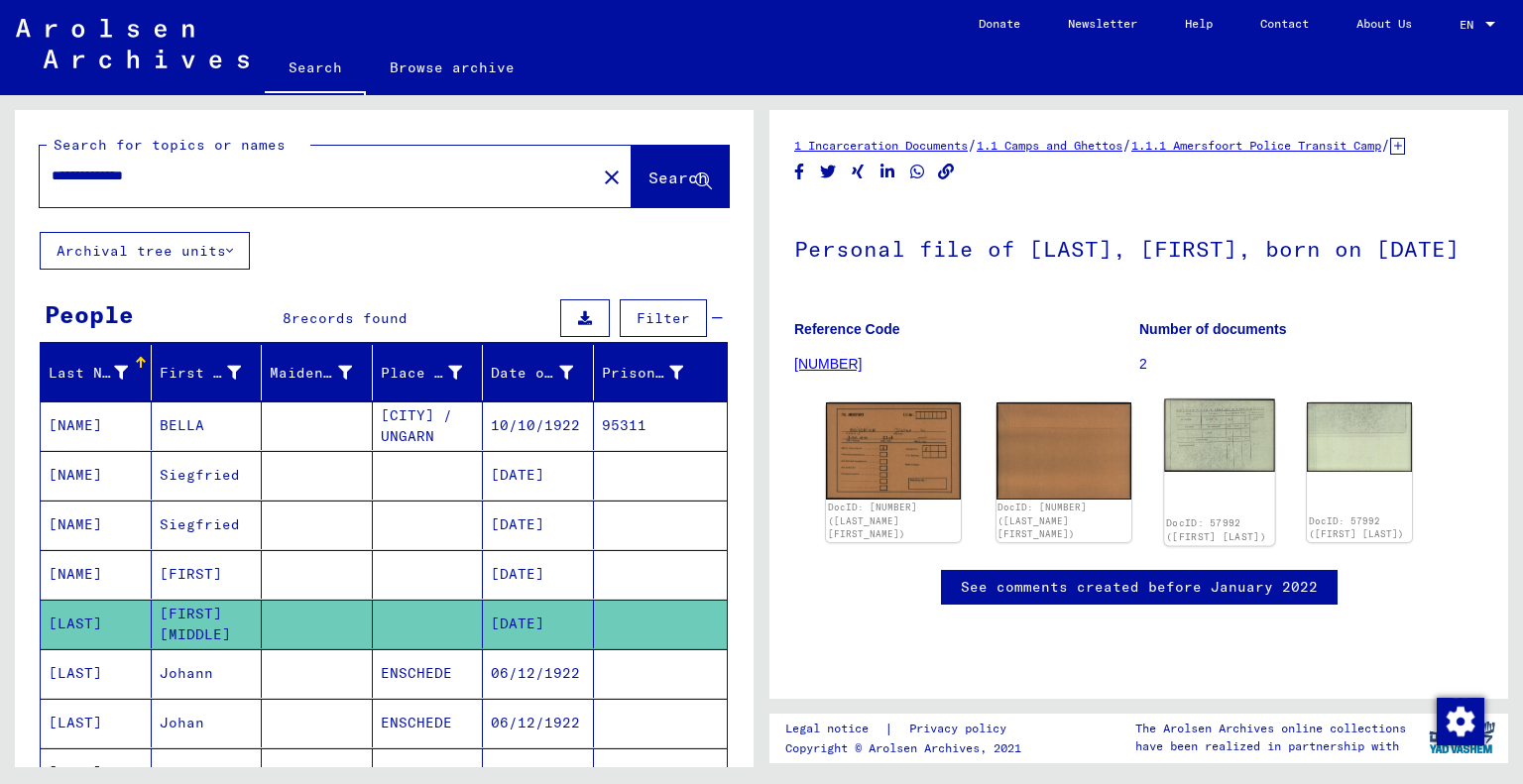 scroll, scrollTop: 0, scrollLeft: 0, axis: both 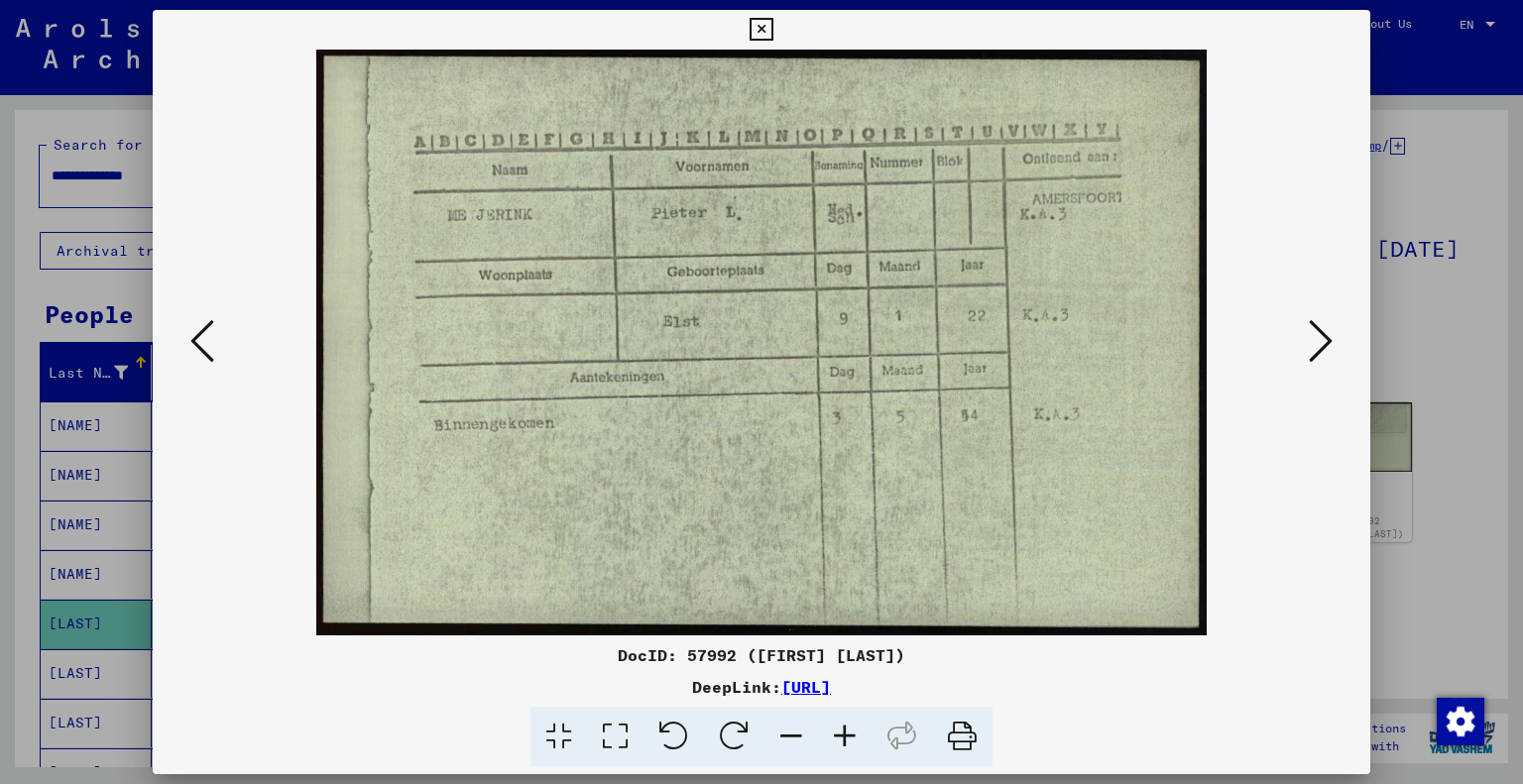 click at bounding box center (761, 30) 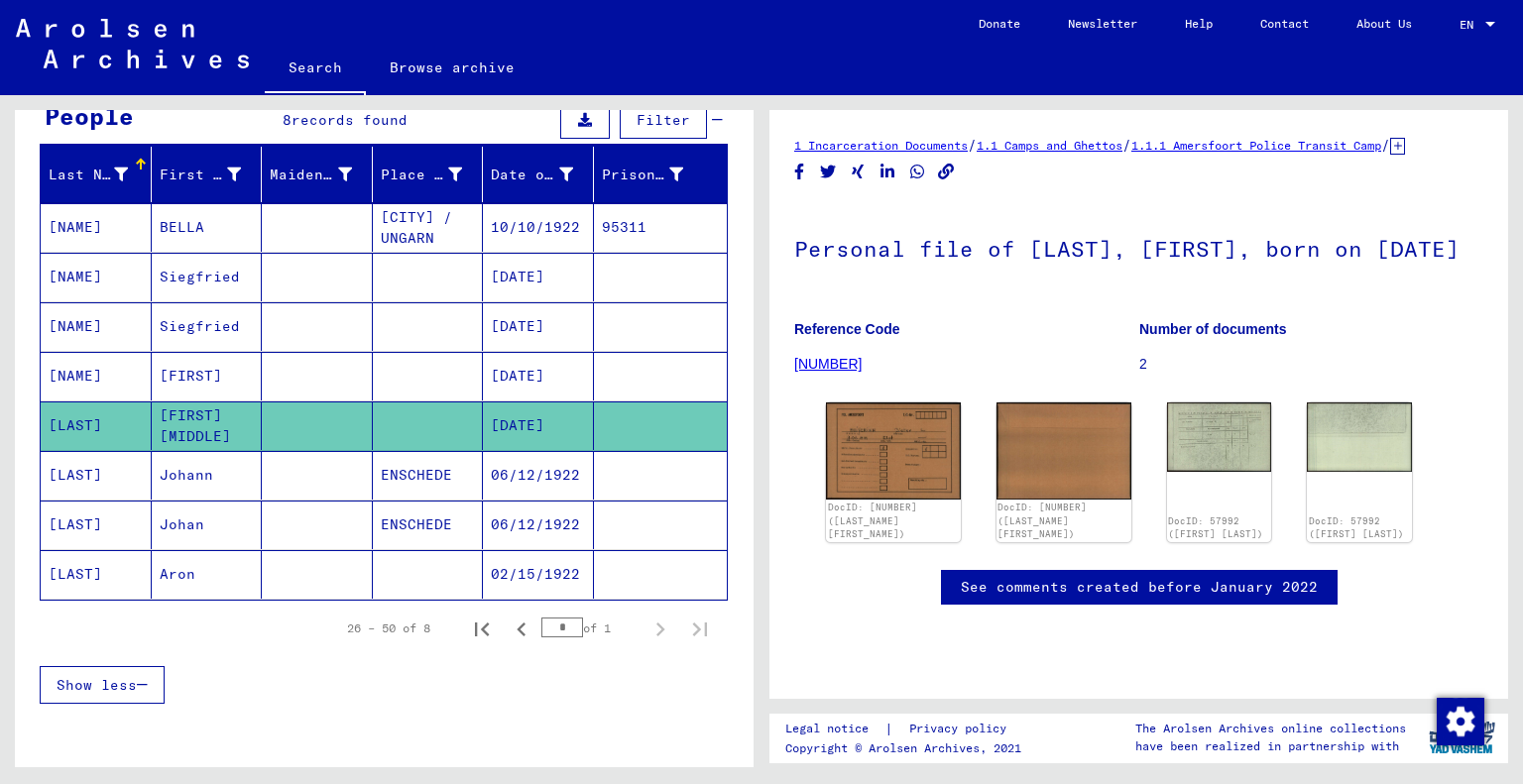 scroll, scrollTop: 0, scrollLeft: 0, axis: both 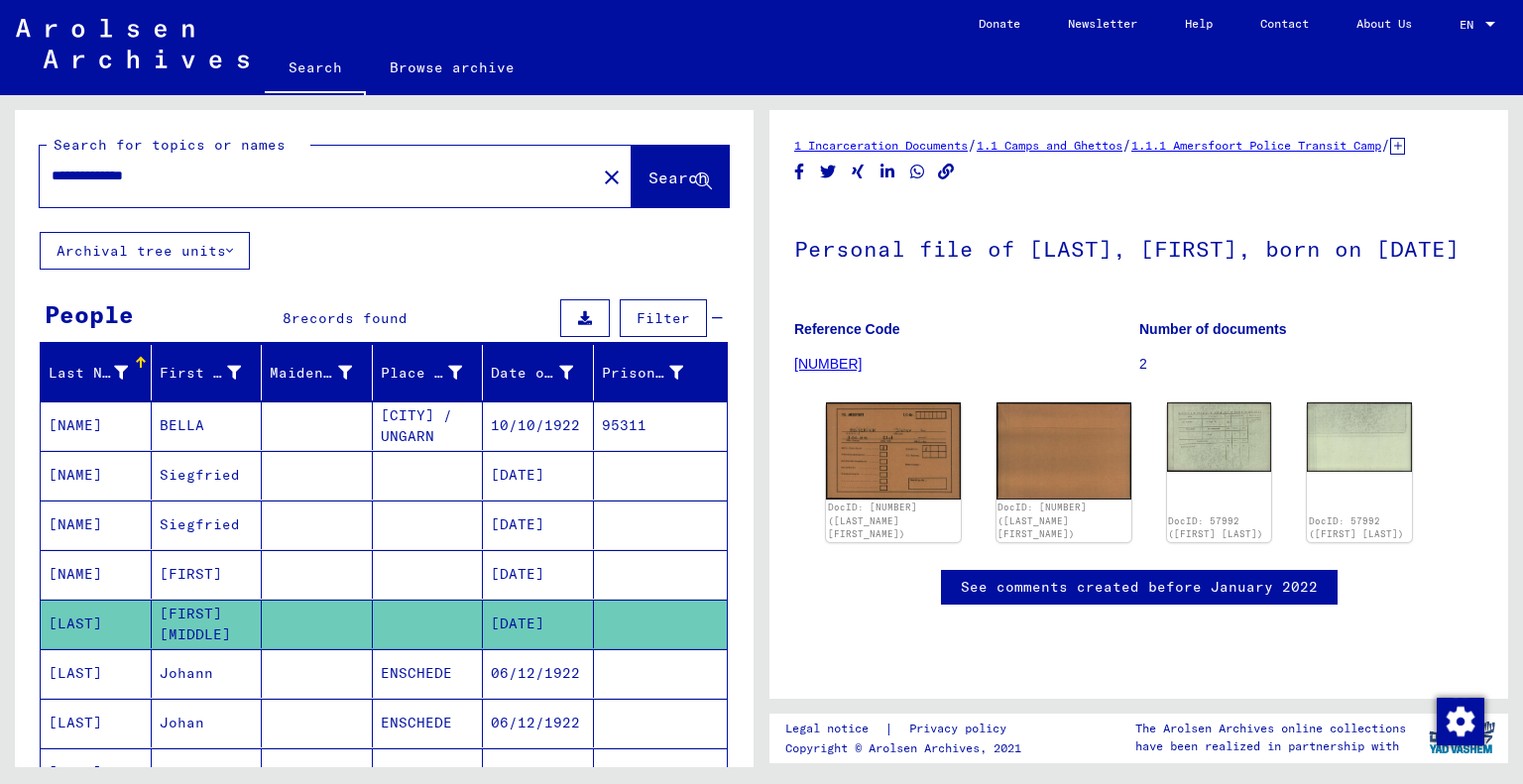 drag, startPoint x: 173, startPoint y: 173, endPoint x: 71, endPoint y: 173, distance: 102 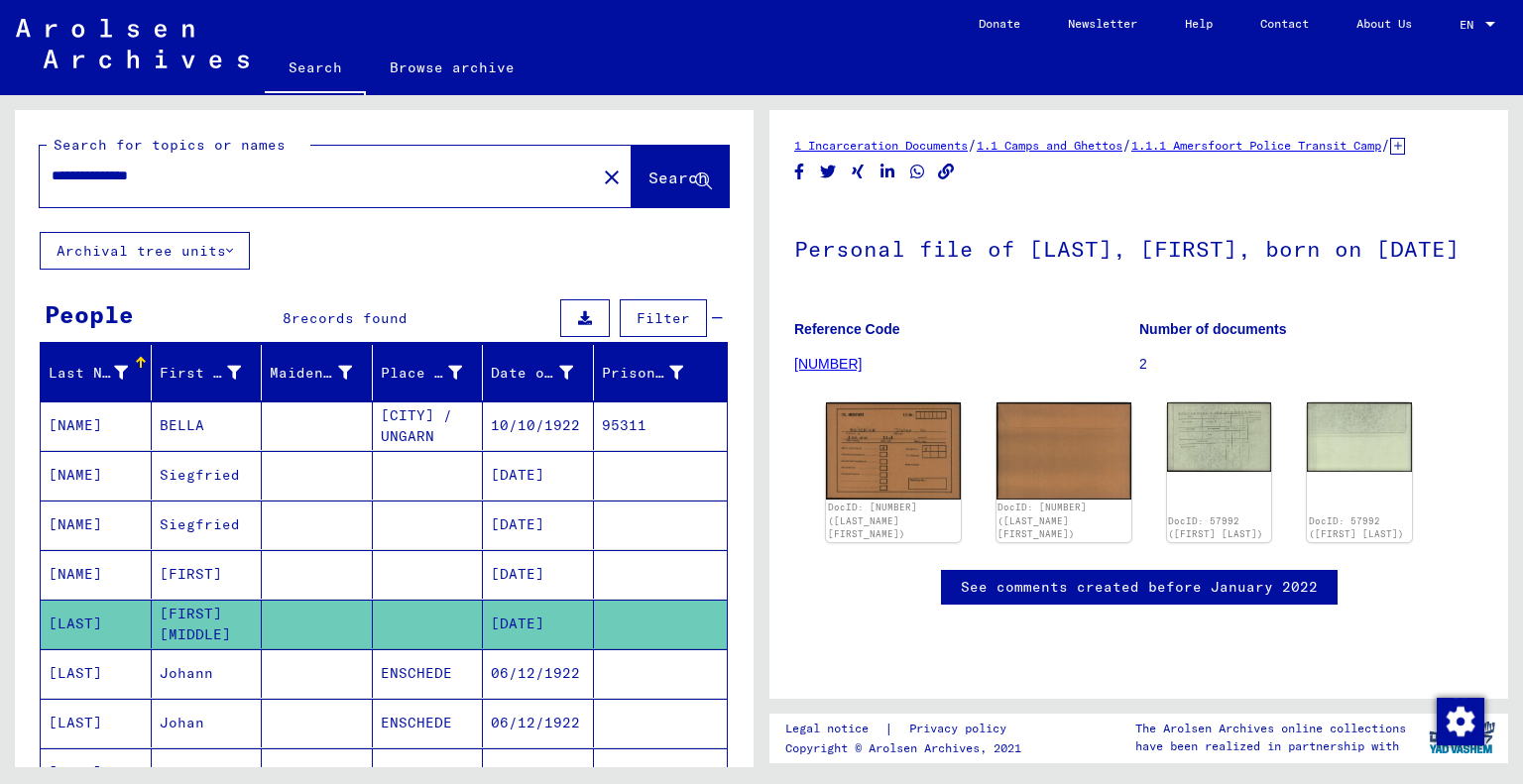 type on "**********" 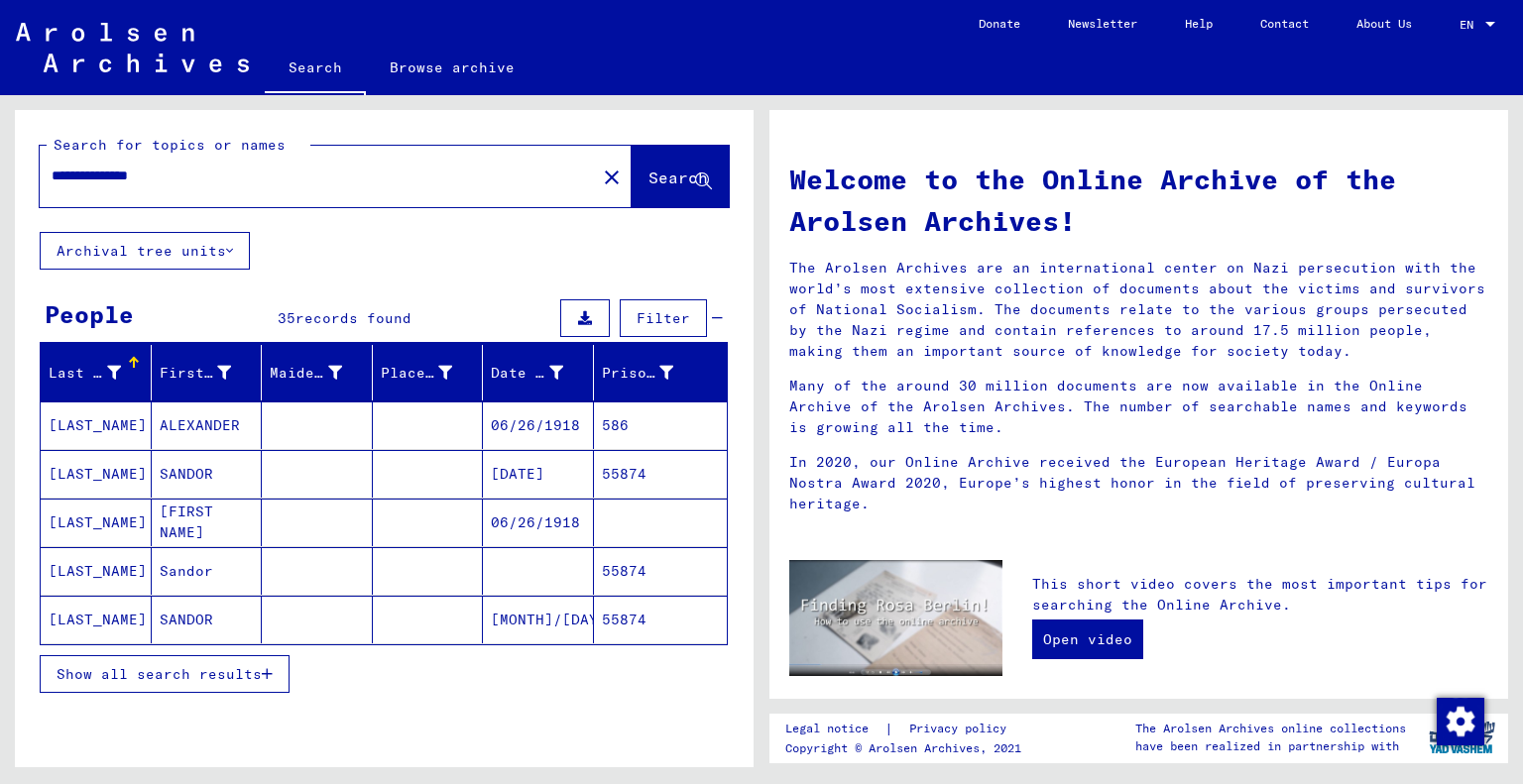 click on "**********" 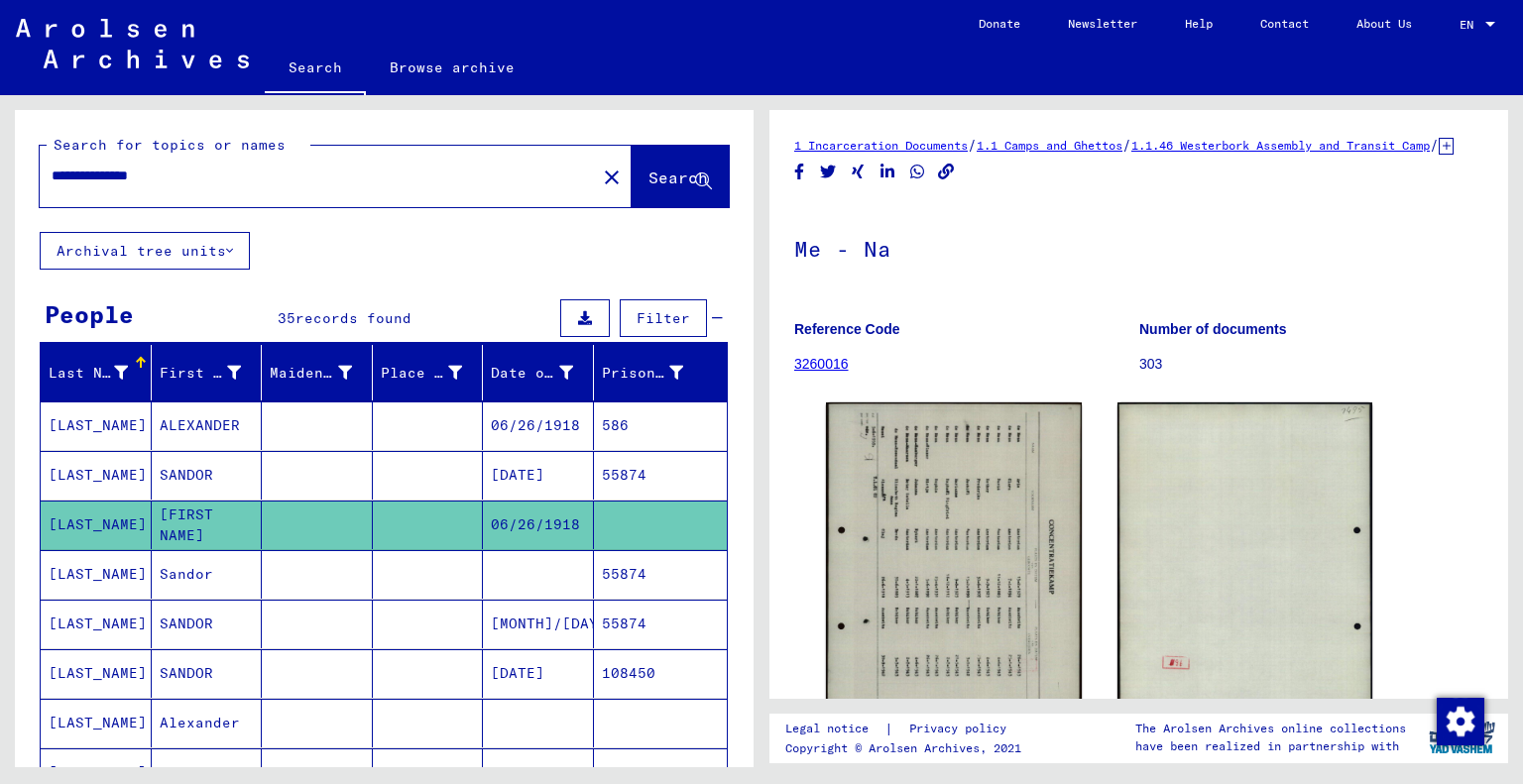 scroll, scrollTop: 0, scrollLeft: 0, axis: both 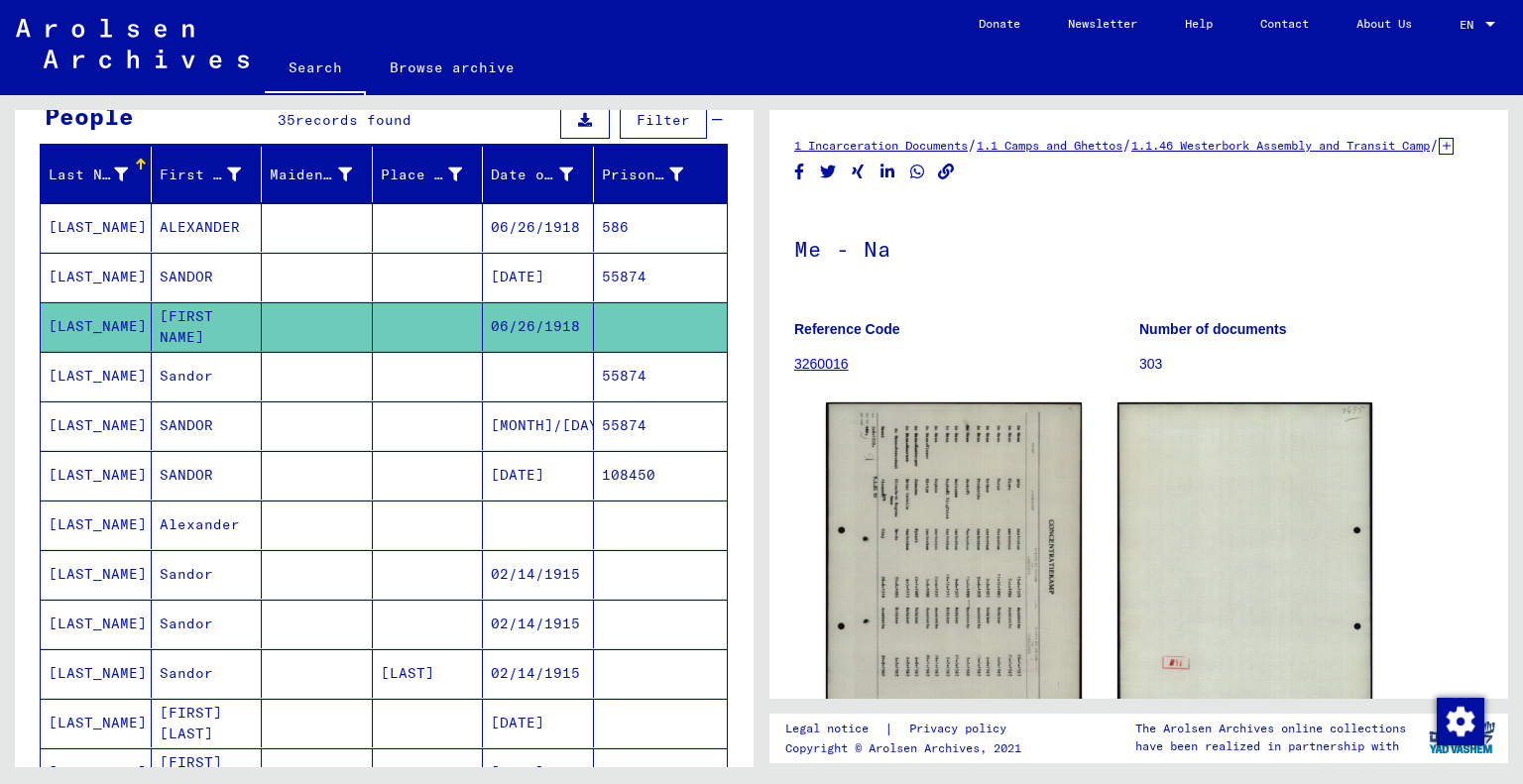 click at bounding box center (538, 574) 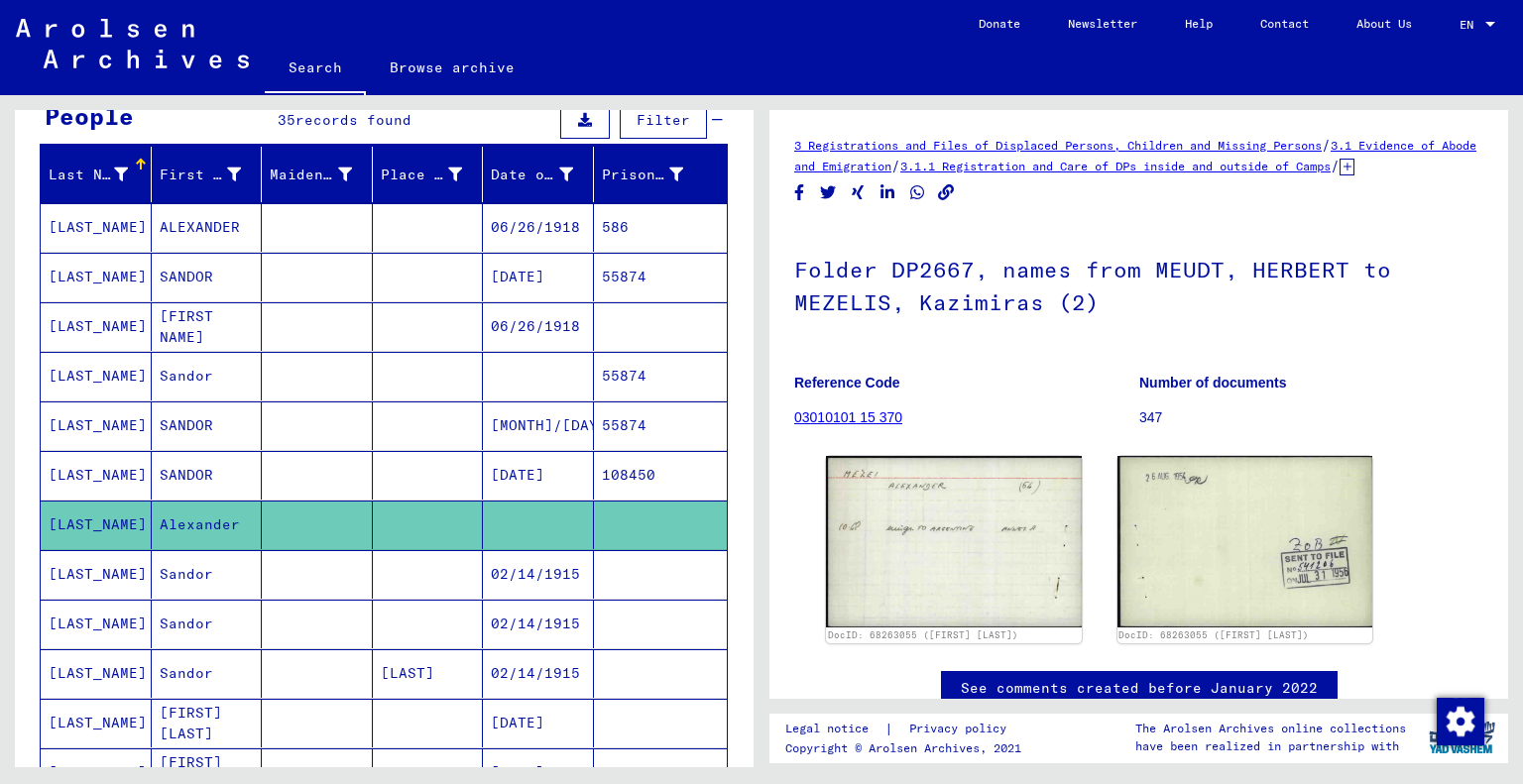 scroll, scrollTop: 0, scrollLeft: 0, axis: both 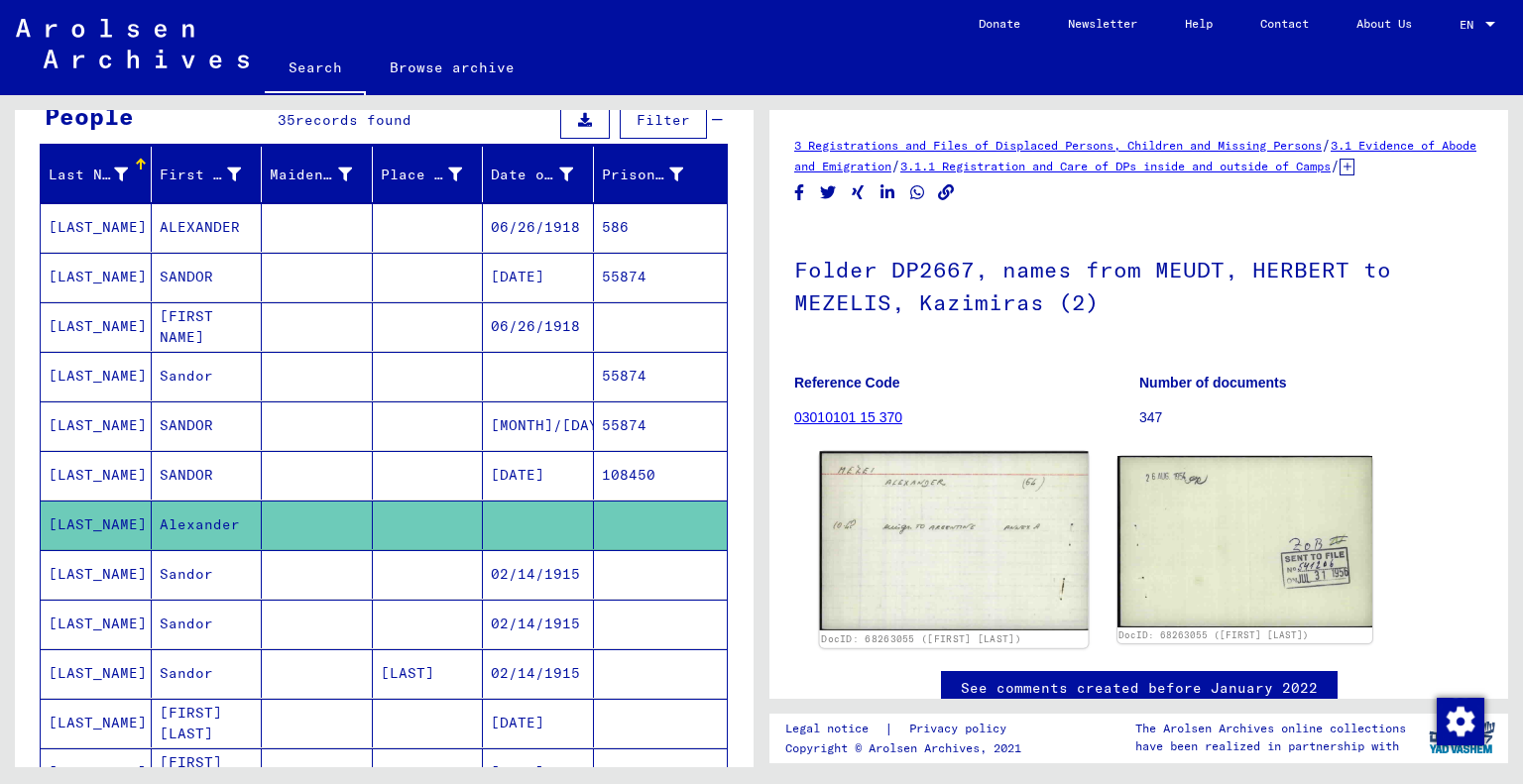 click 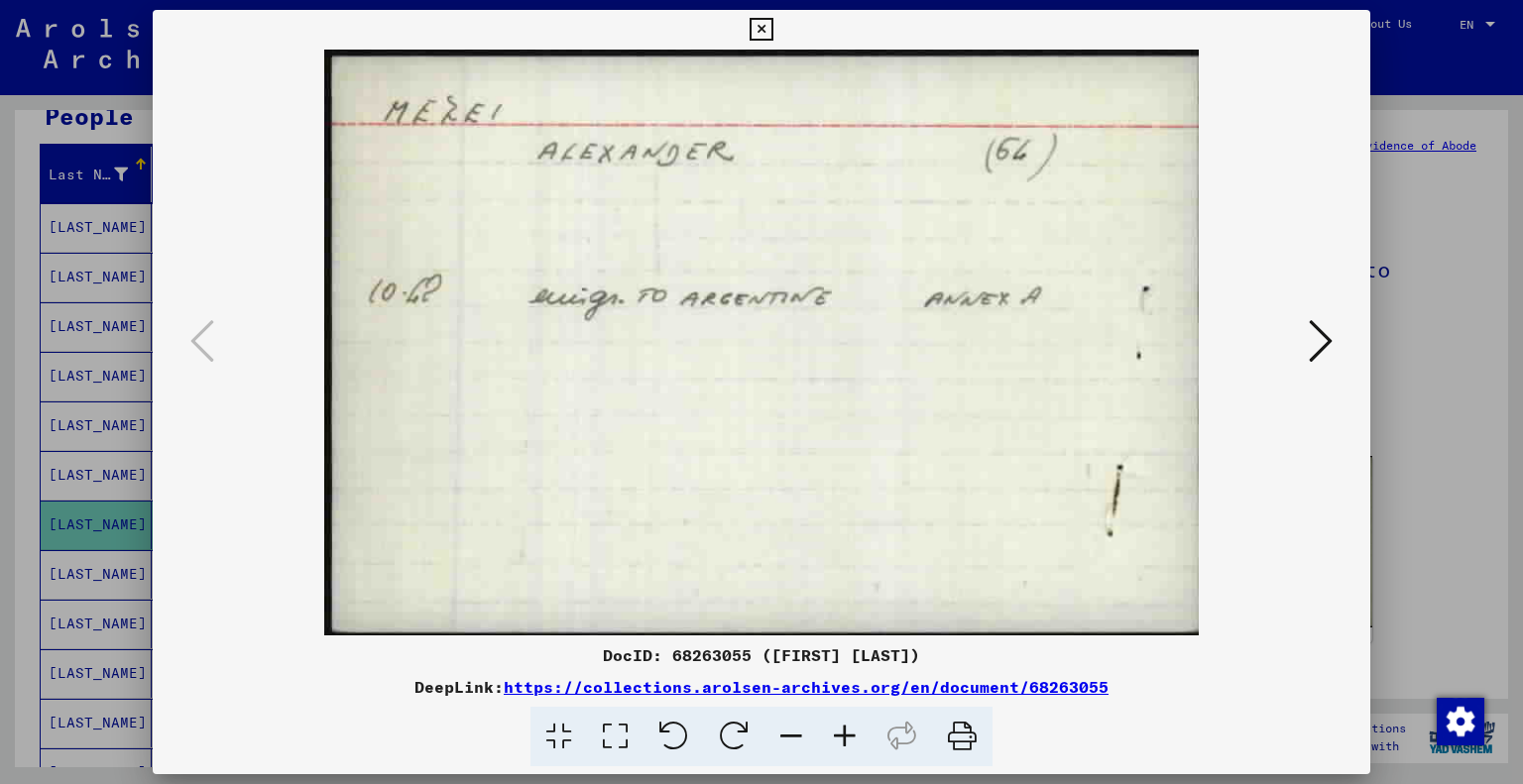 click at bounding box center (1321, 341) 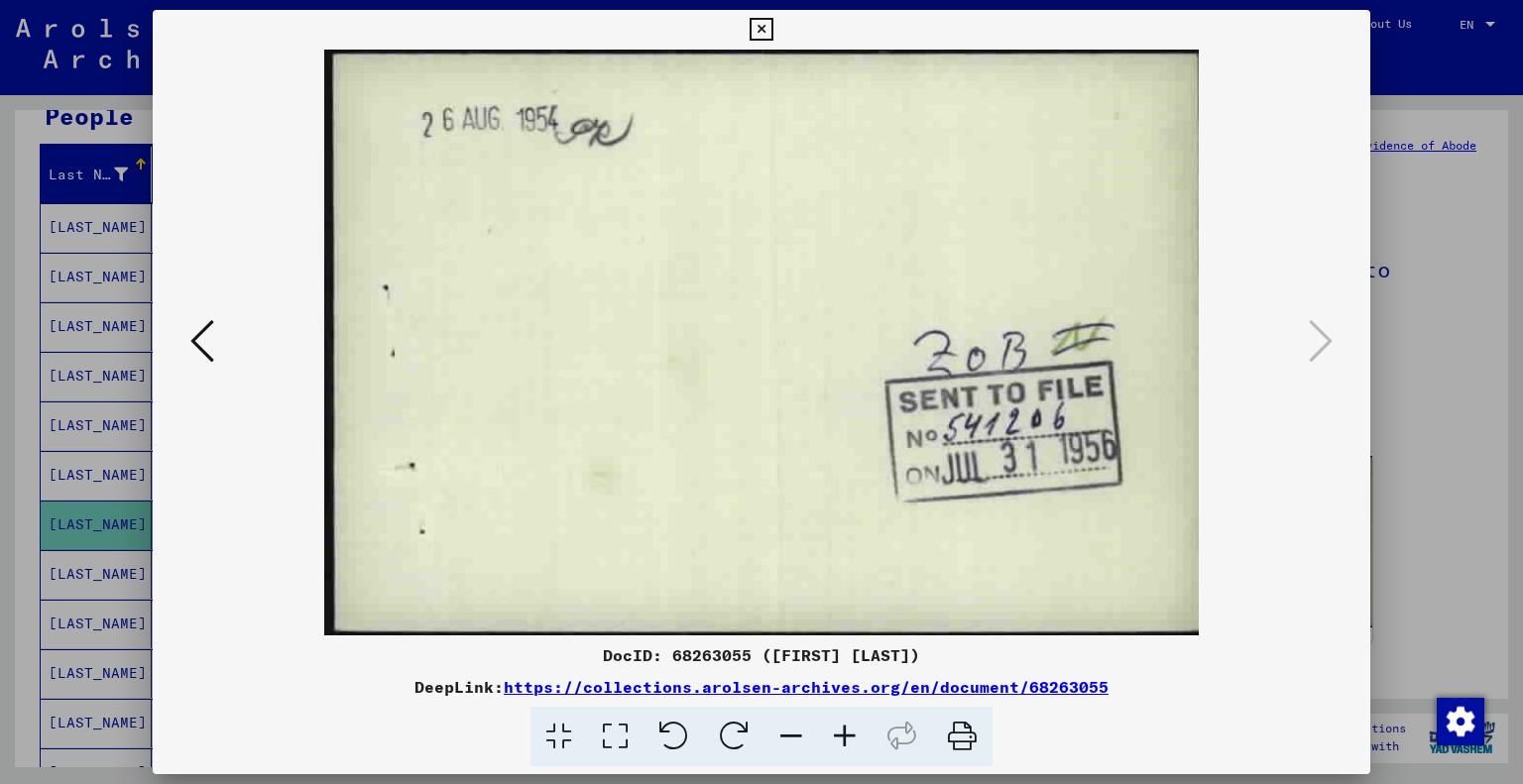 click at bounding box center [761, 30] 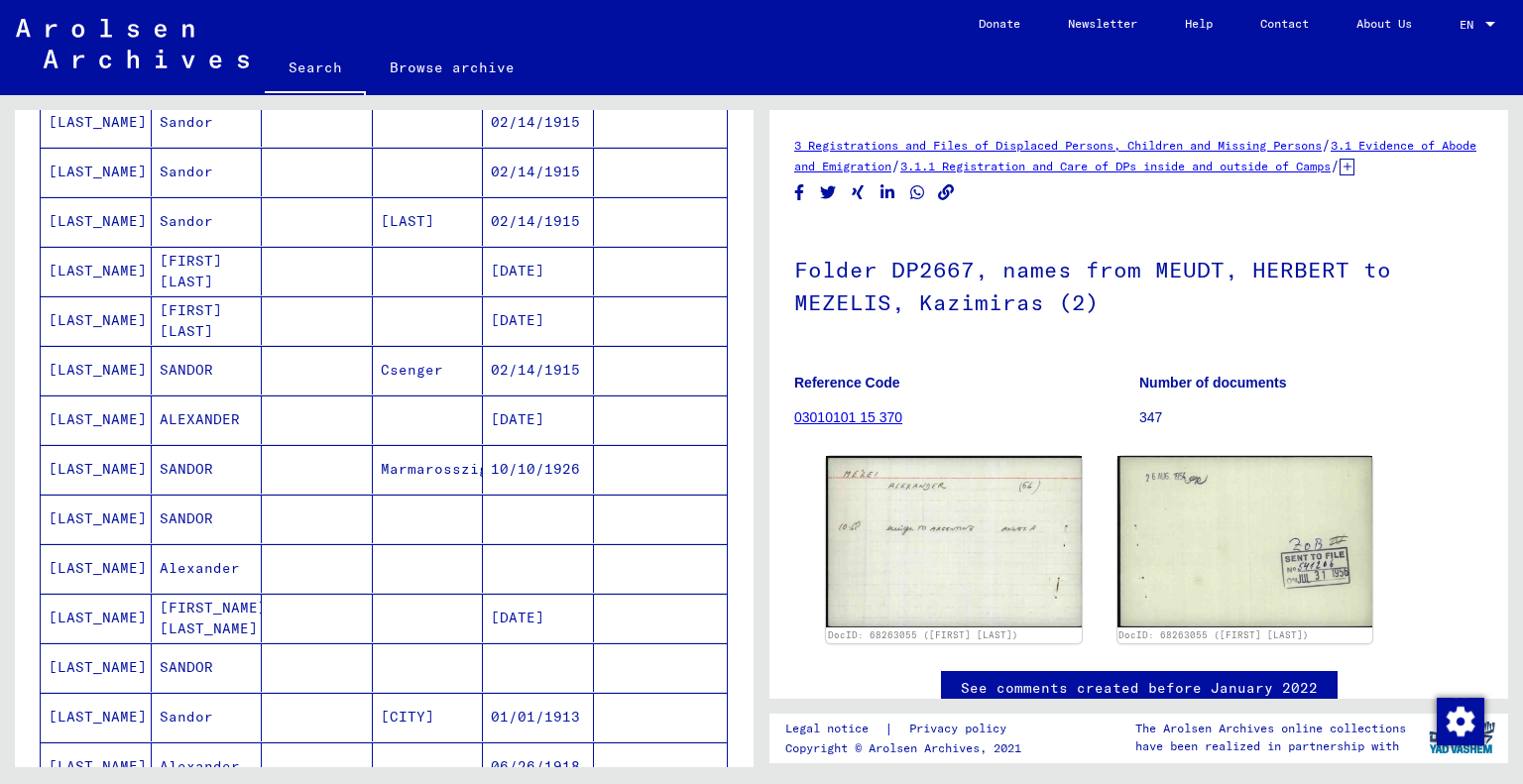 scroll, scrollTop: 694, scrollLeft: 0, axis: vertical 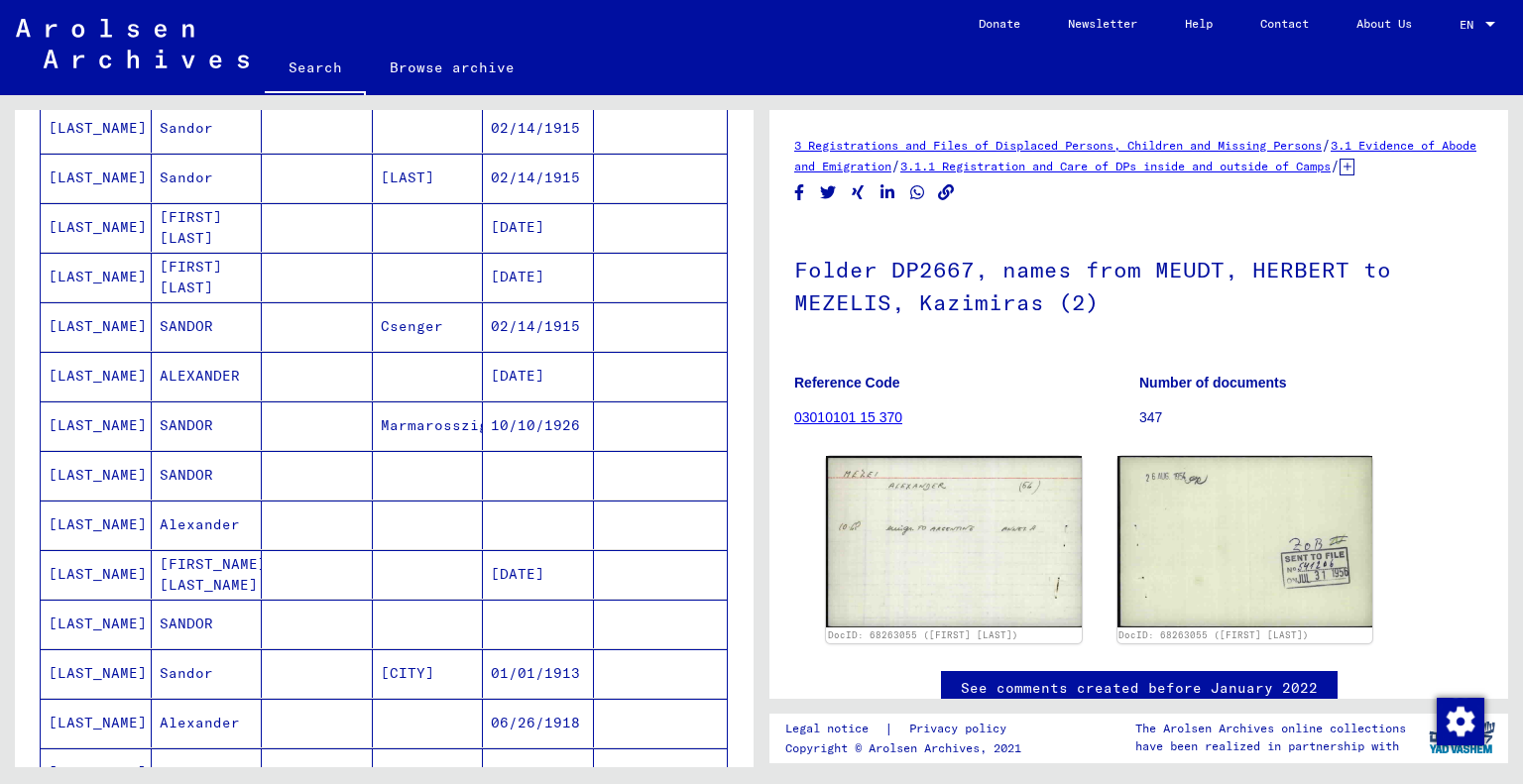 click at bounding box center [538, 574] 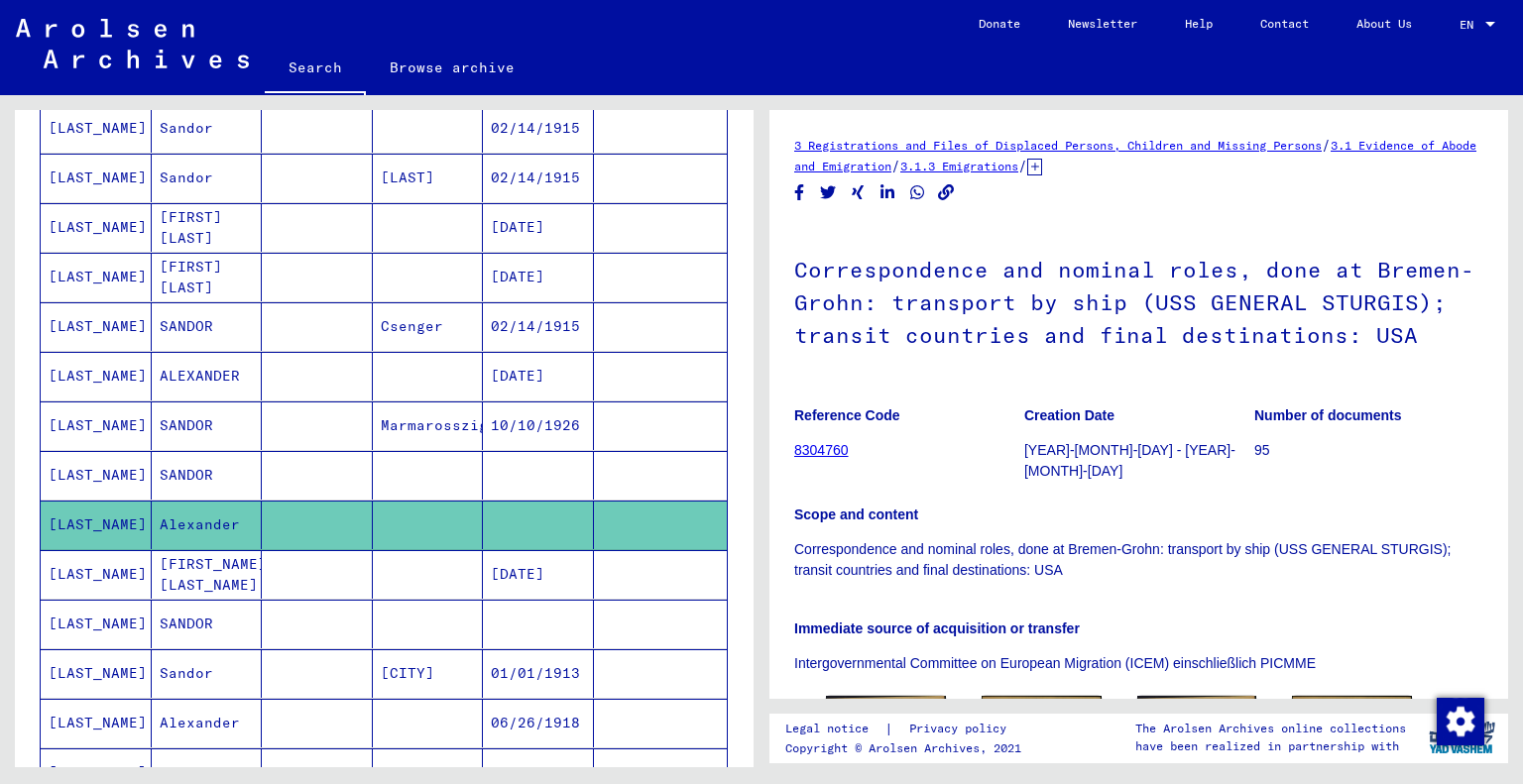 scroll, scrollTop: 198, scrollLeft: 0, axis: vertical 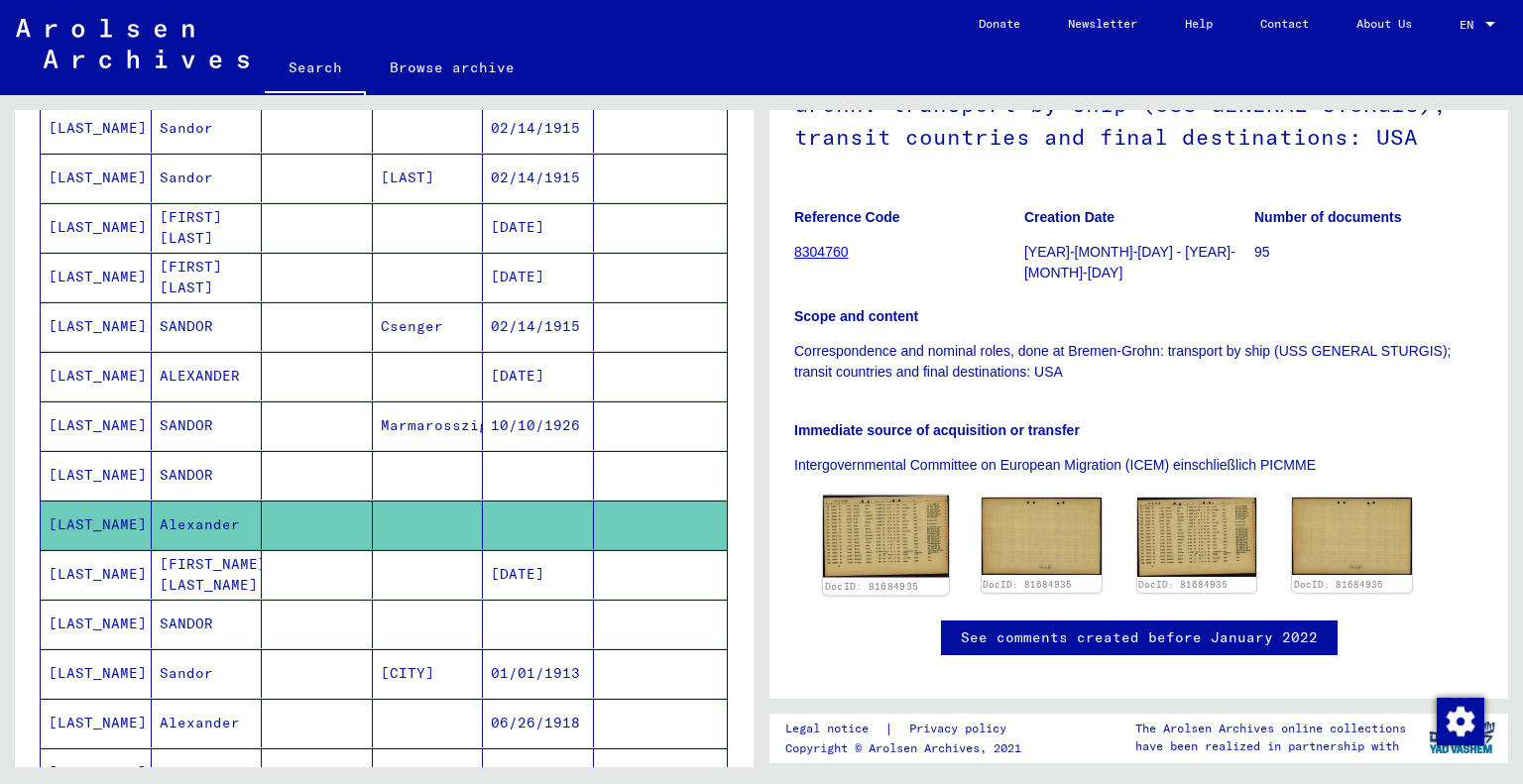 click 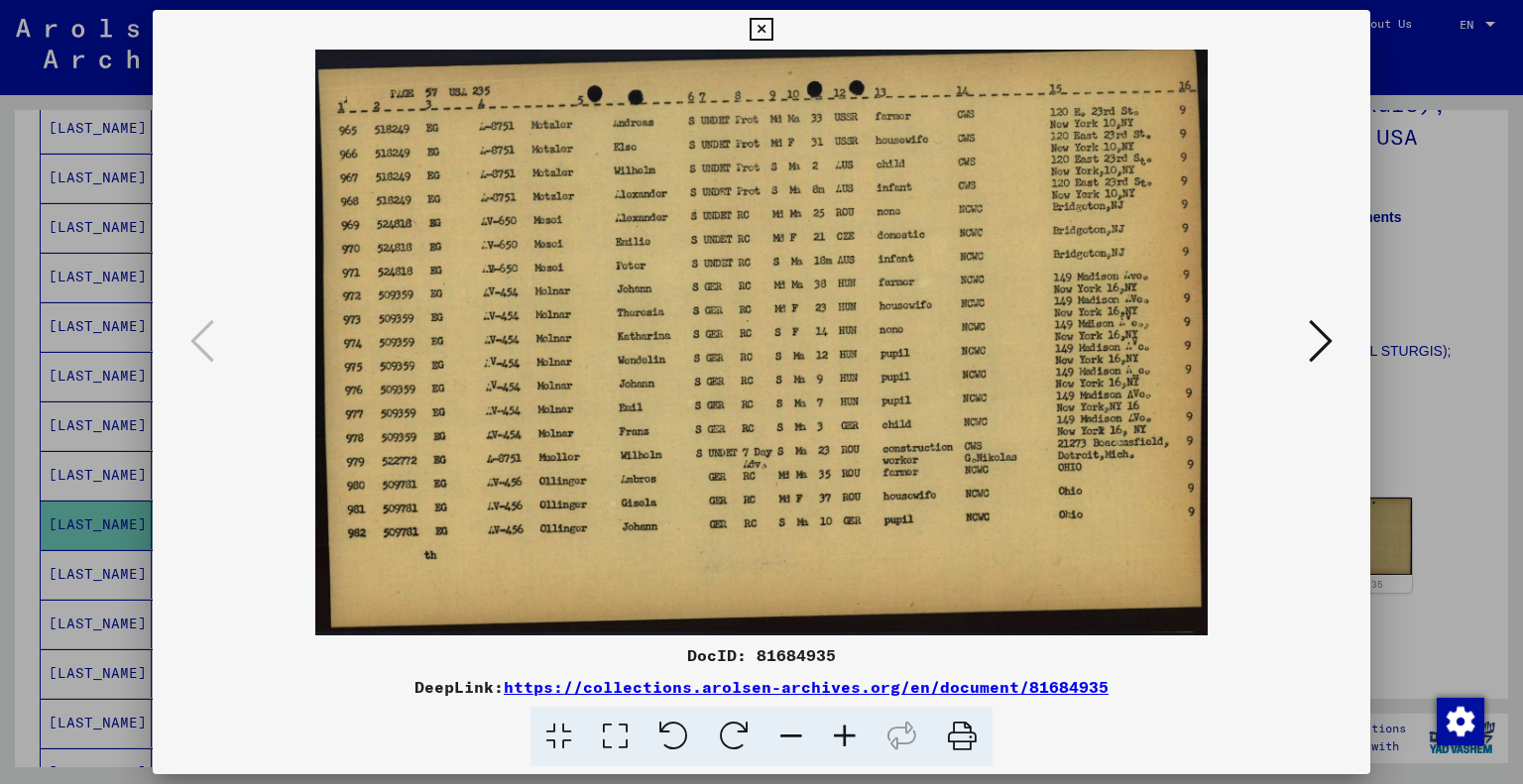 click at bounding box center (761, 30) 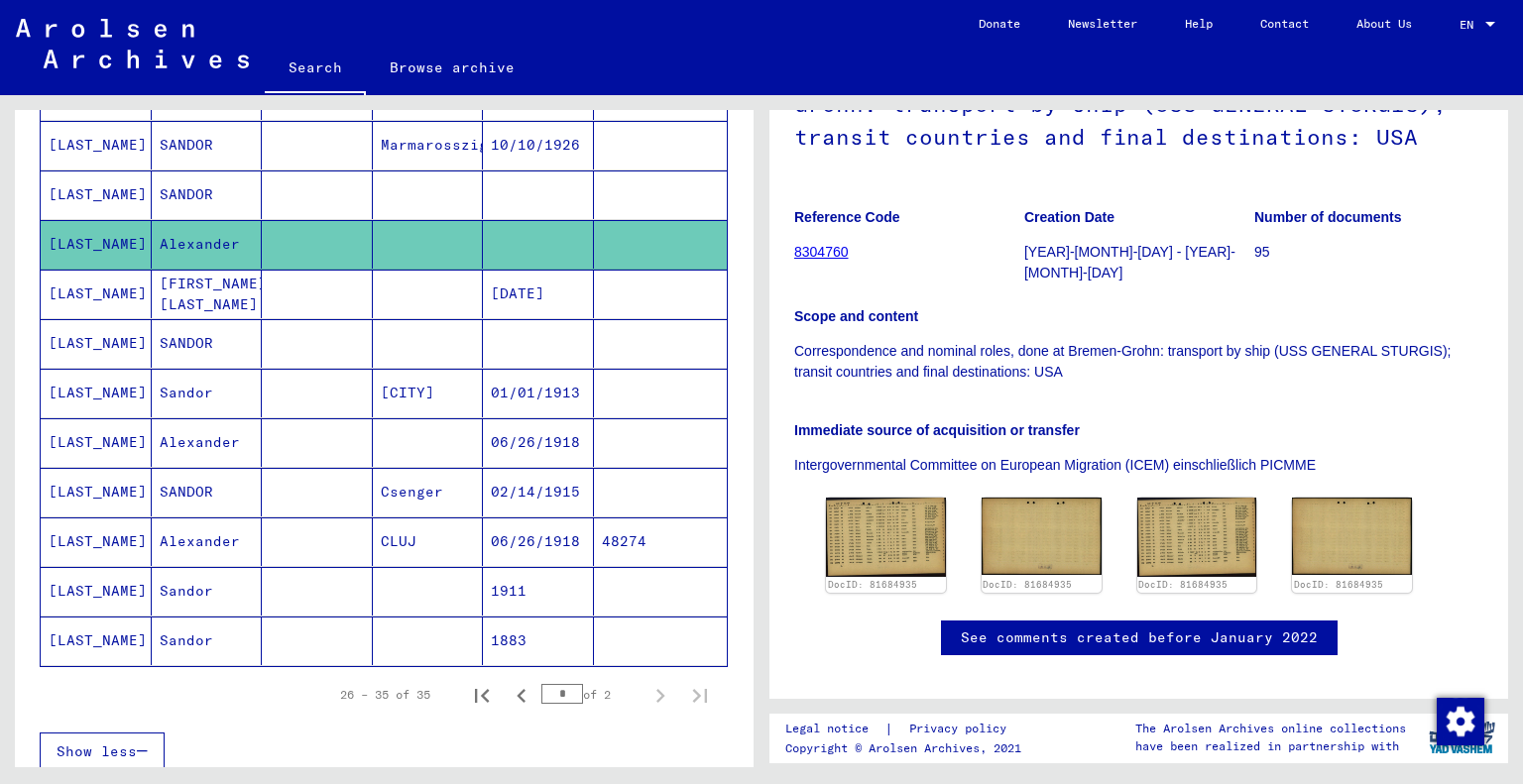 scroll, scrollTop: 991, scrollLeft: 0, axis: vertical 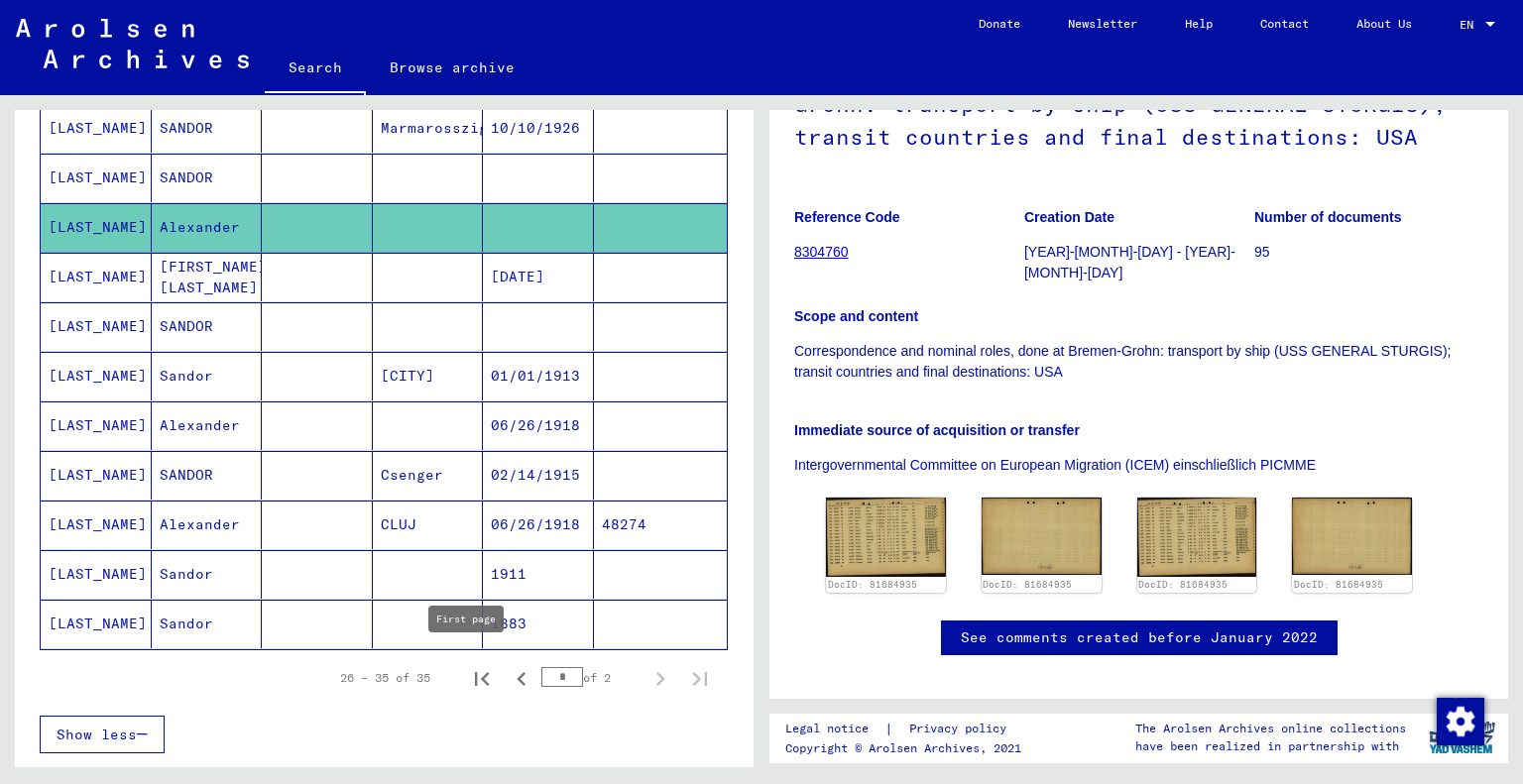click 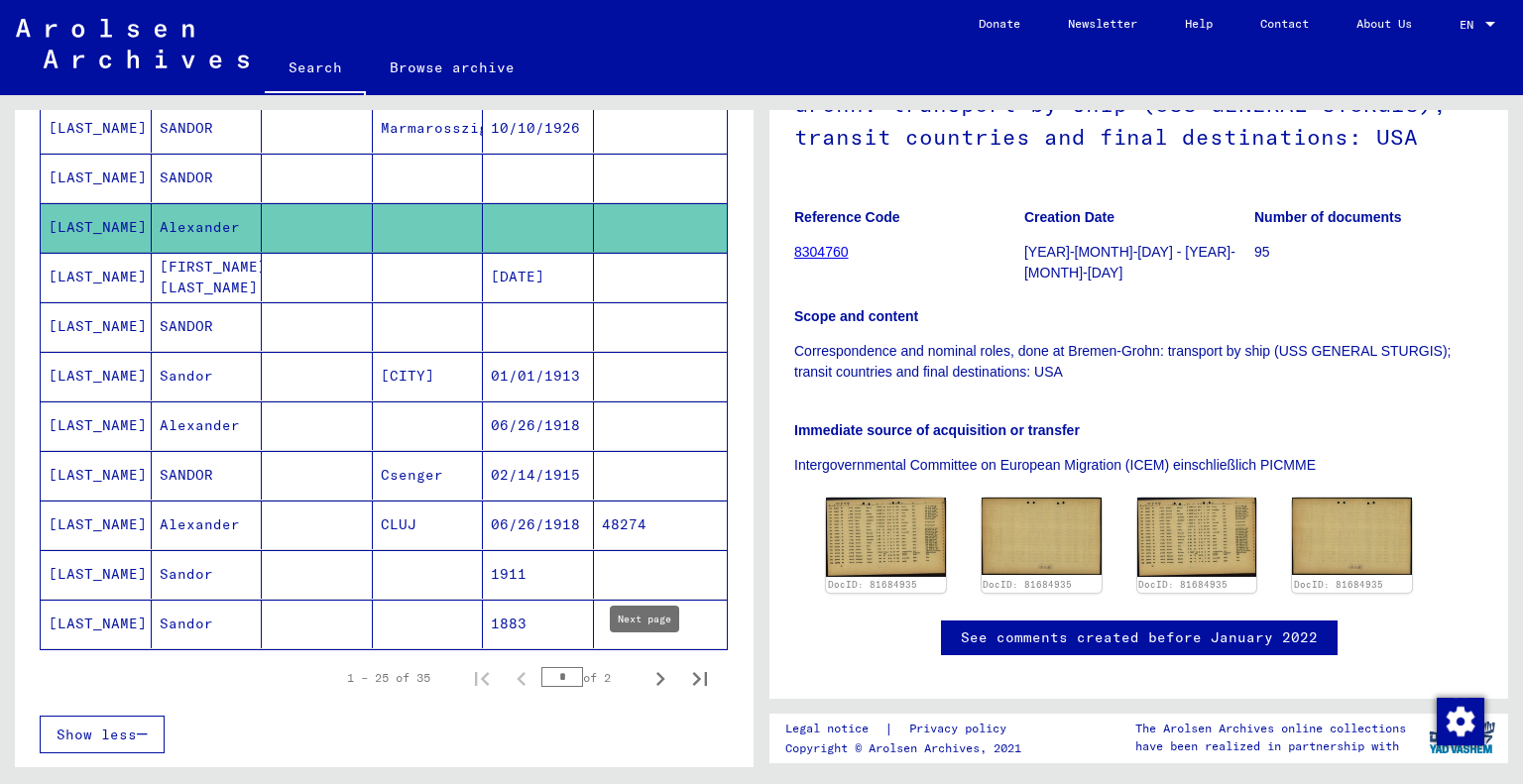 click 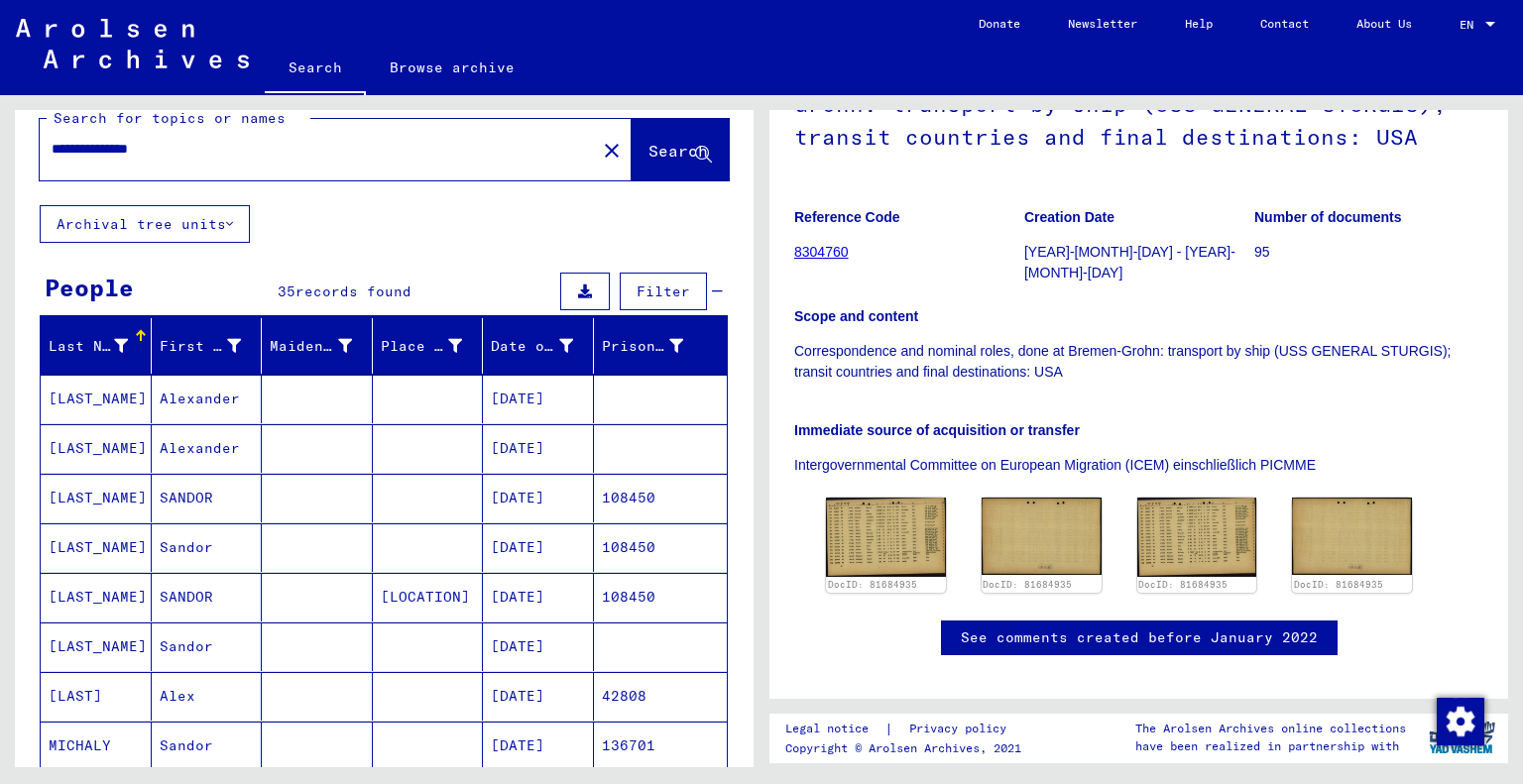 scroll, scrollTop: 0, scrollLeft: 0, axis: both 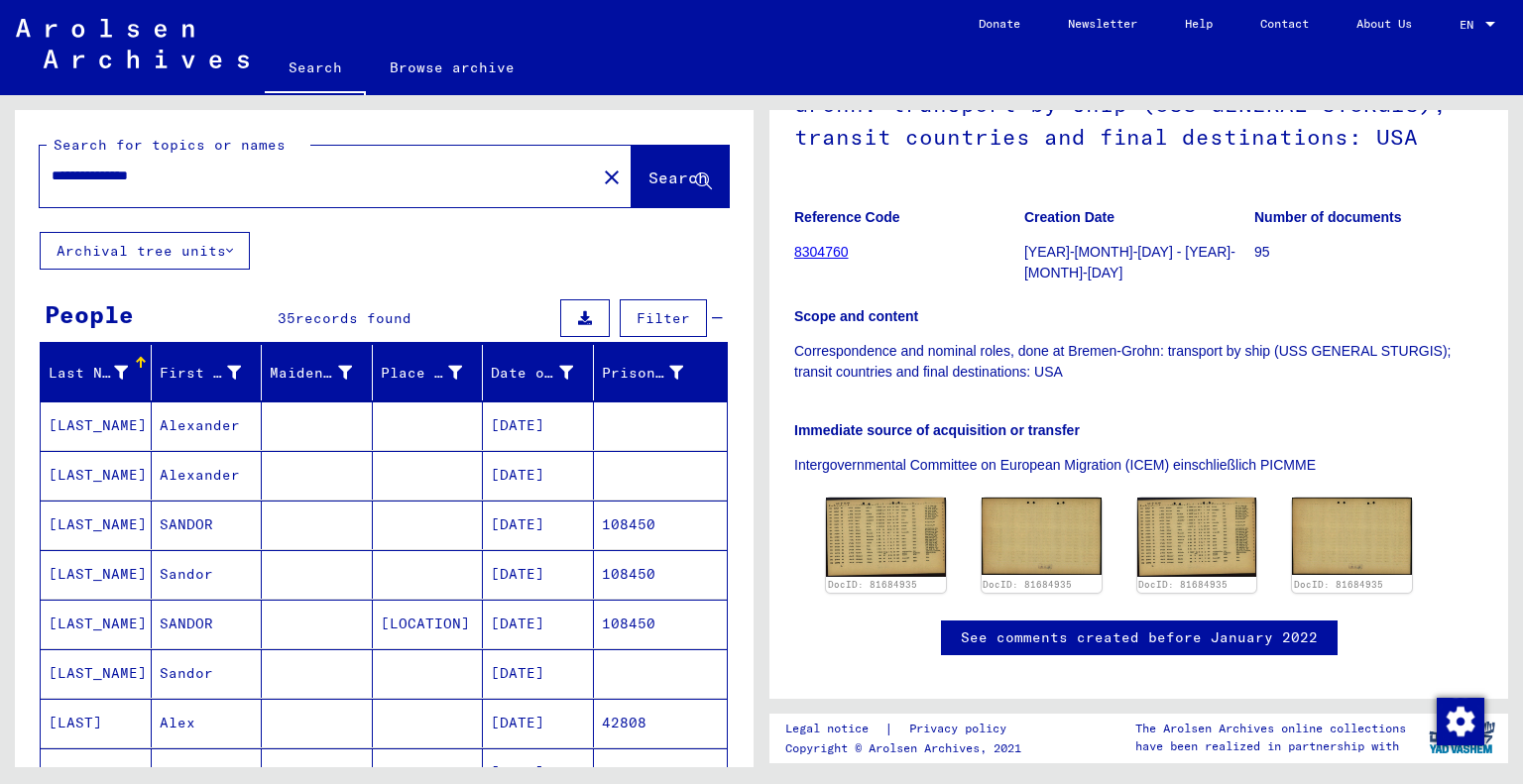 click on "**********" at bounding box center [317, 175] 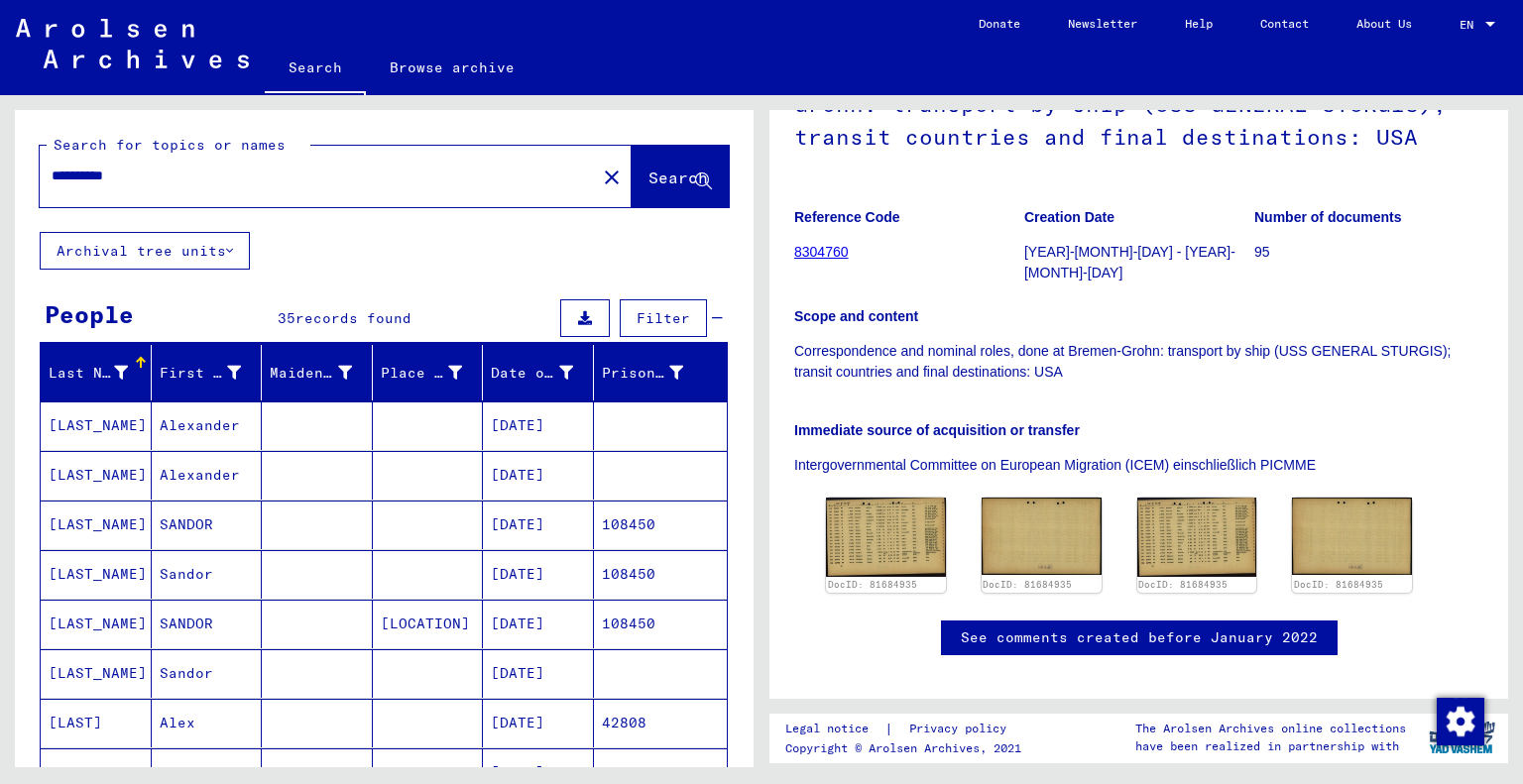 scroll, scrollTop: 0, scrollLeft: 0, axis: both 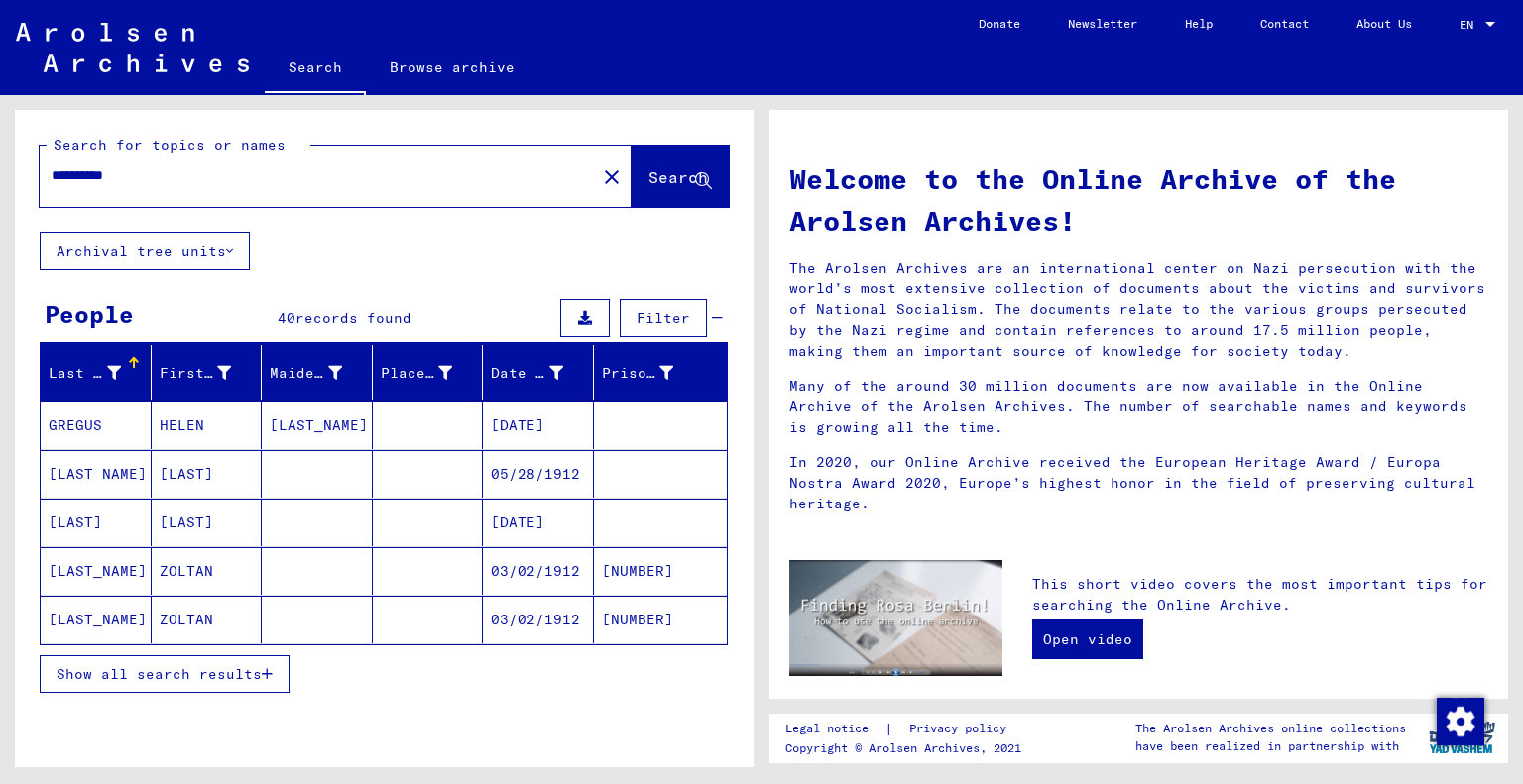 click on "Show all search results" at bounding box center [159, 674] 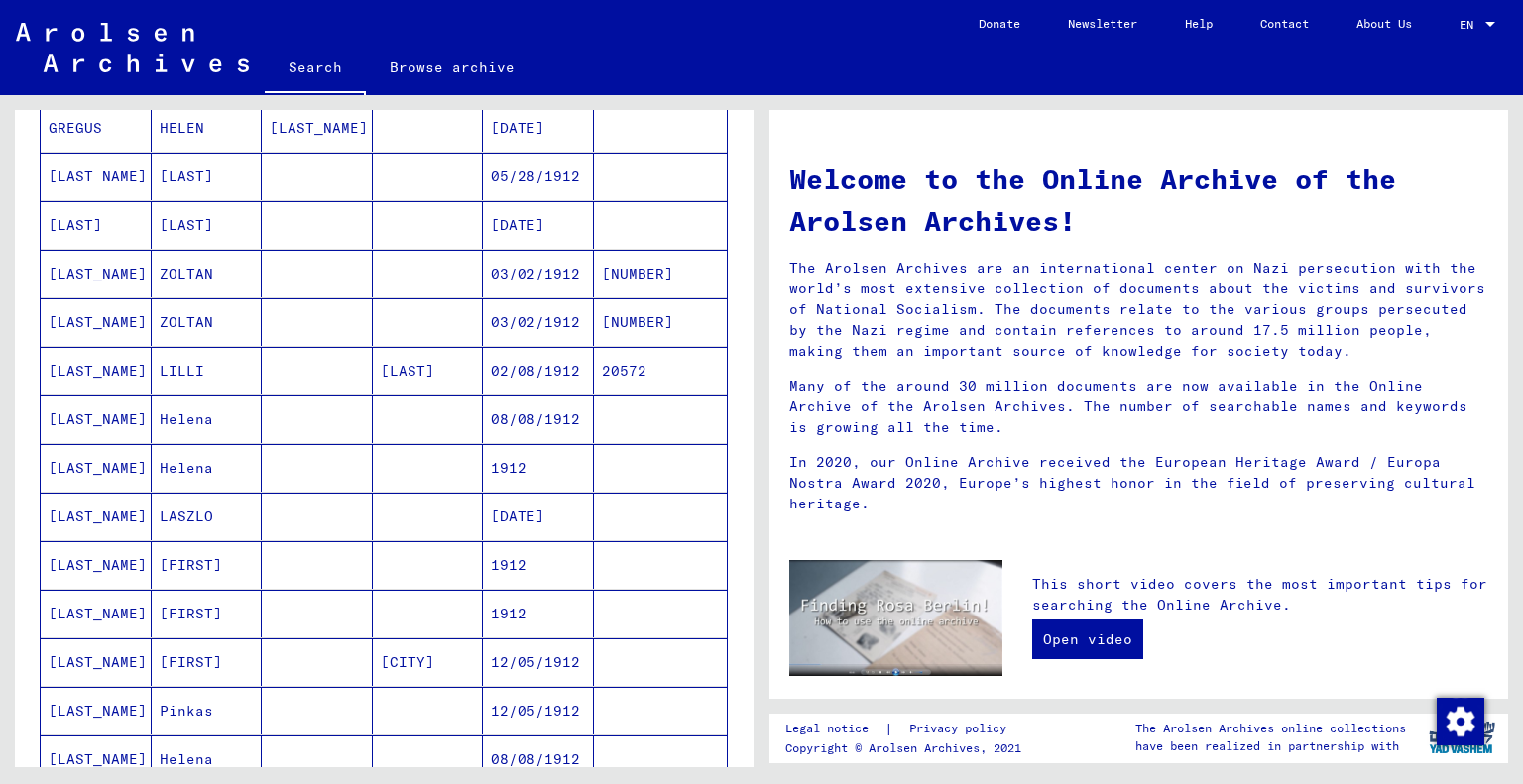 scroll, scrollTop: 0, scrollLeft: 0, axis: both 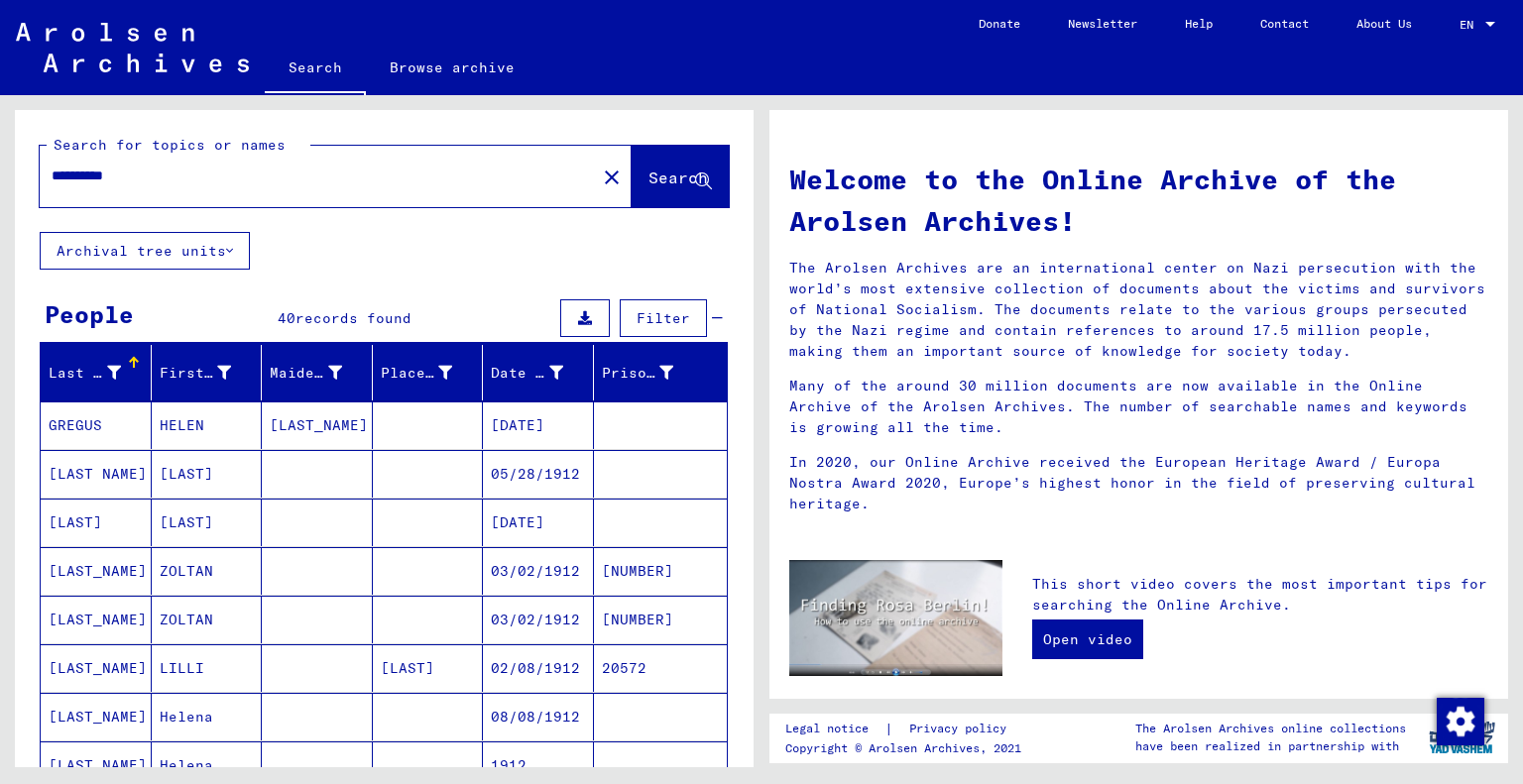 drag, startPoint x: 59, startPoint y: 177, endPoint x: 141, endPoint y: 196, distance: 84.17244 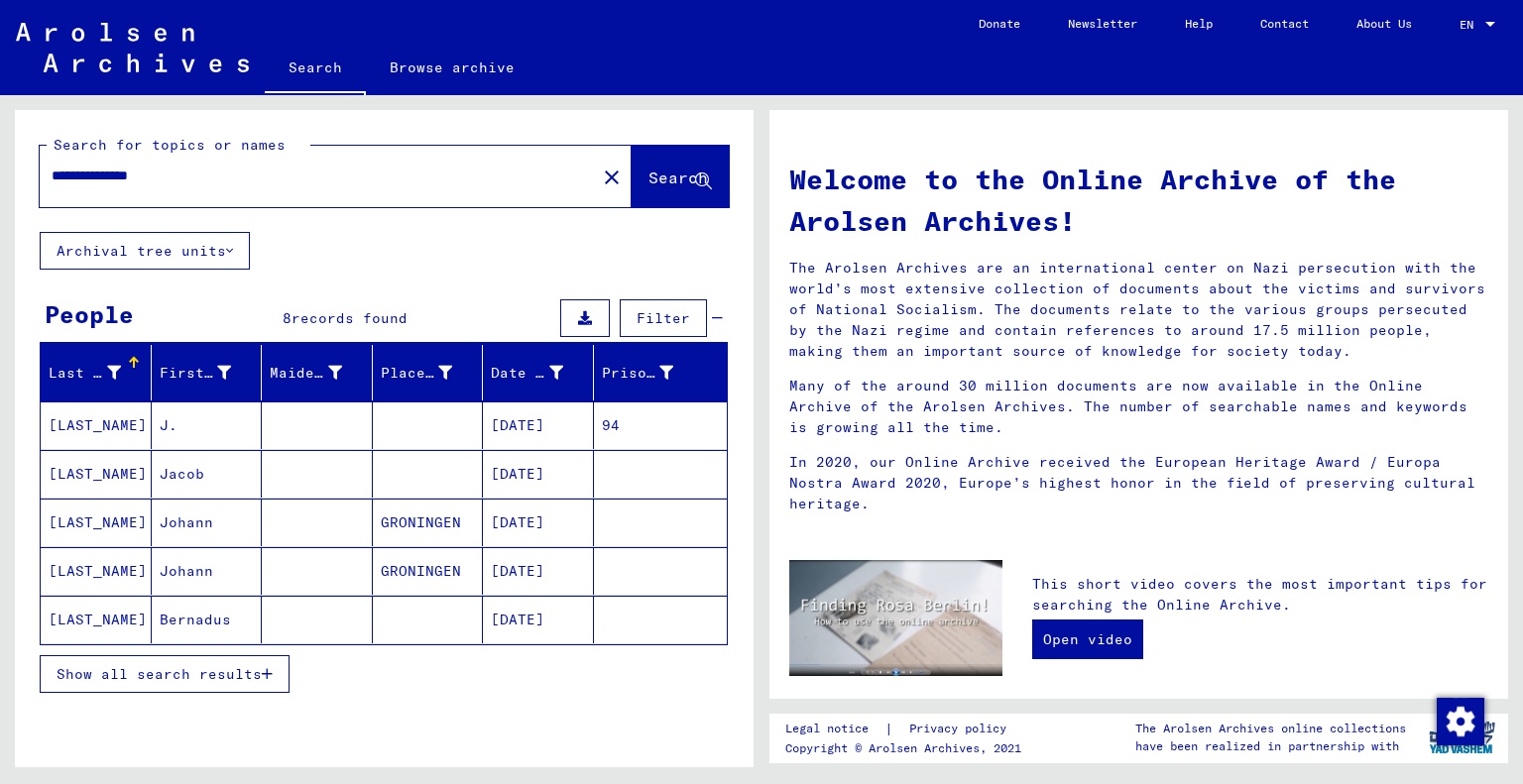 click on "[DATE]" at bounding box center (538, 474) 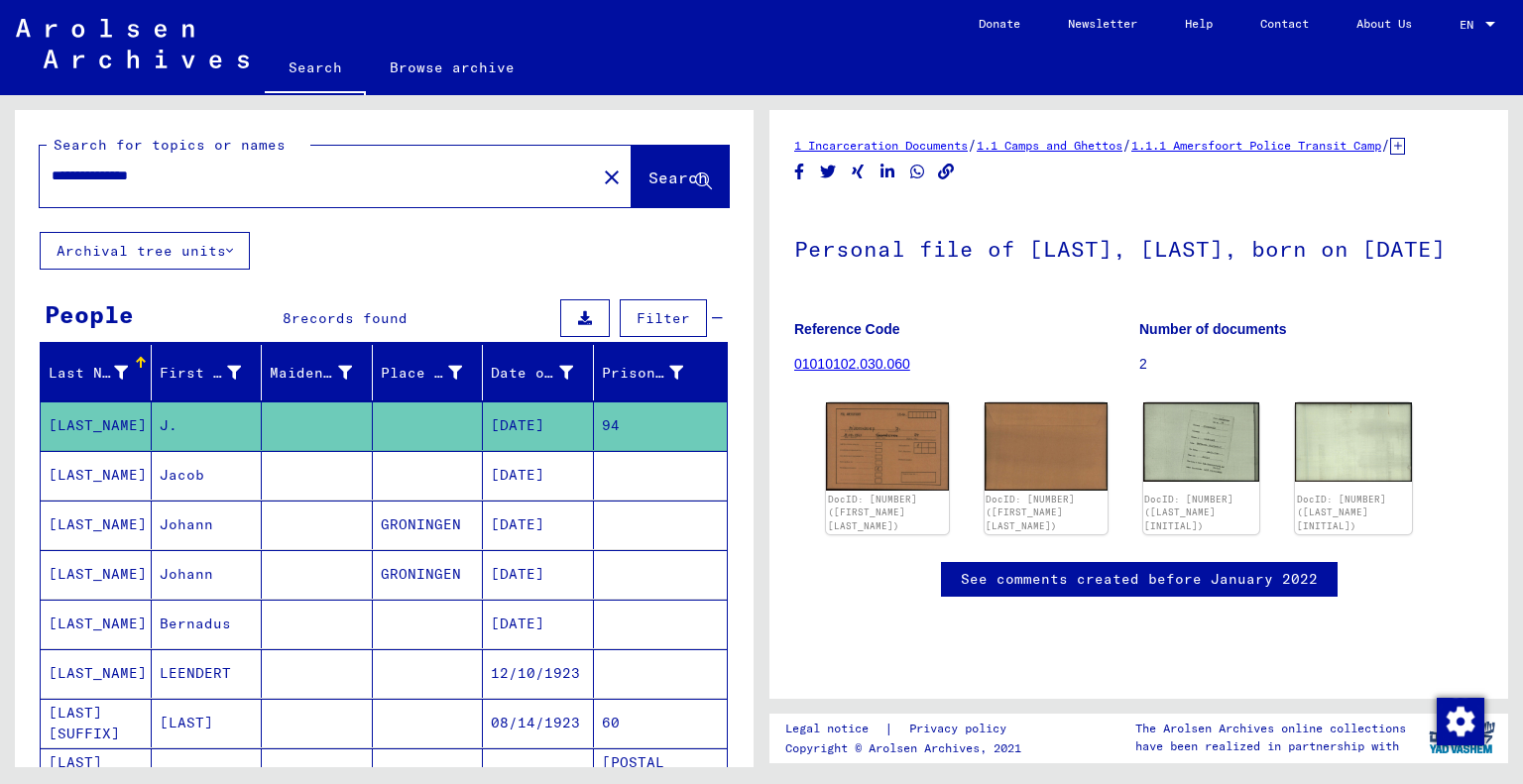 scroll, scrollTop: 0, scrollLeft: 0, axis: both 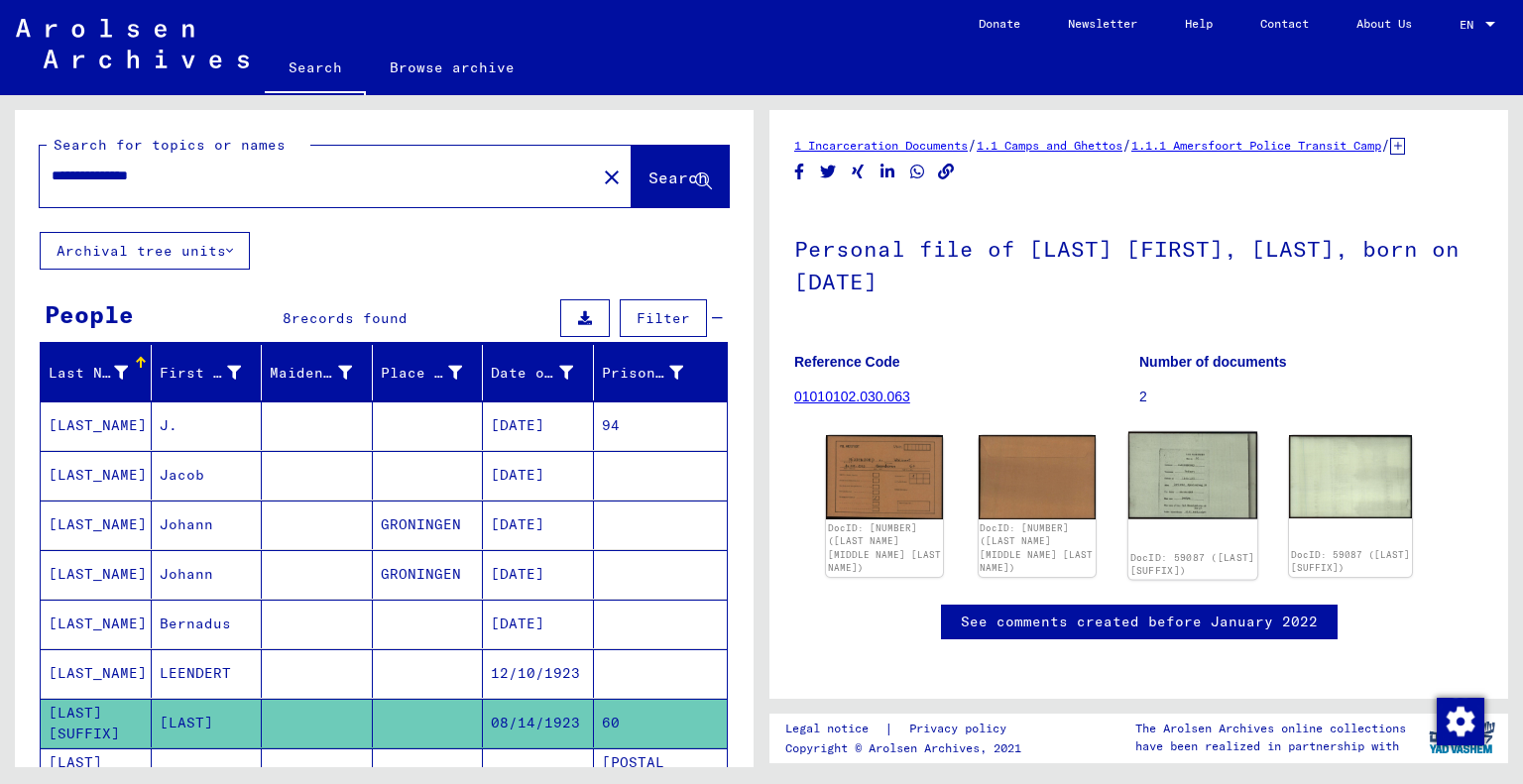 click 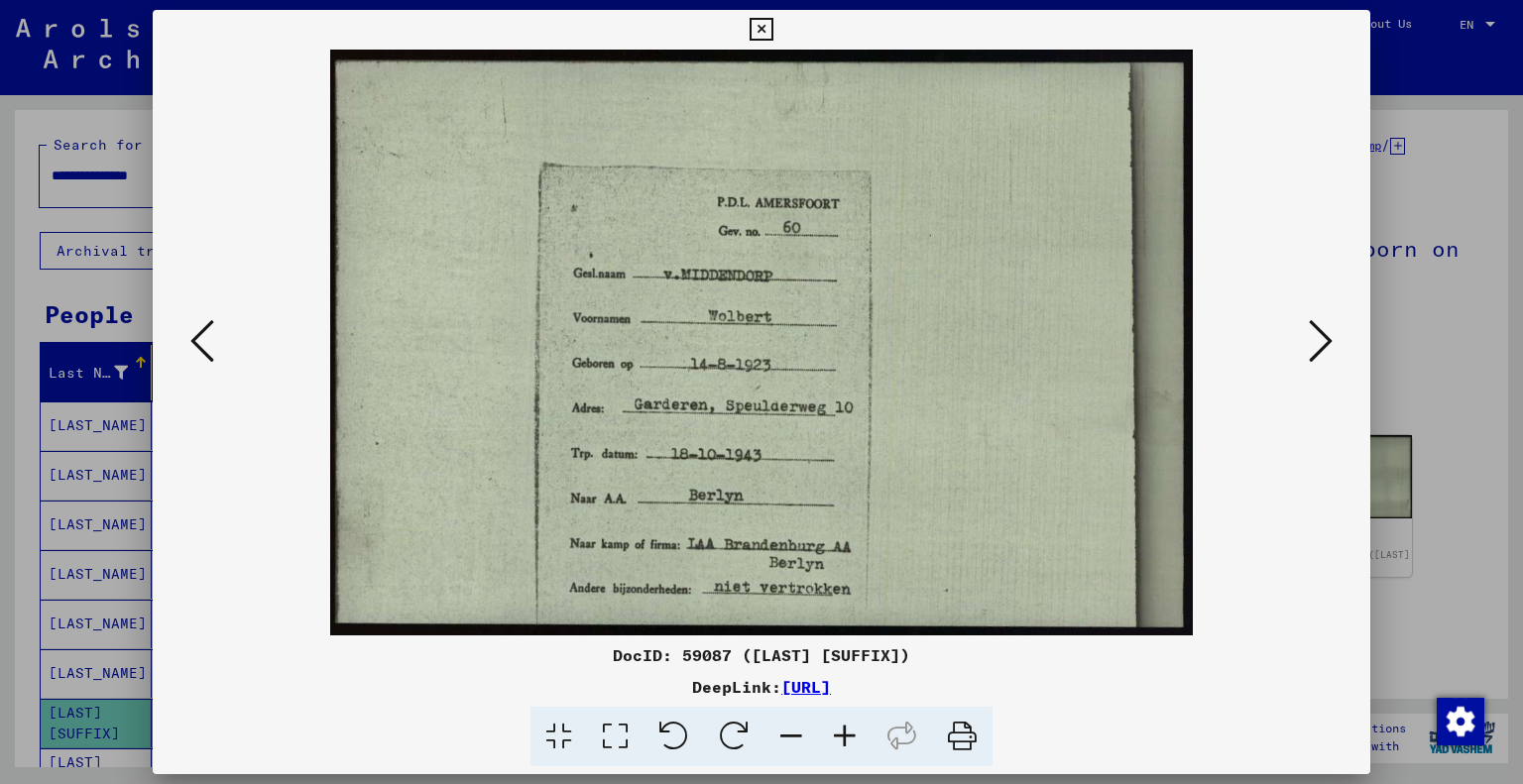 click at bounding box center (761, 30) 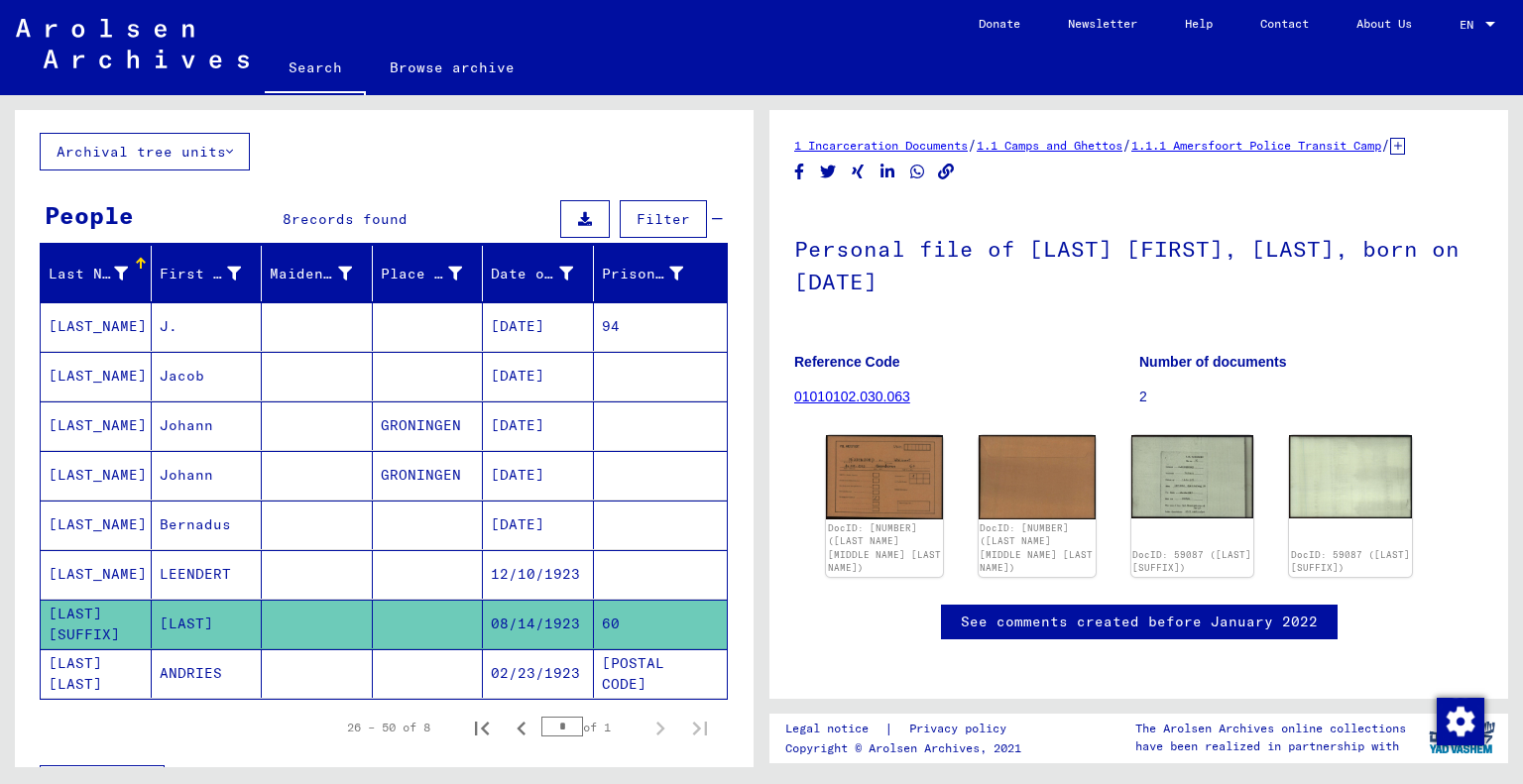 scroll, scrollTop: 0, scrollLeft: 0, axis: both 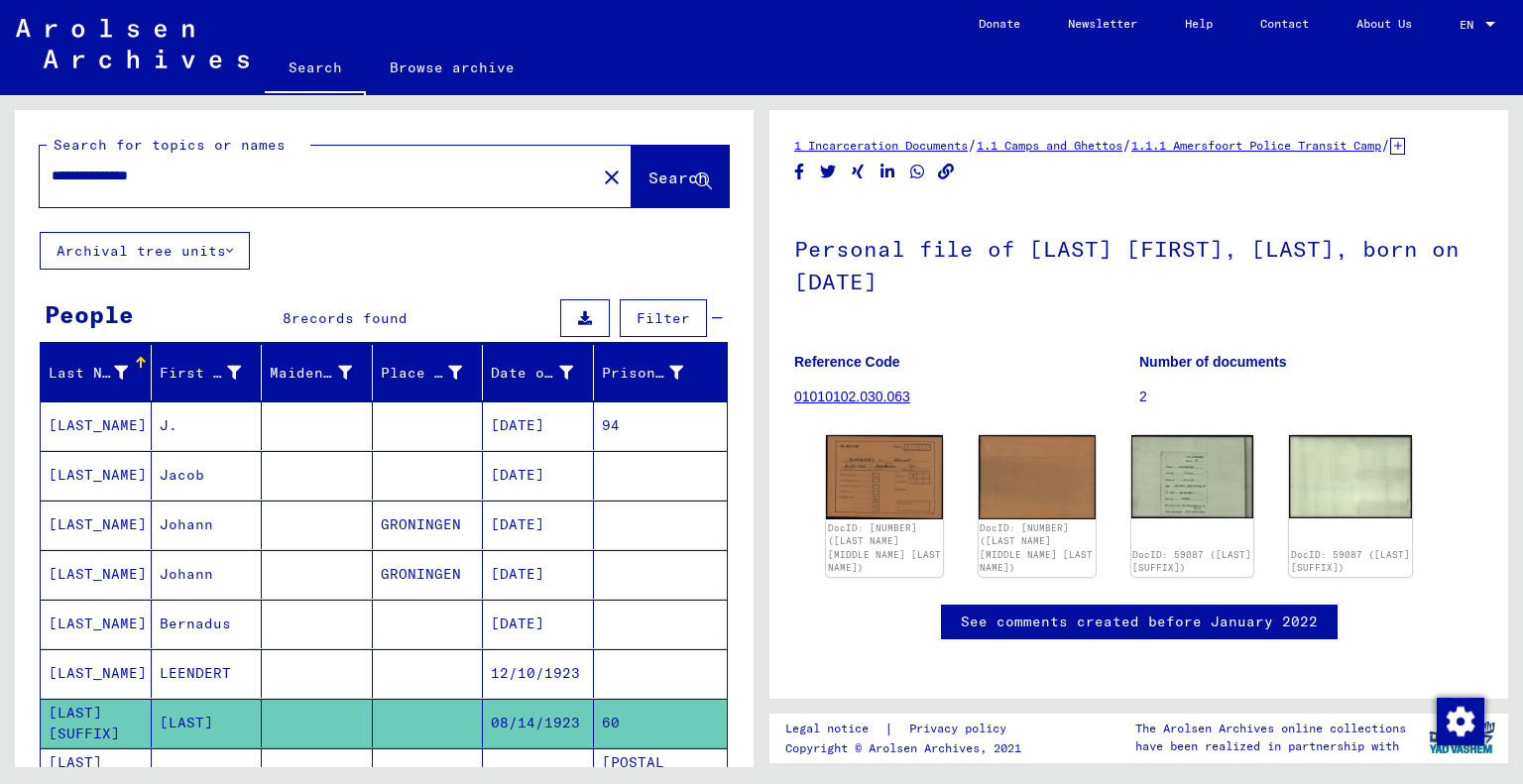 drag, startPoint x: 182, startPoint y: 185, endPoint x: 40, endPoint y: 192, distance: 142.17243 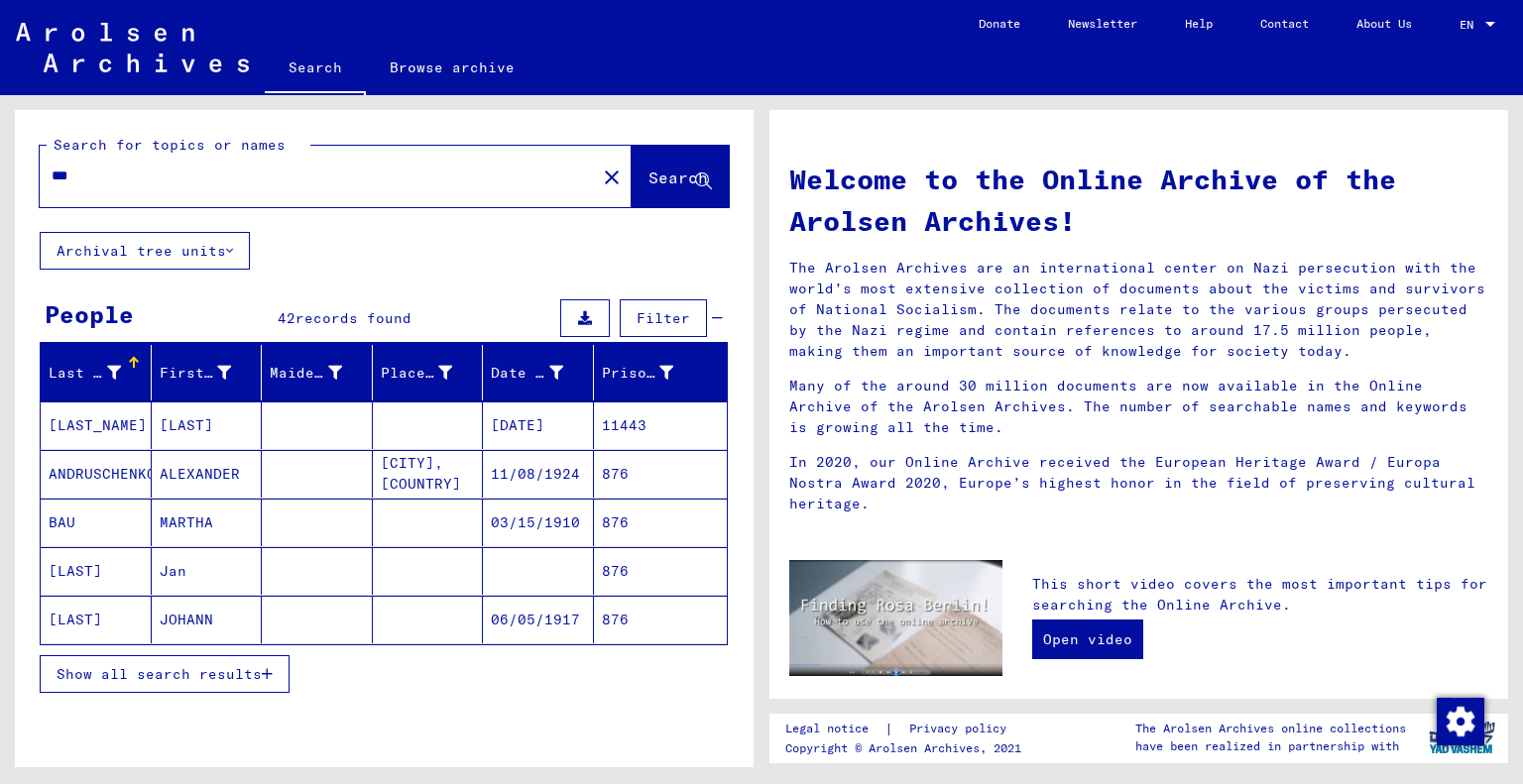 click on "Show all search results" at bounding box center [159, 674] 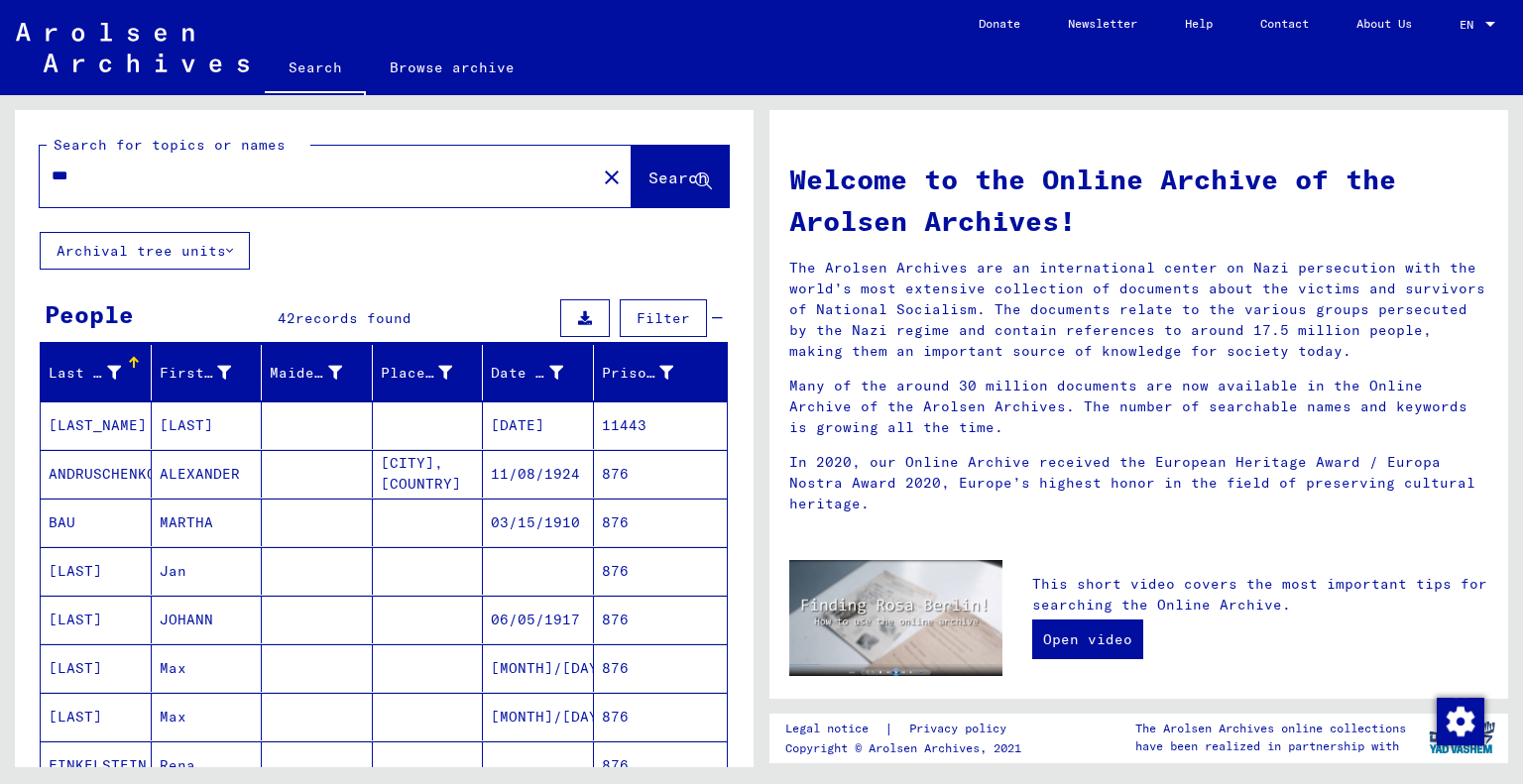 scroll, scrollTop: 396, scrollLeft: 0, axis: vertical 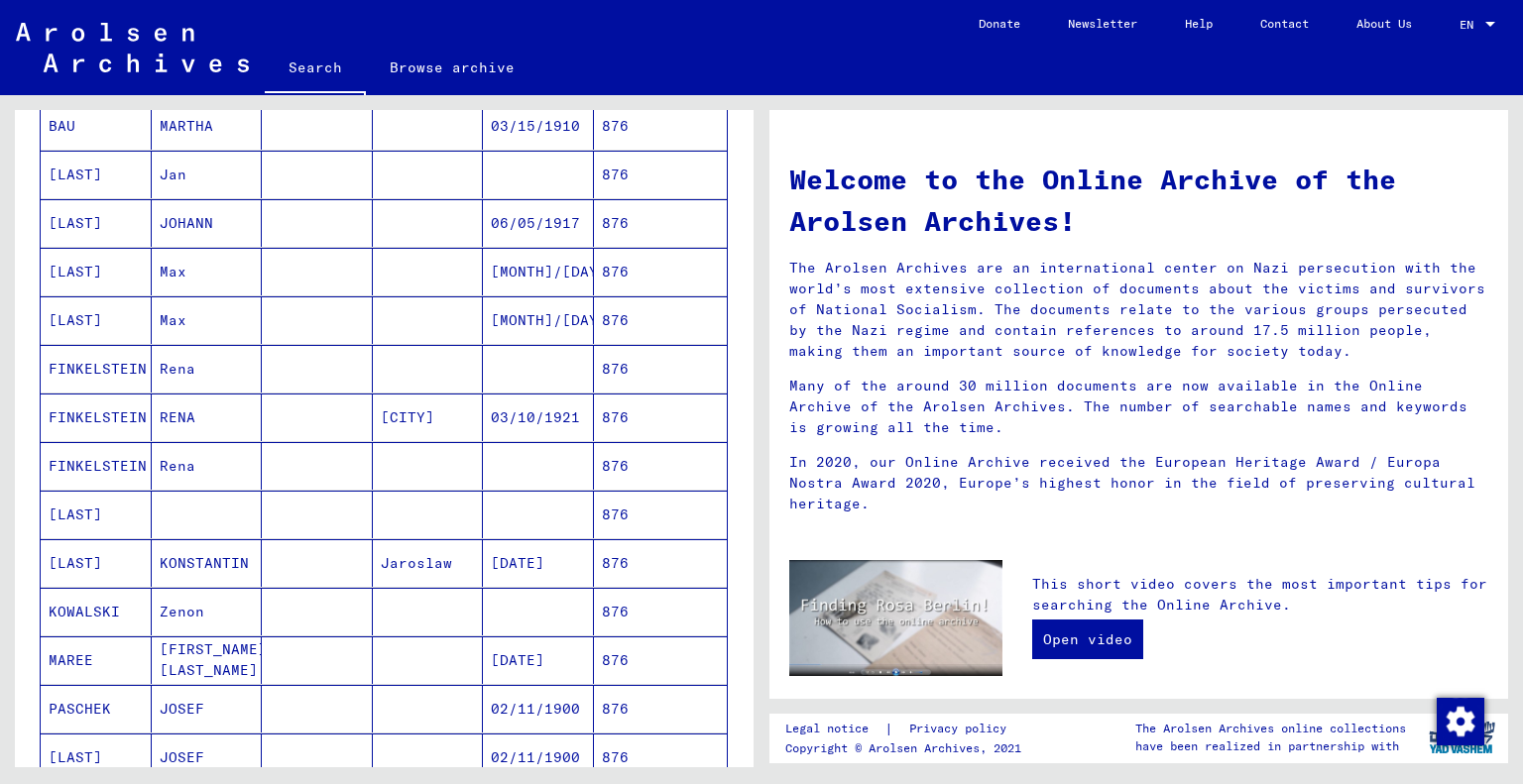 click on "[DATE]" at bounding box center (538, 709) 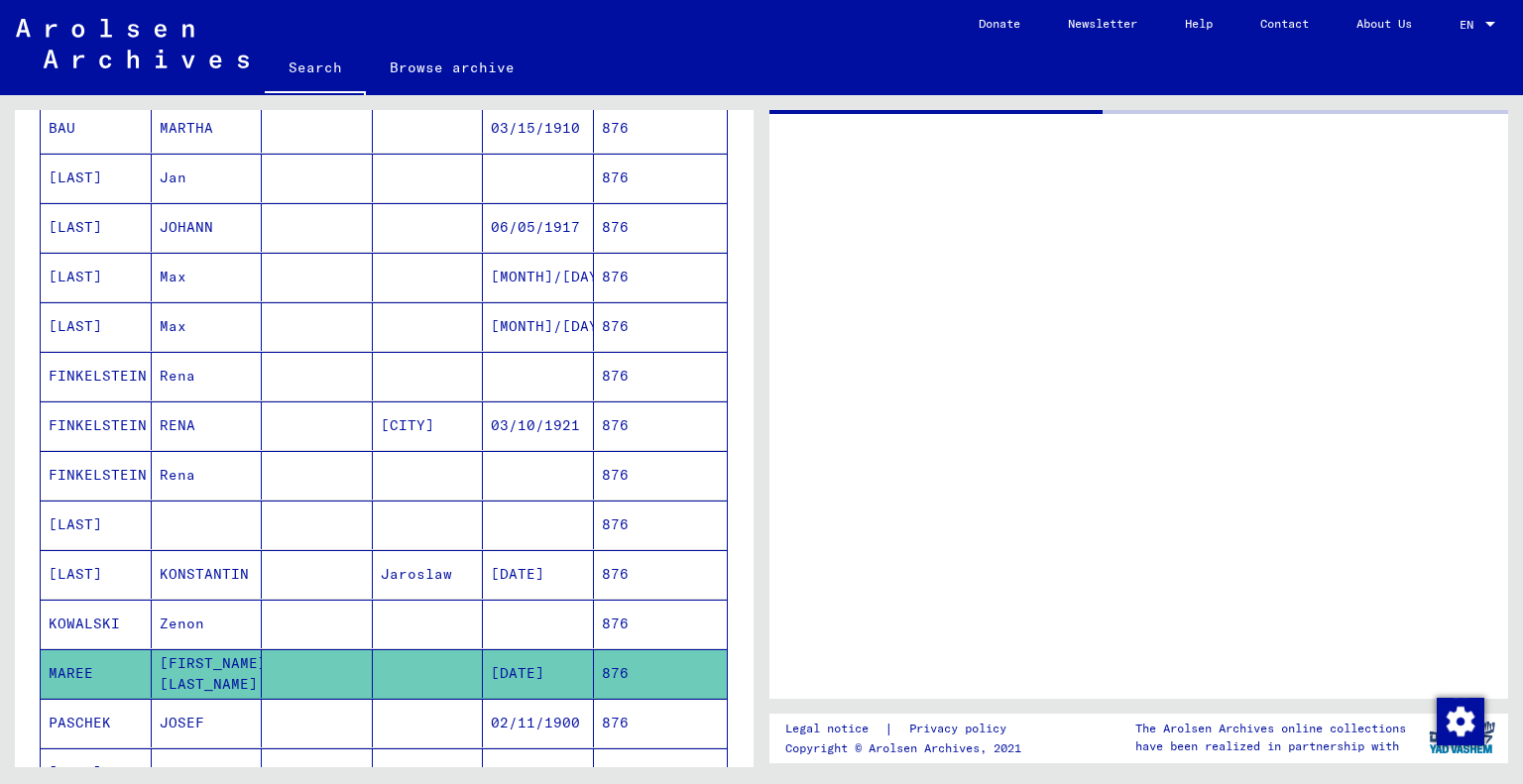 scroll, scrollTop: 398, scrollLeft: 0, axis: vertical 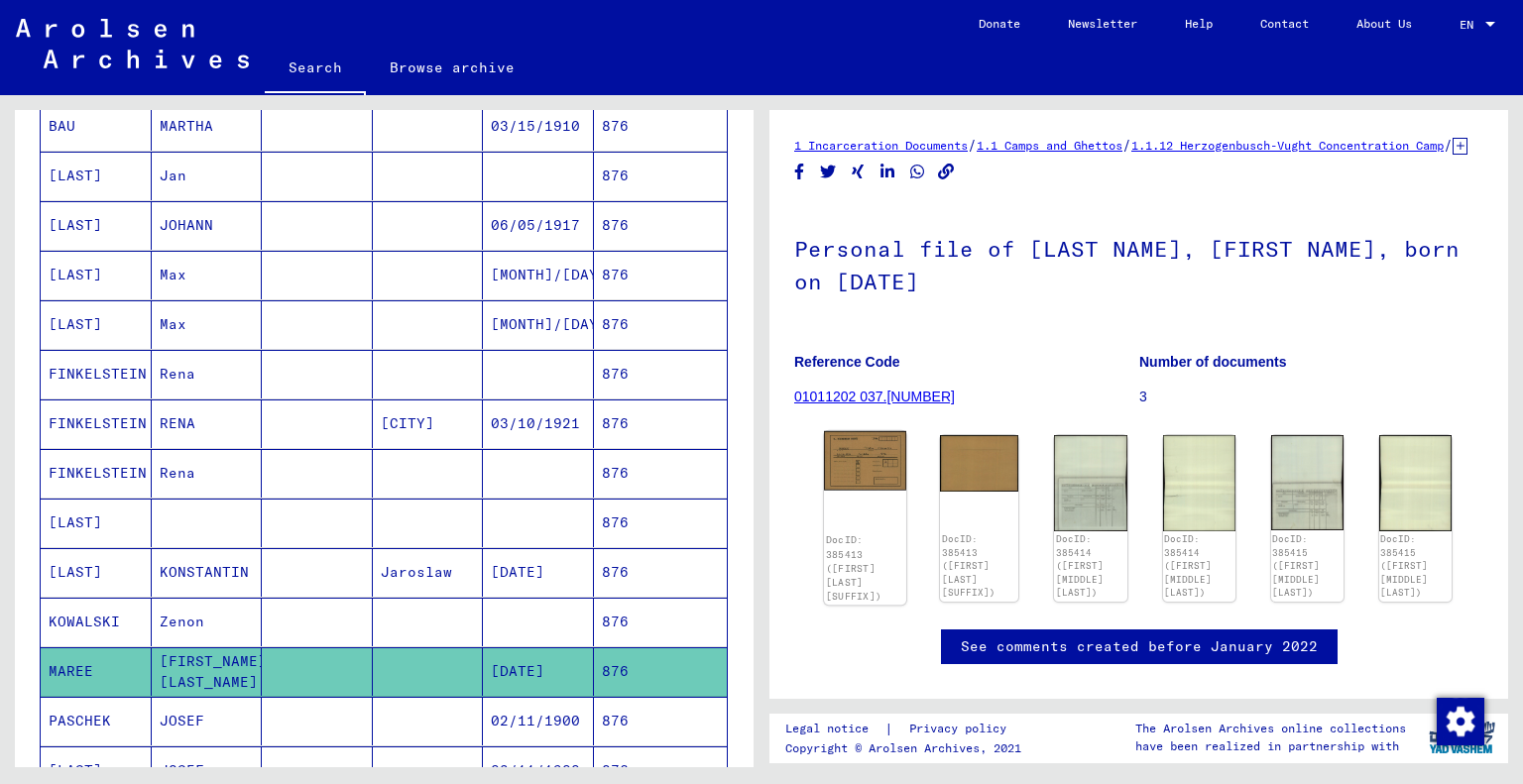 click 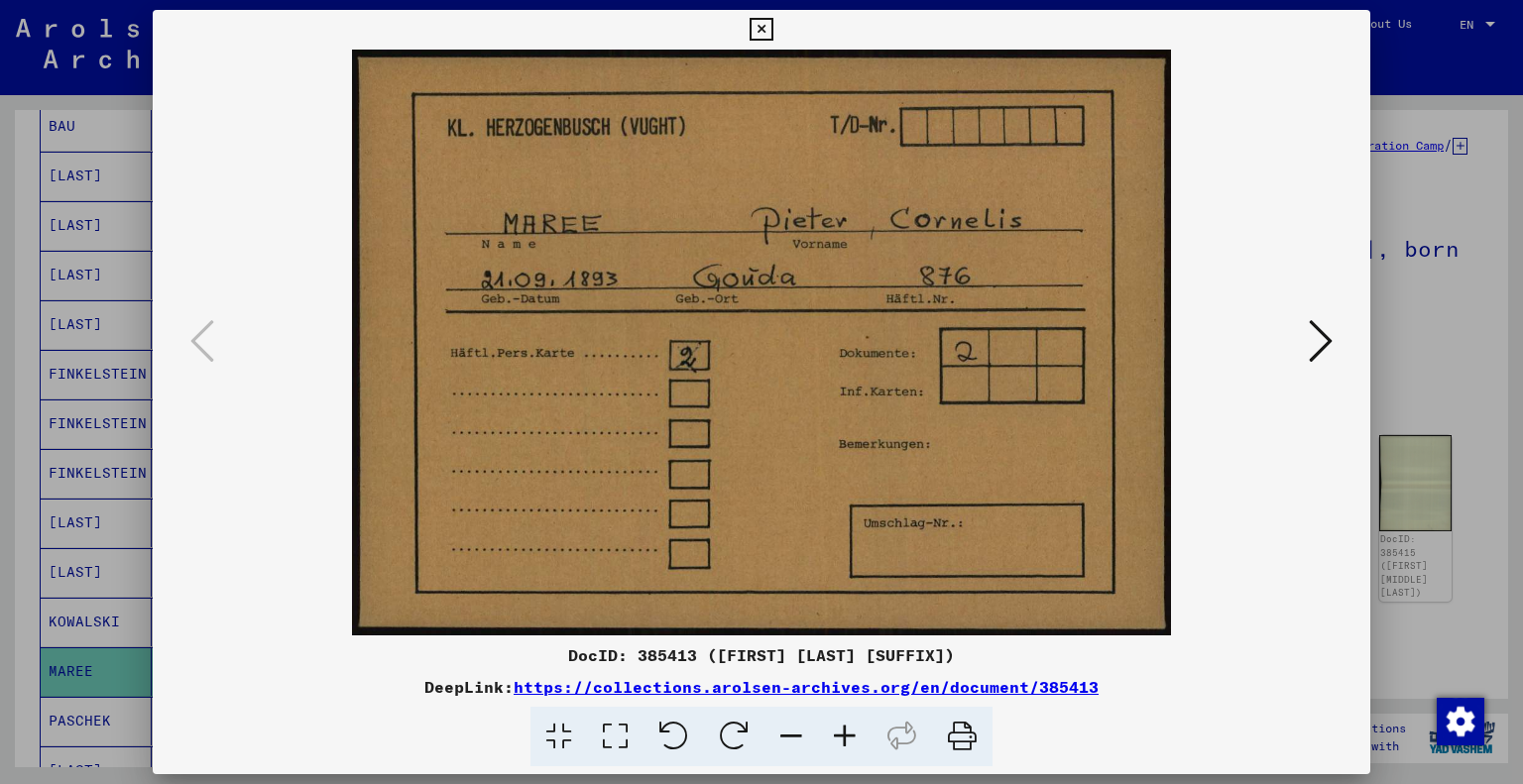 click at bounding box center [1321, 341] 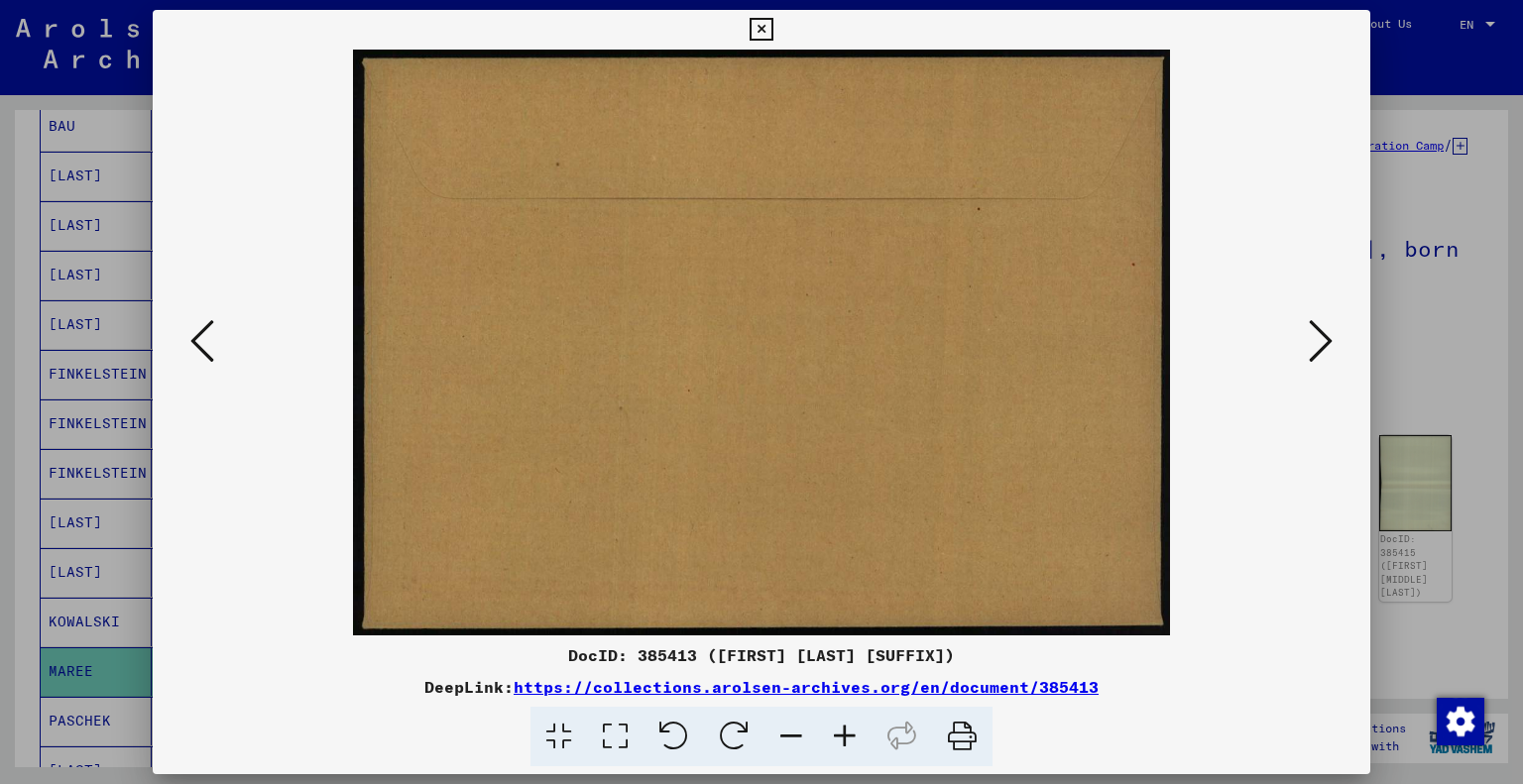 click at bounding box center (1321, 341) 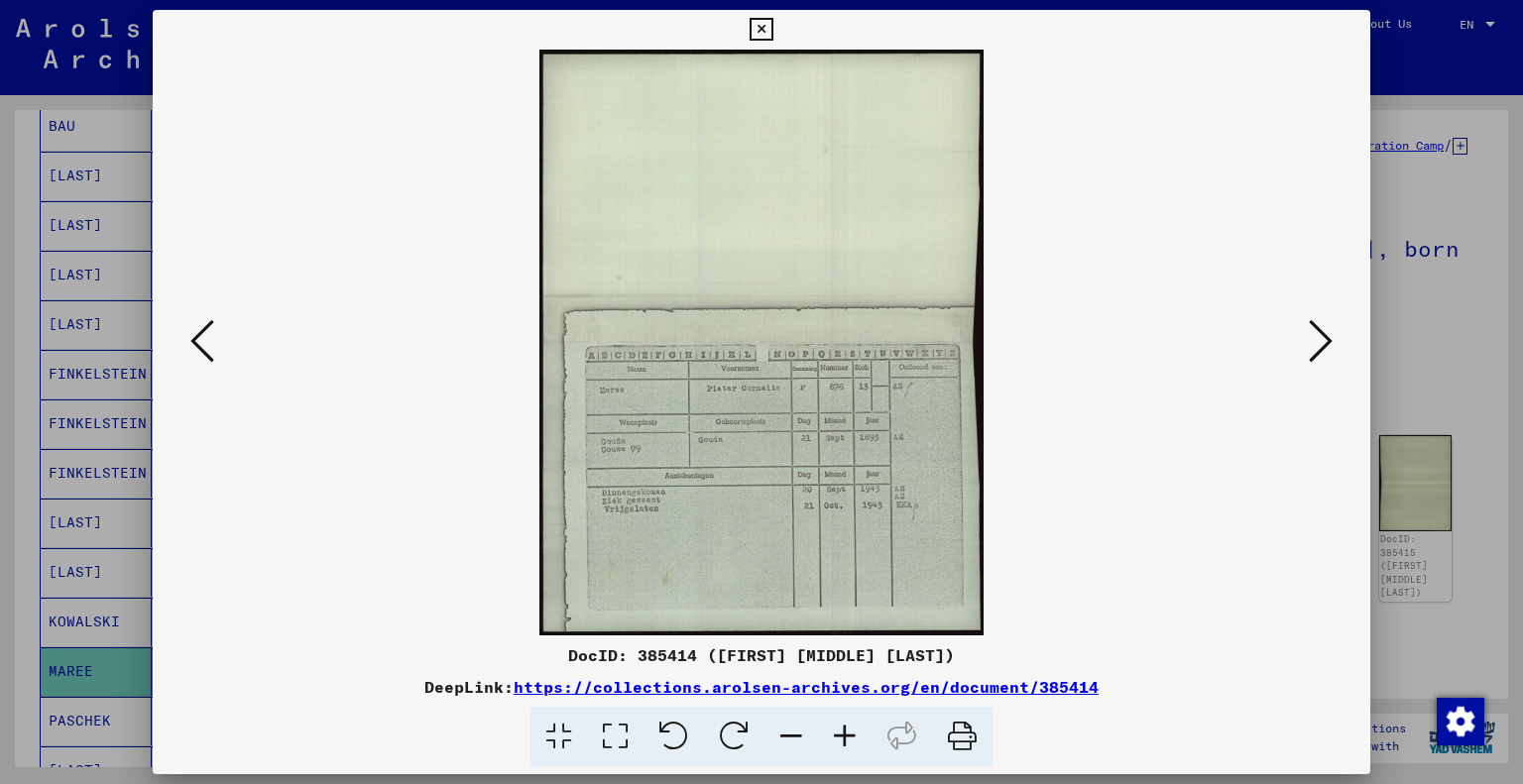click at bounding box center [845, 736] 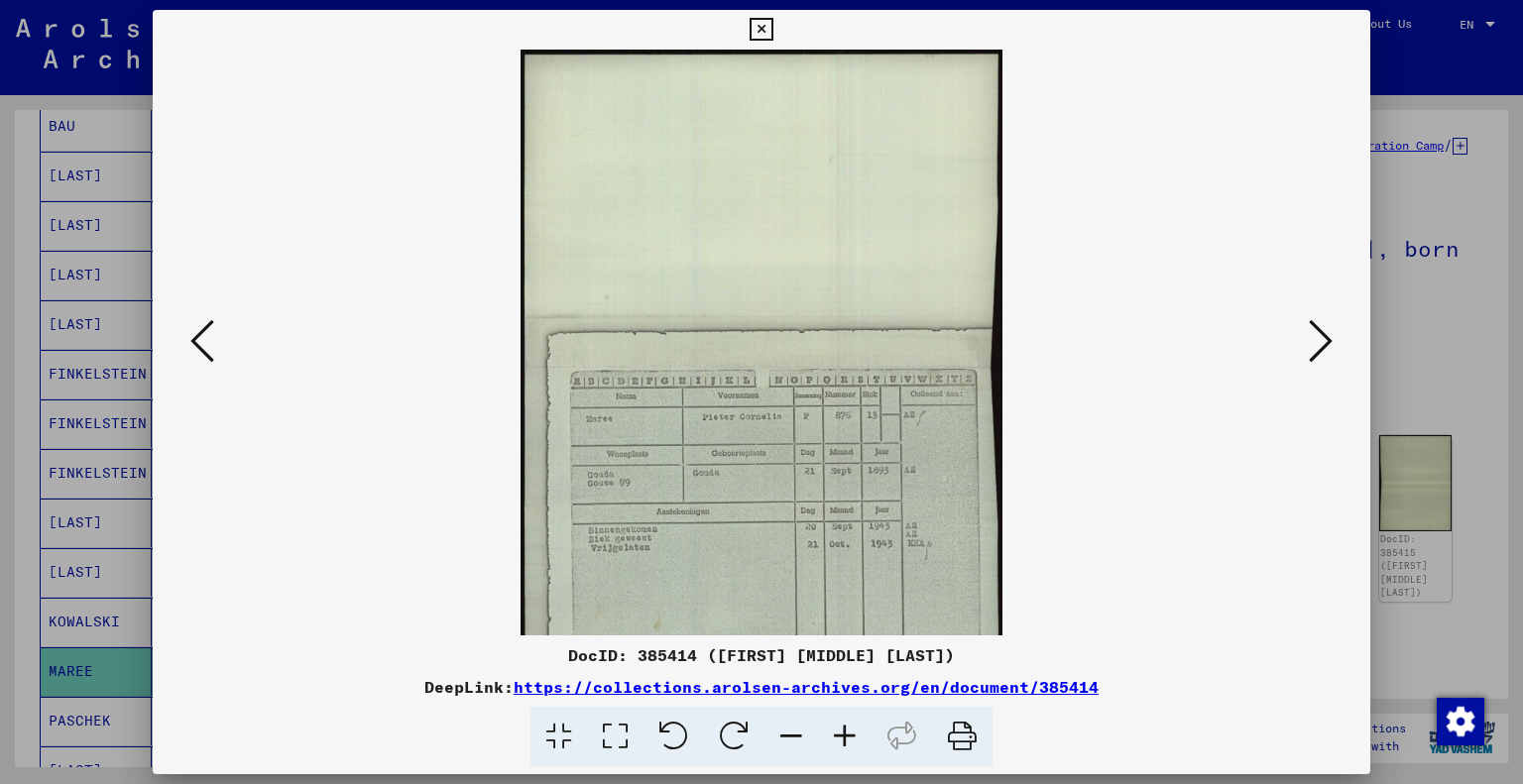 click at bounding box center (845, 736) 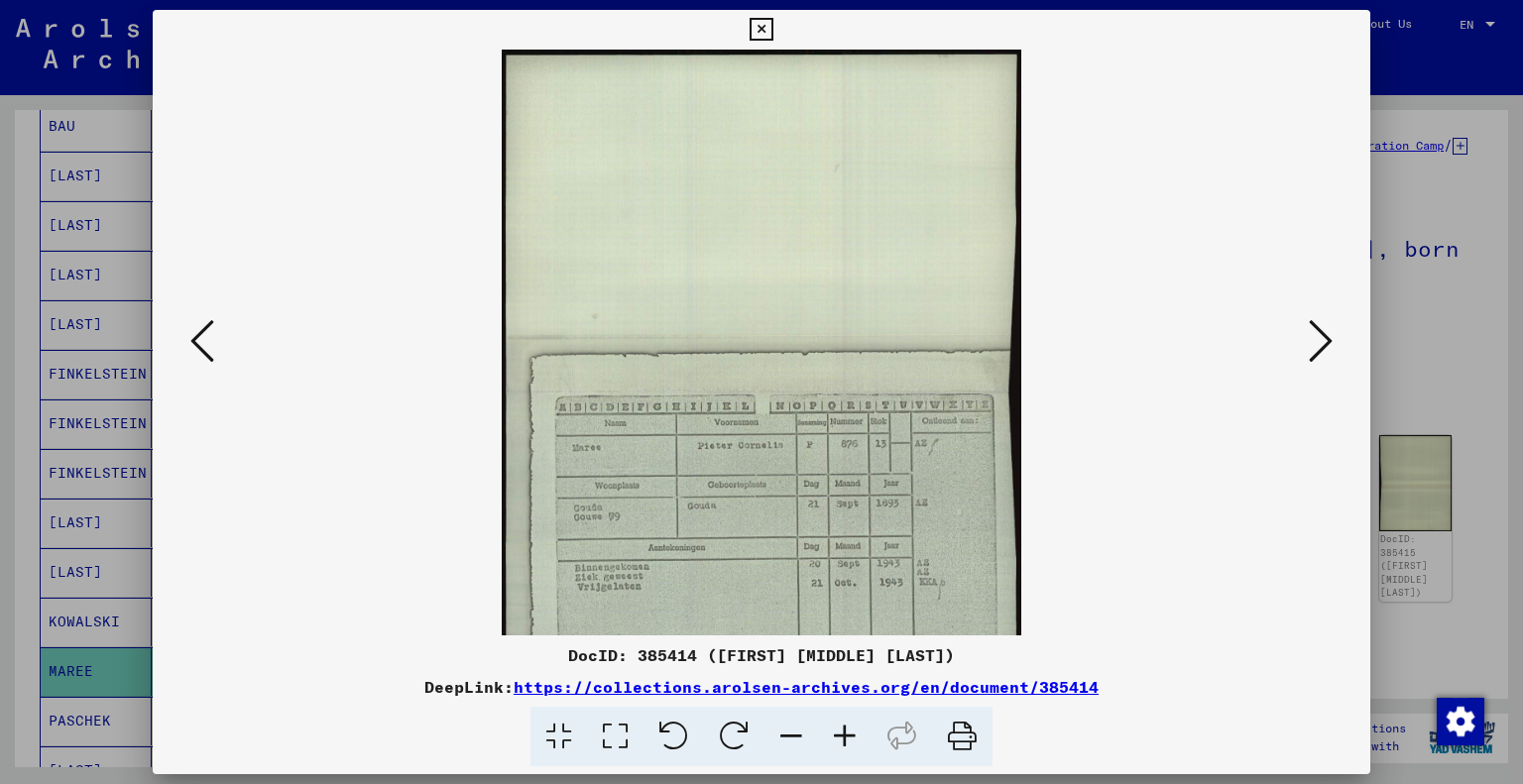 click at bounding box center [845, 736] 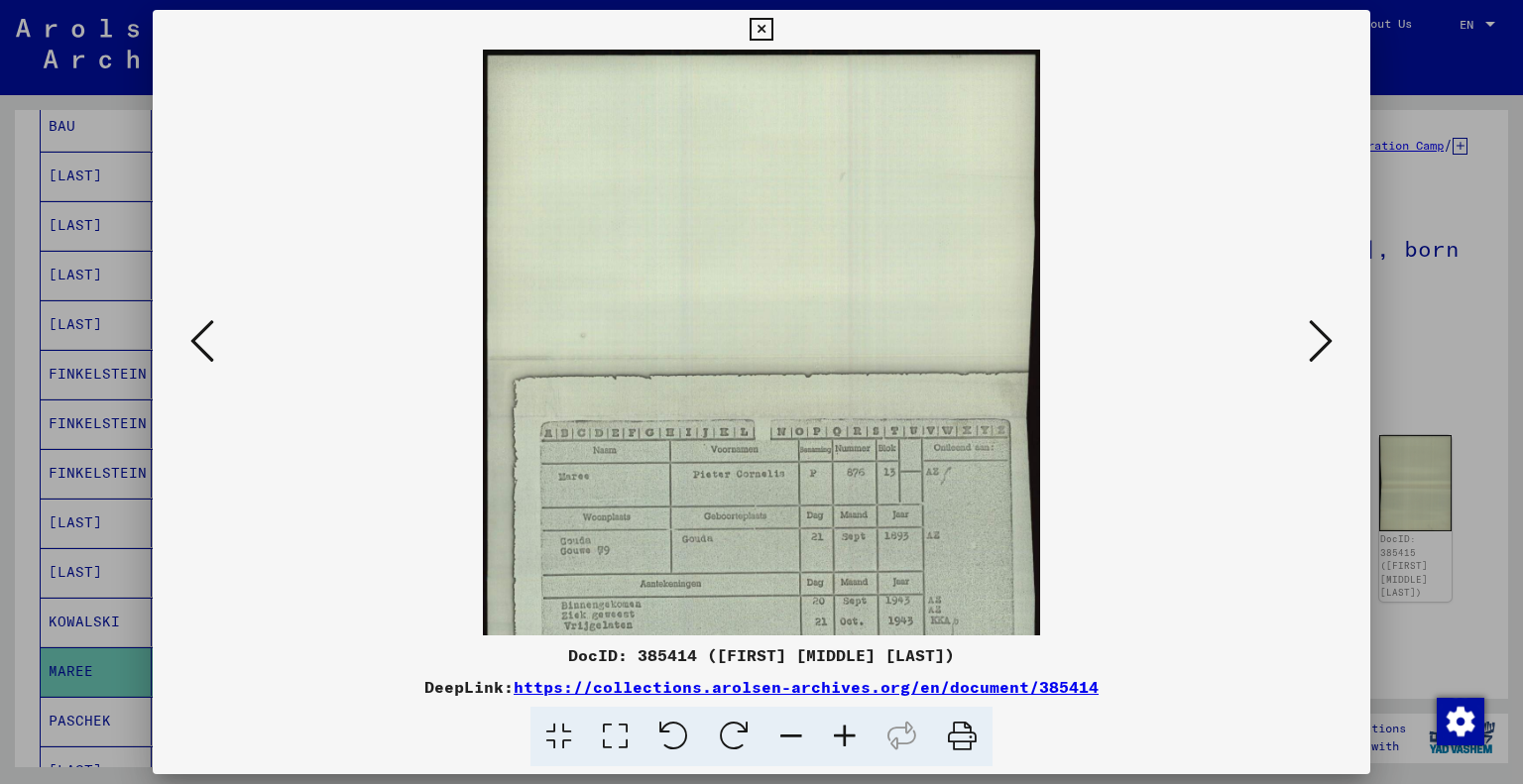 click at bounding box center [761, 30] 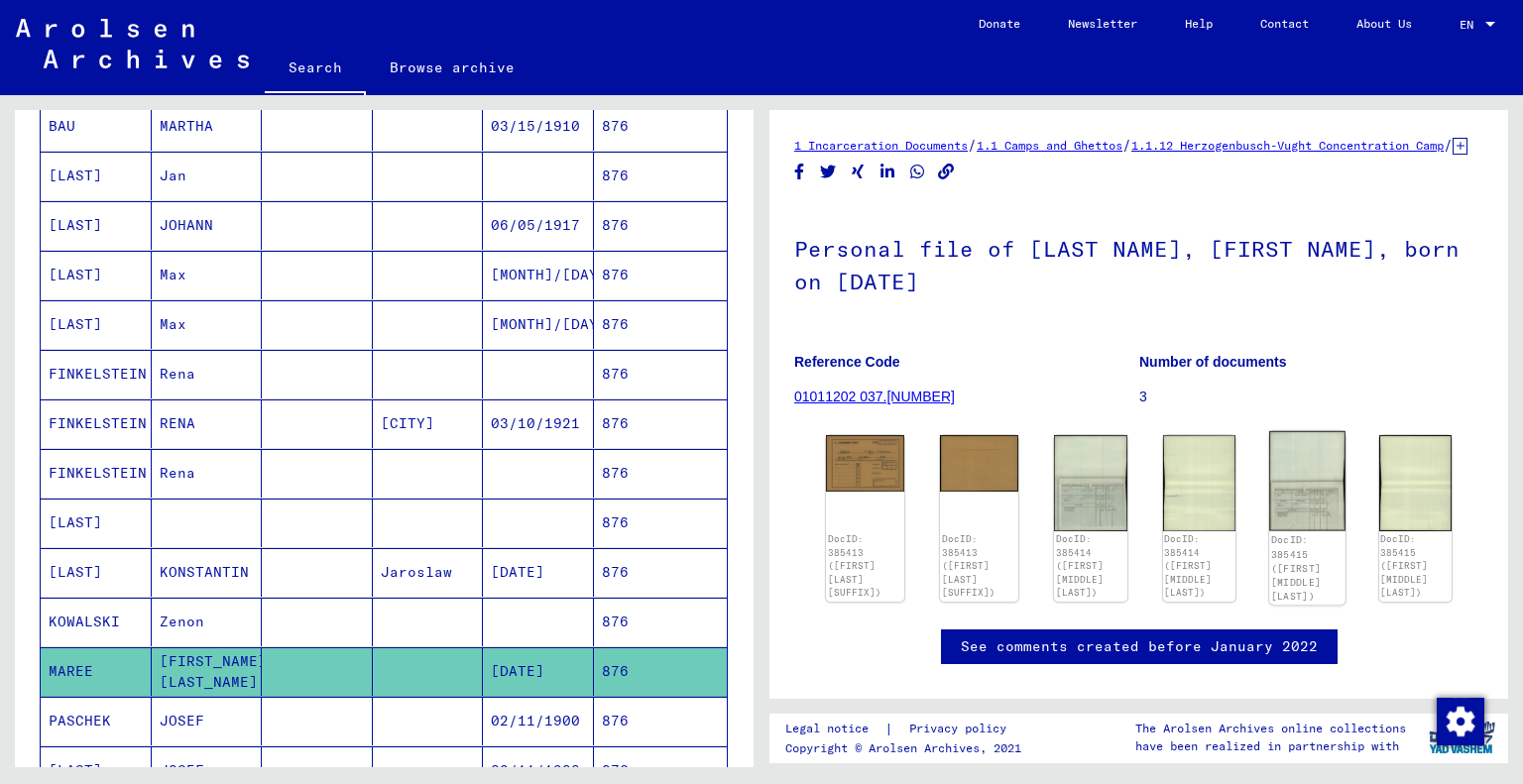click 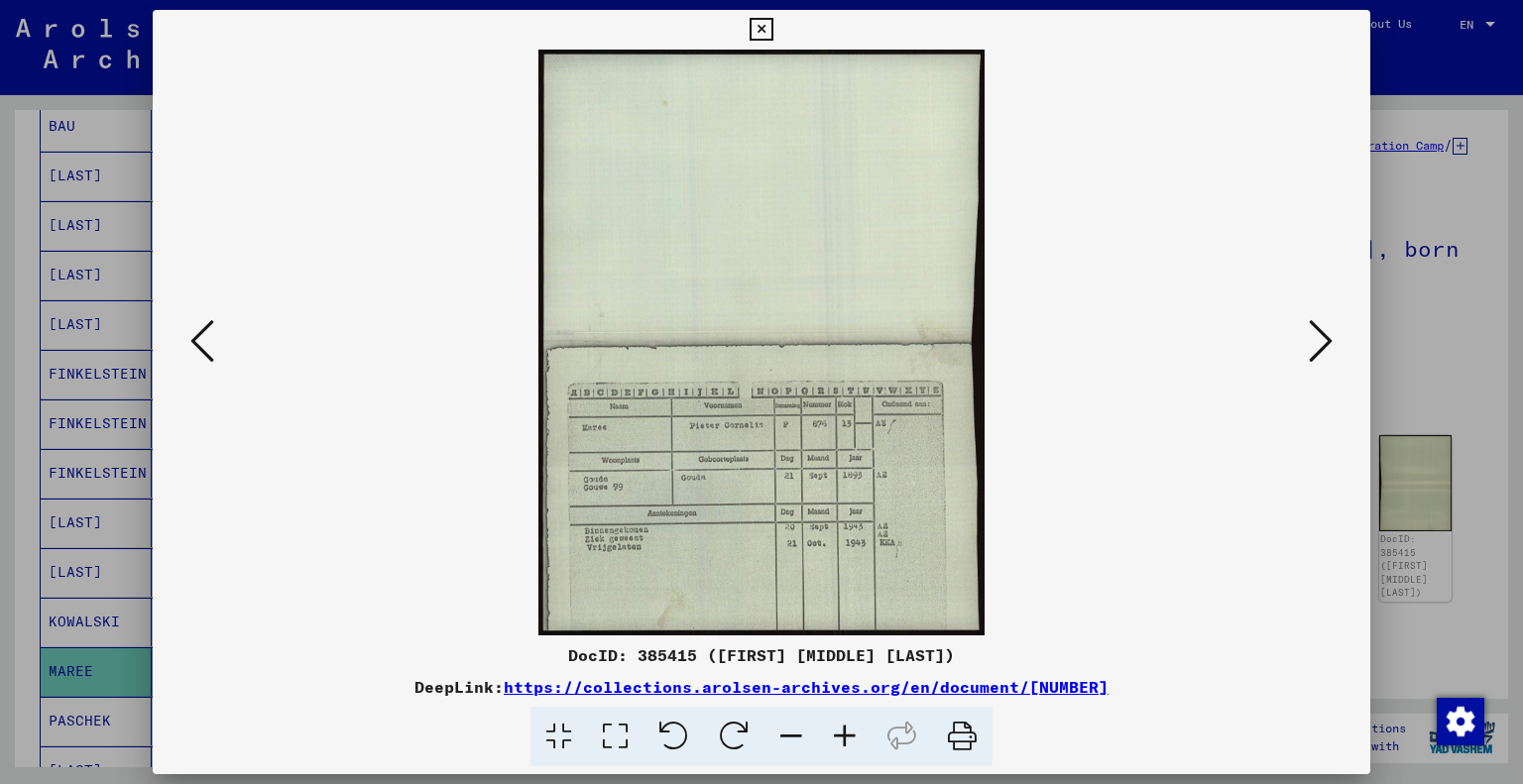 click at bounding box center [761, 30] 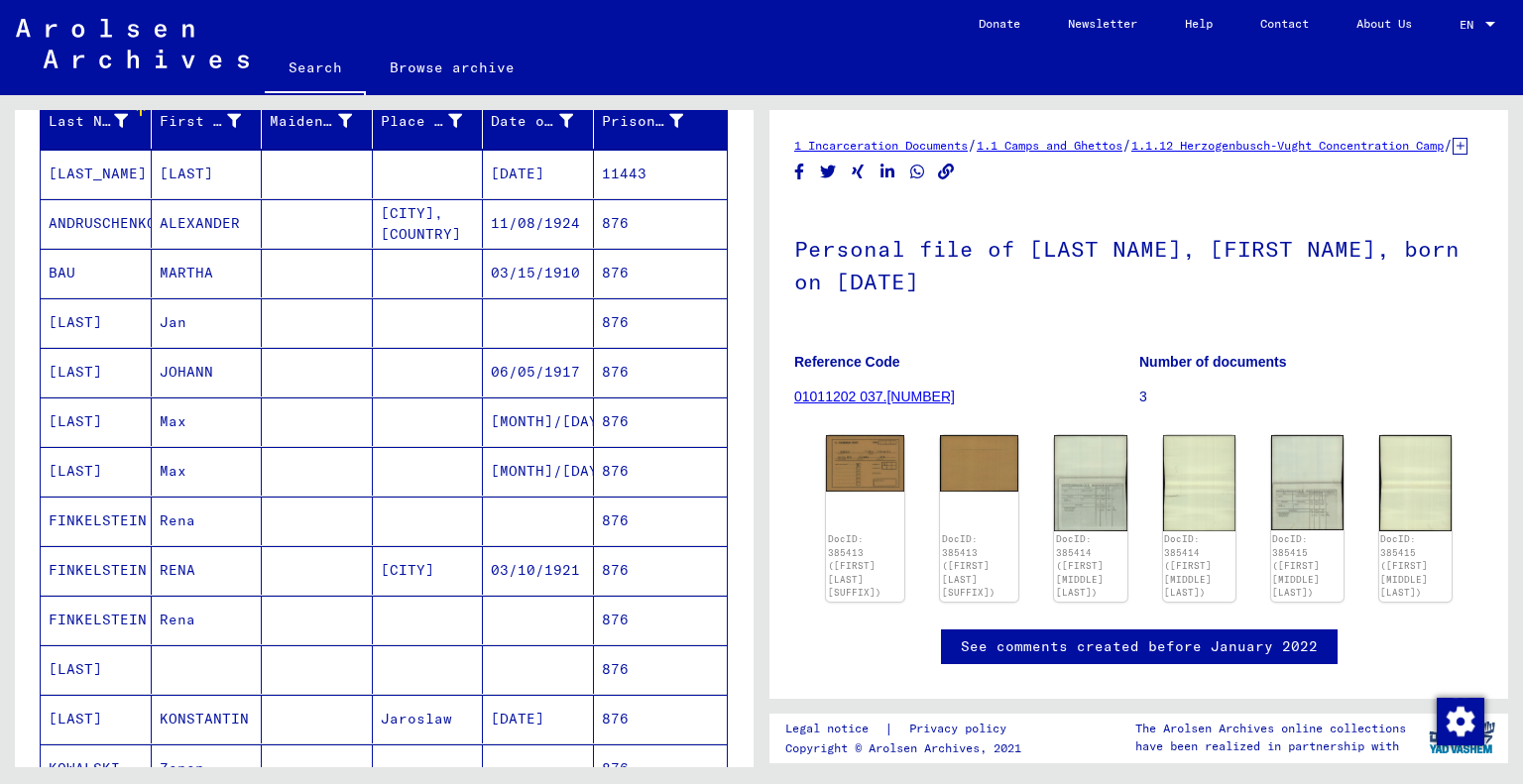 scroll, scrollTop: 0, scrollLeft: 0, axis: both 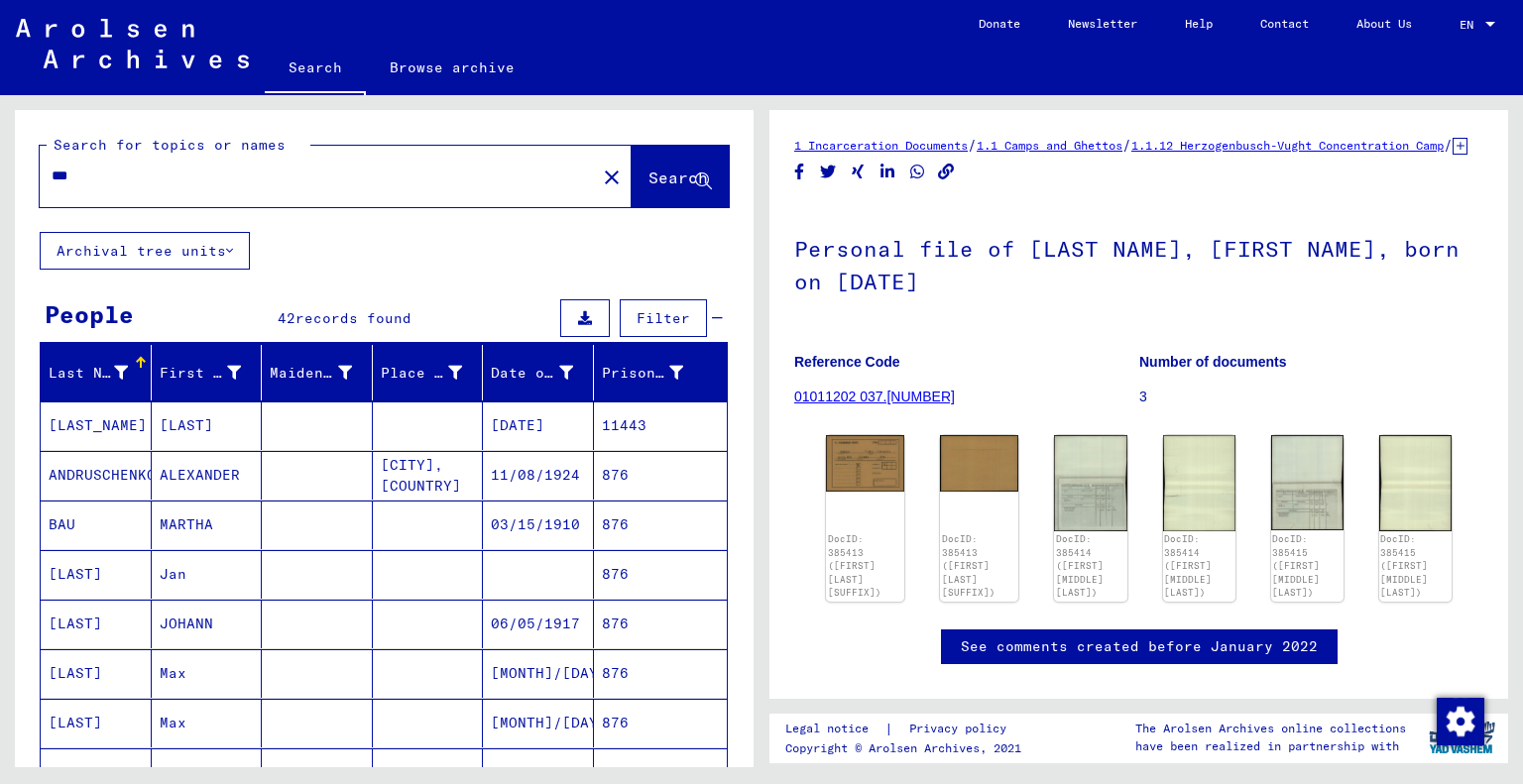 click on "***" at bounding box center [317, 175] 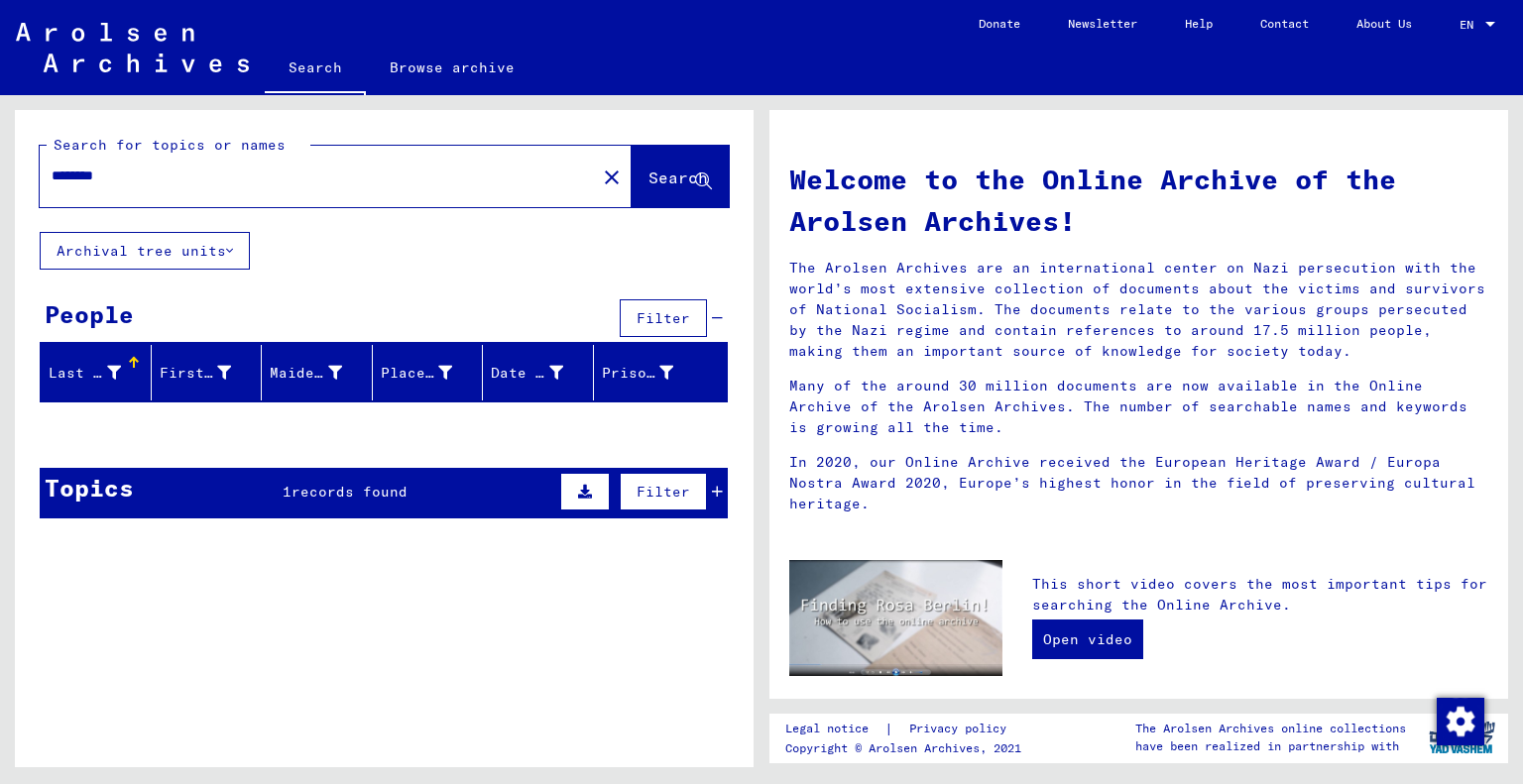 click on "********" at bounding box center (311, 175) 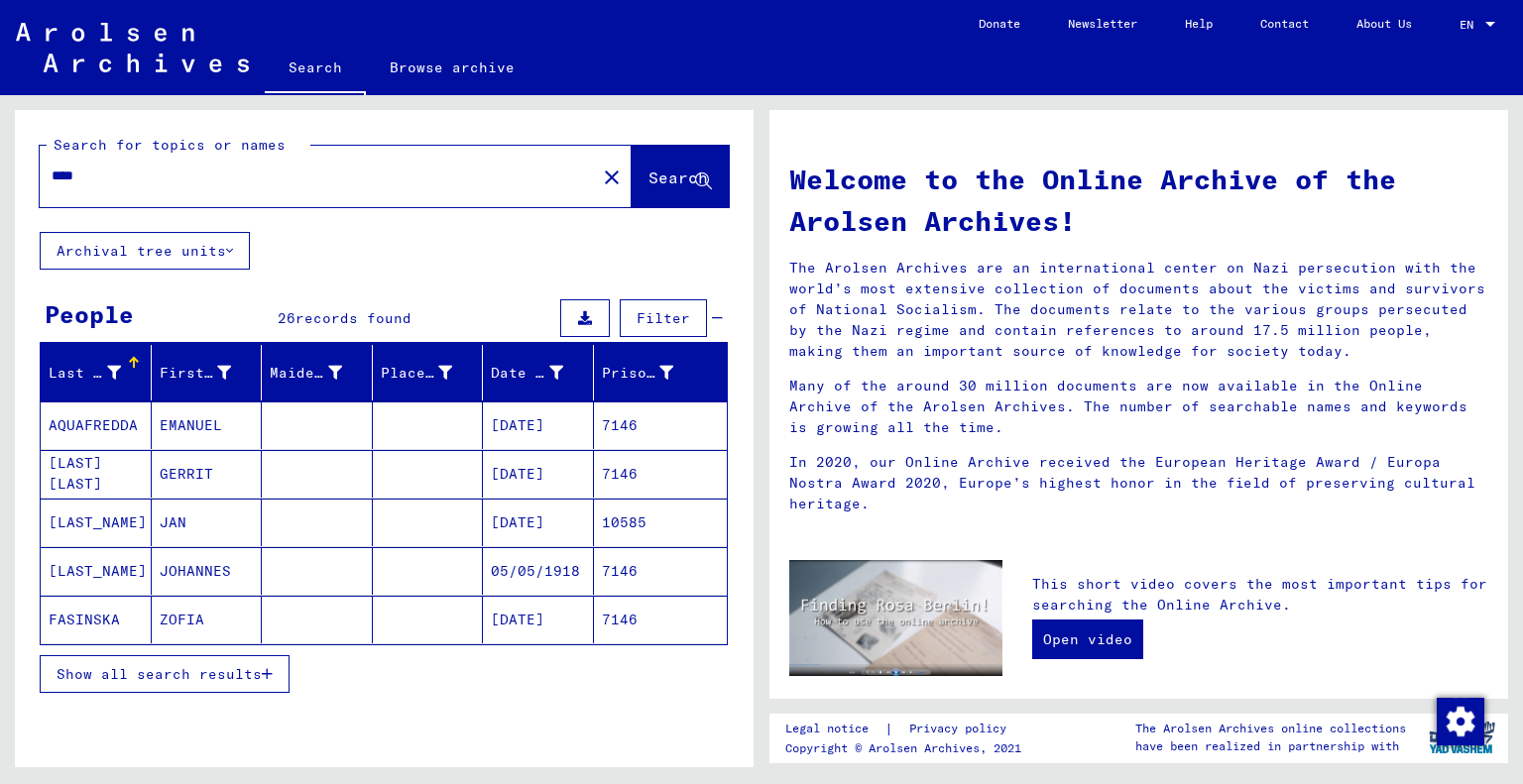 click on "Show all search results" at bounding box center [159, 674] 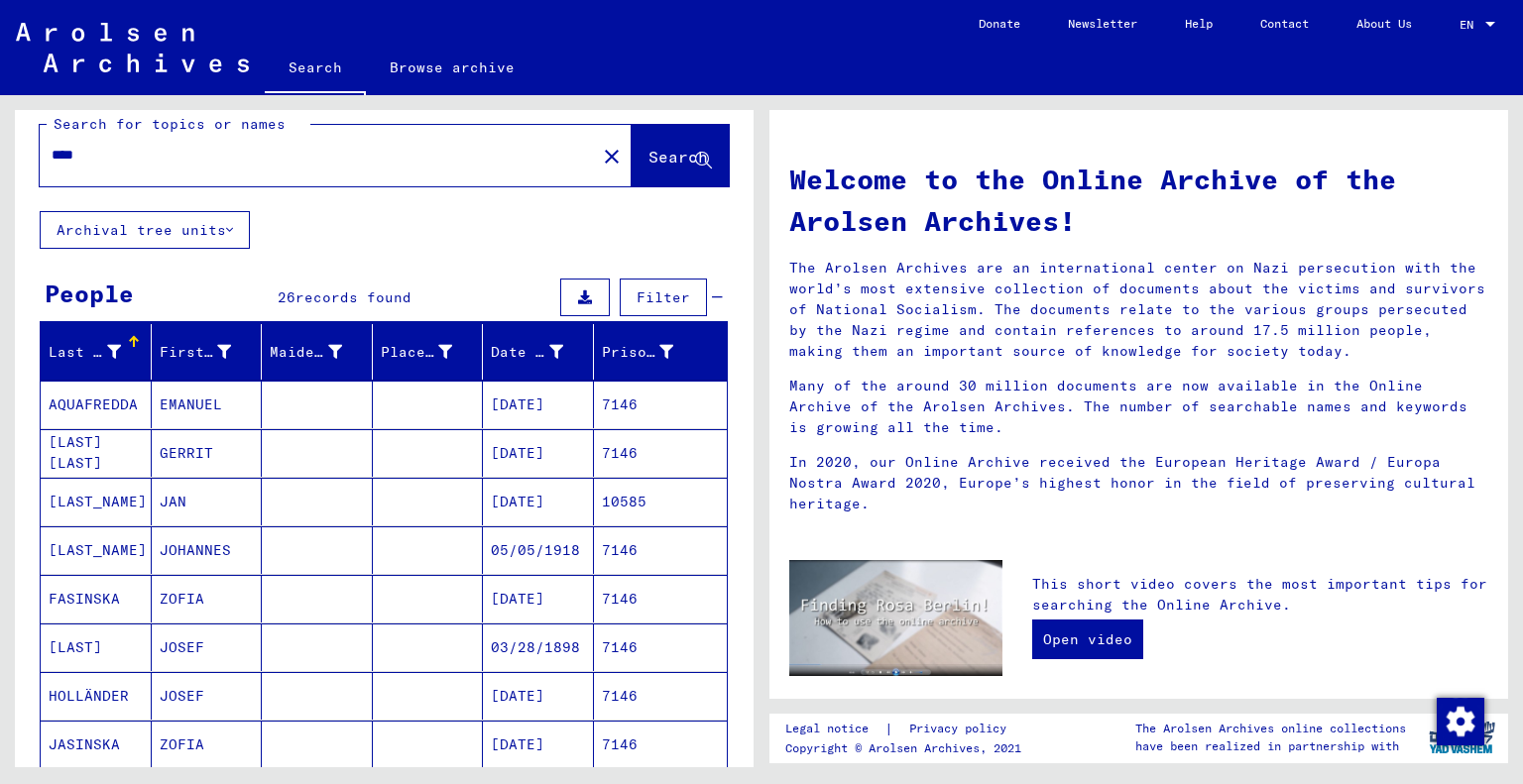 scroll, scrollTop: 0, scrollLeft: 0, axis: both 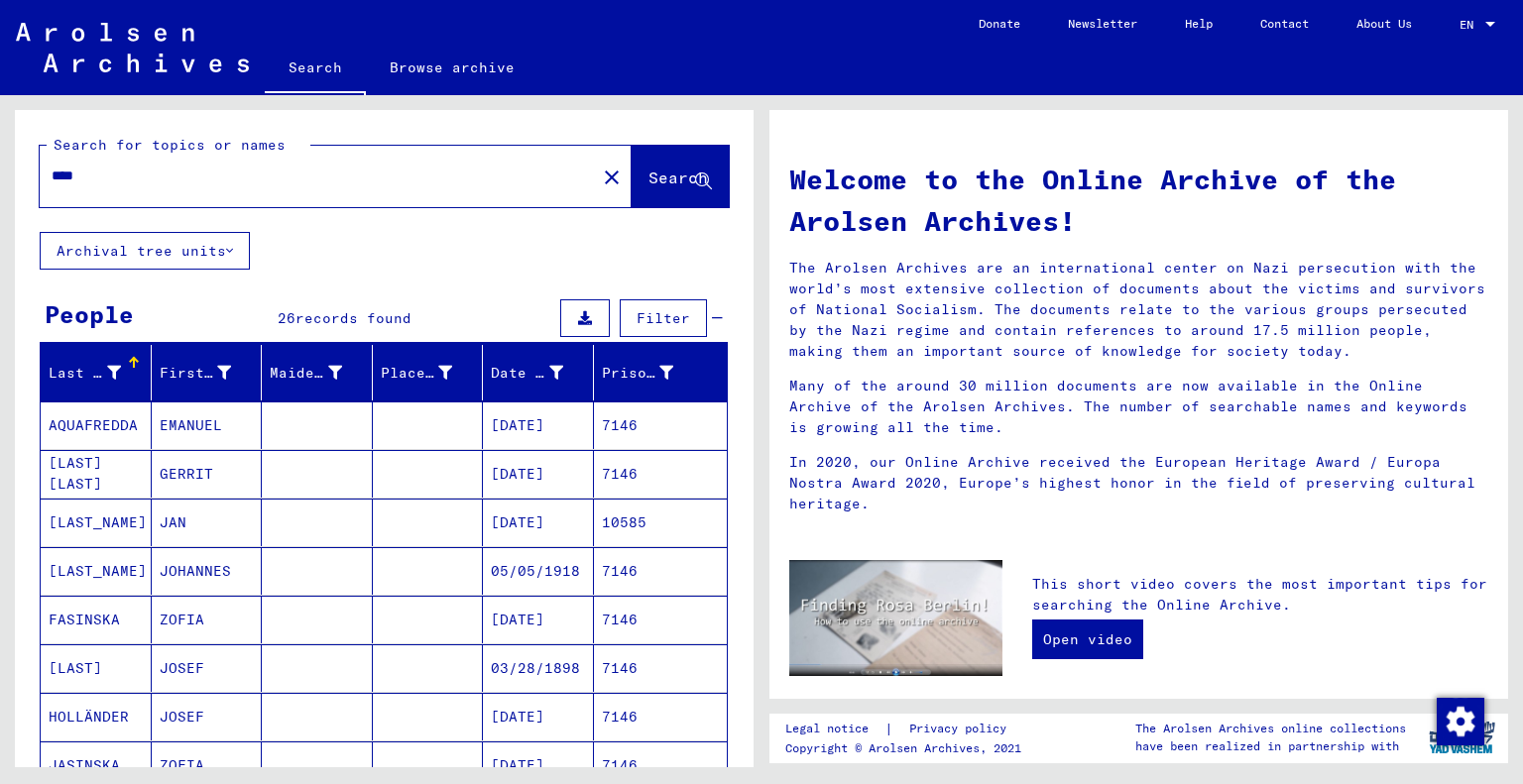 drag, startPoint x: 115, startPoint y: 174, endPoint x: 9, endPoint y: 174, distance: 106 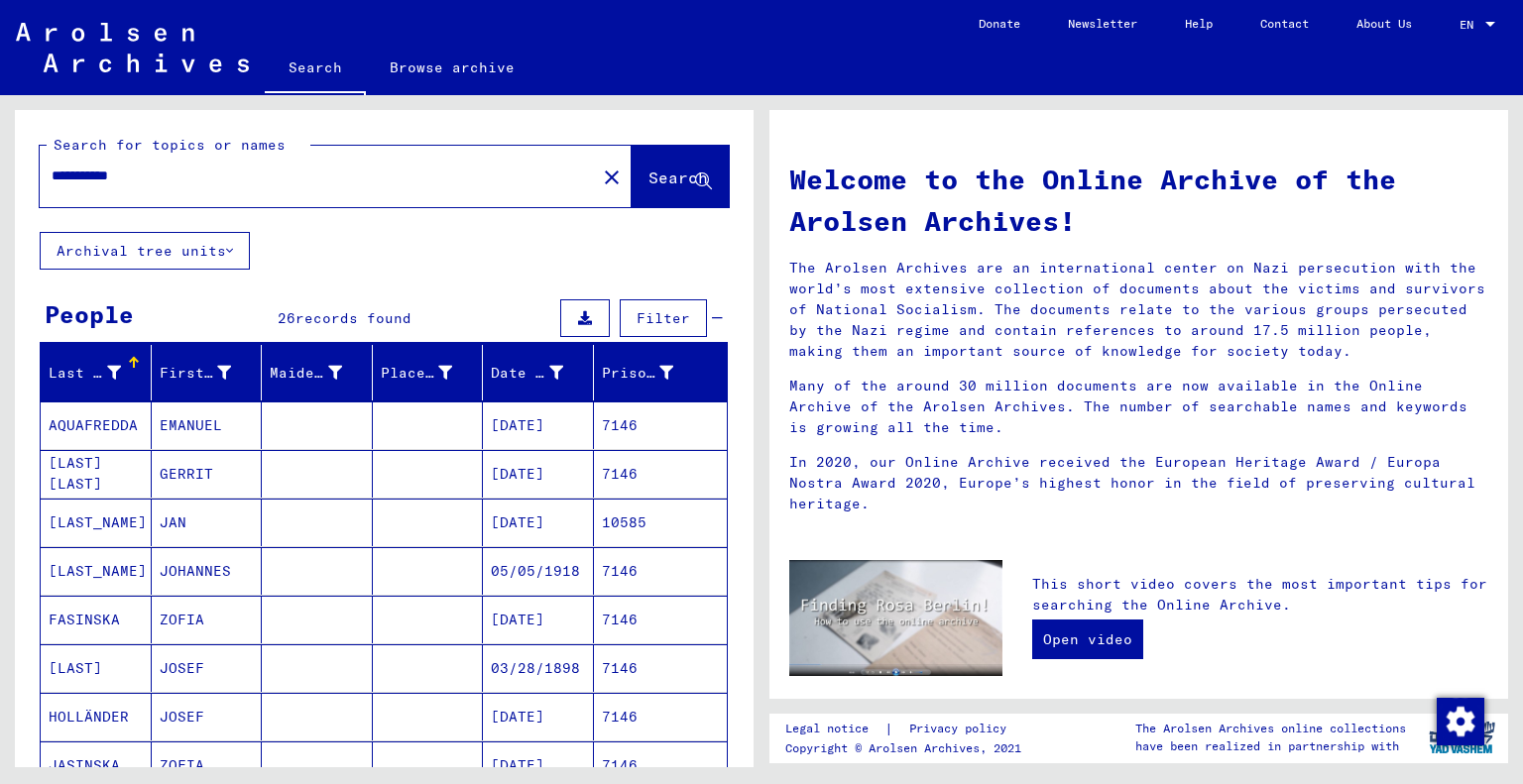type on "**********" 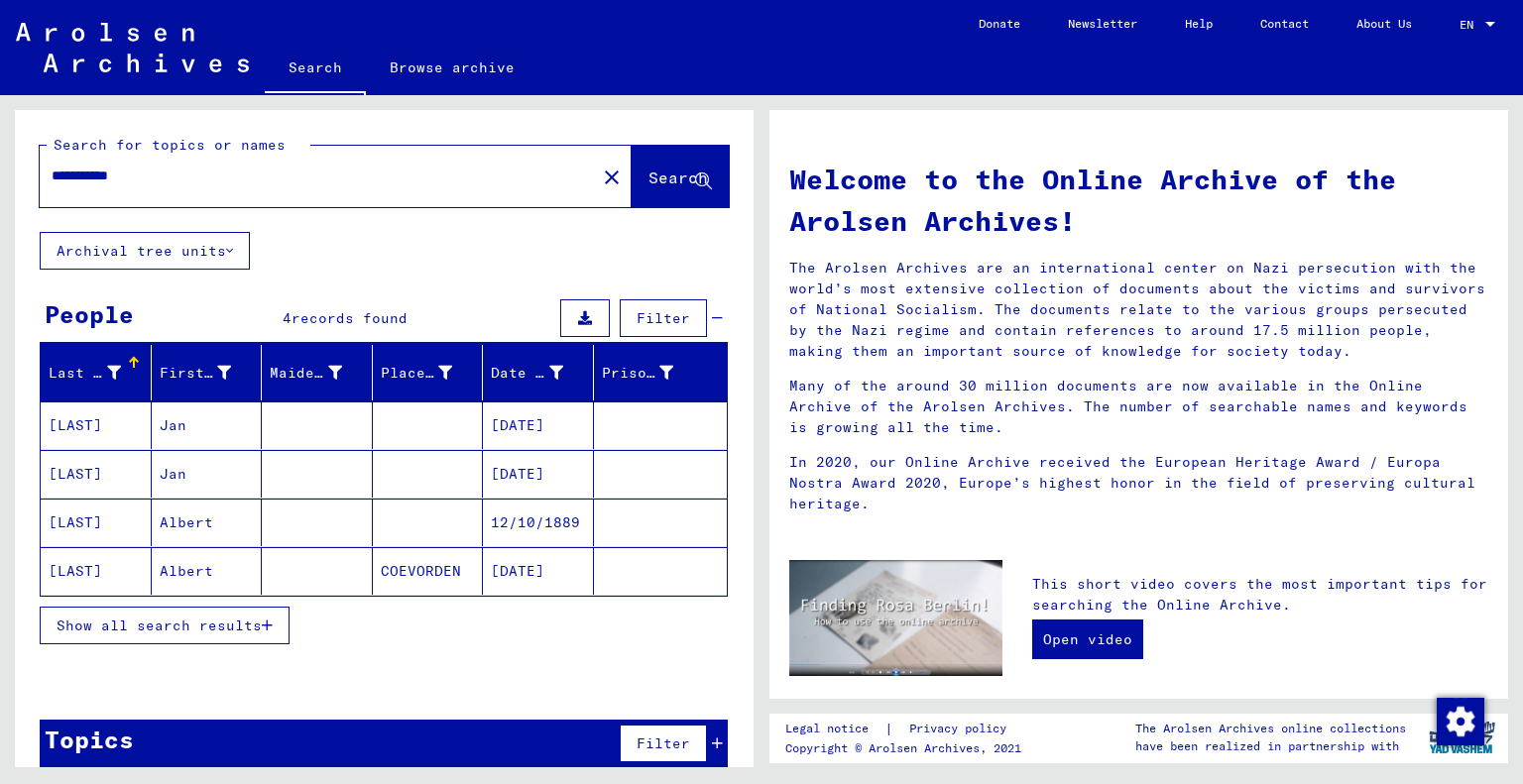 click on "[DATE]" at bounding box center (538, 474) 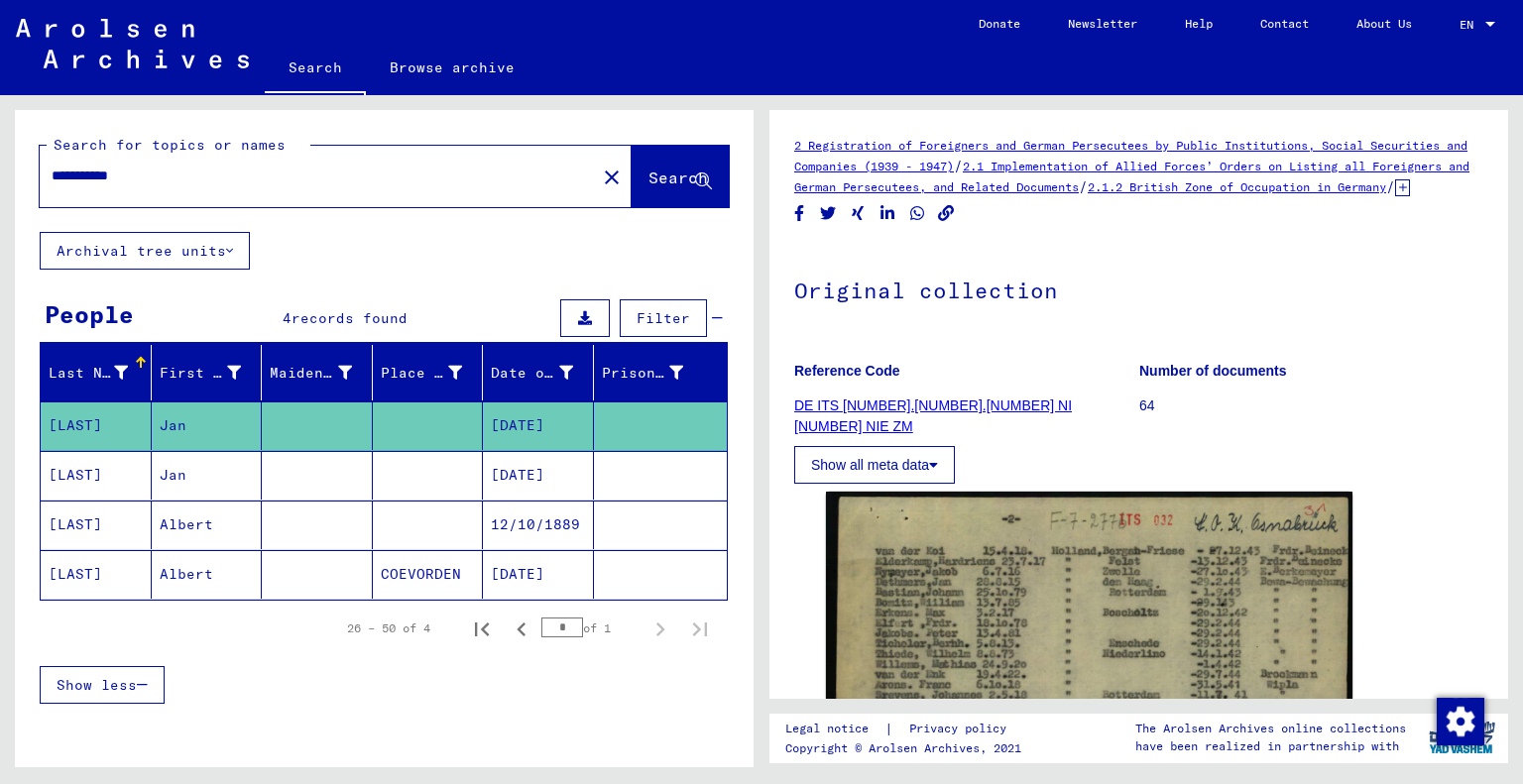 scroll, scrollTop: 0, scrollLeft: 0, axis: both 